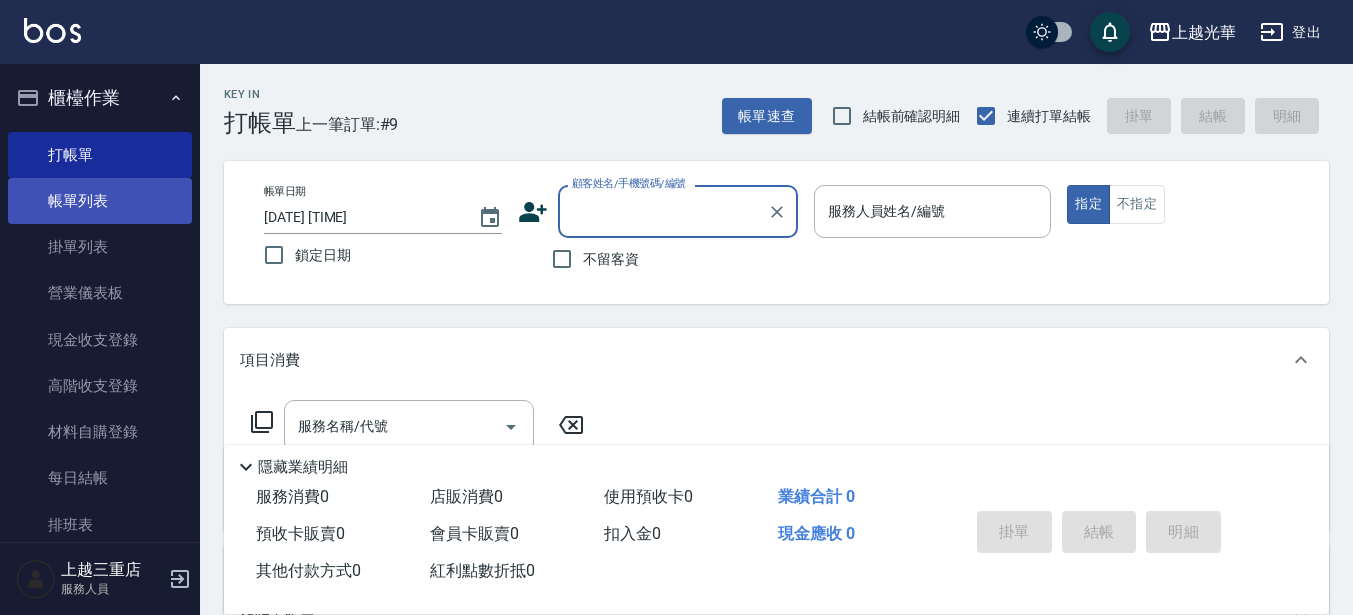 scroll, scrollTop: 125, scrollLeft: 0, axis: vertical 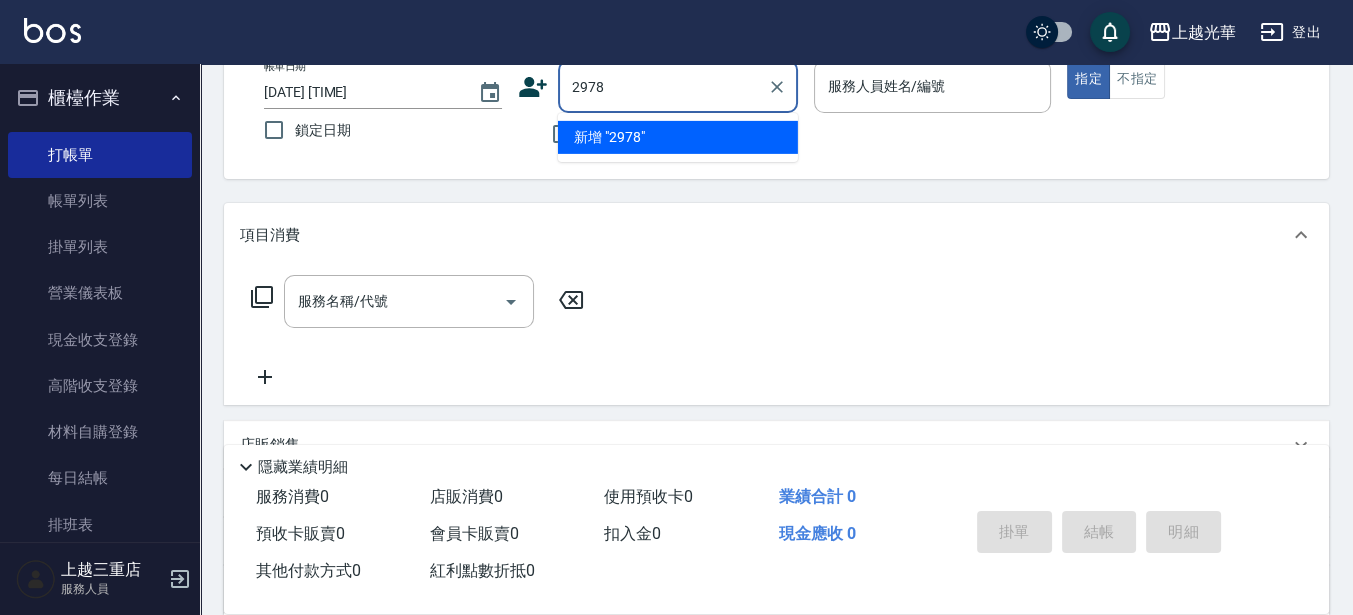 type on "2978" 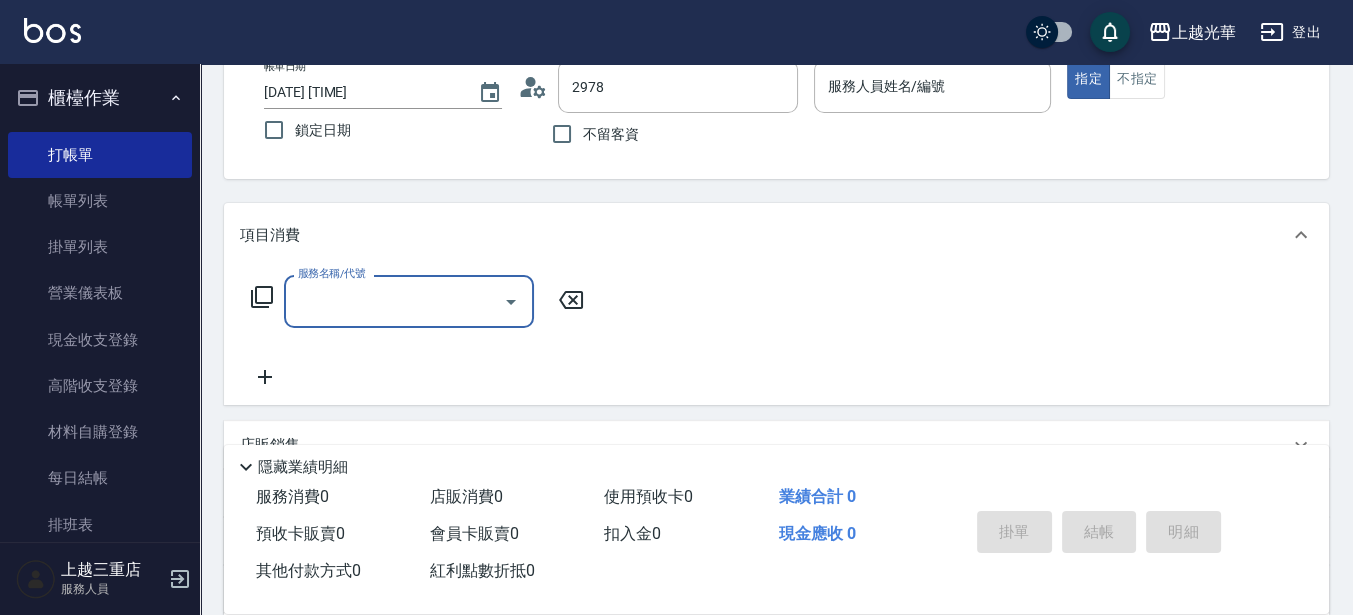 type on "[LAST]/[PHONE]/[NUM]" 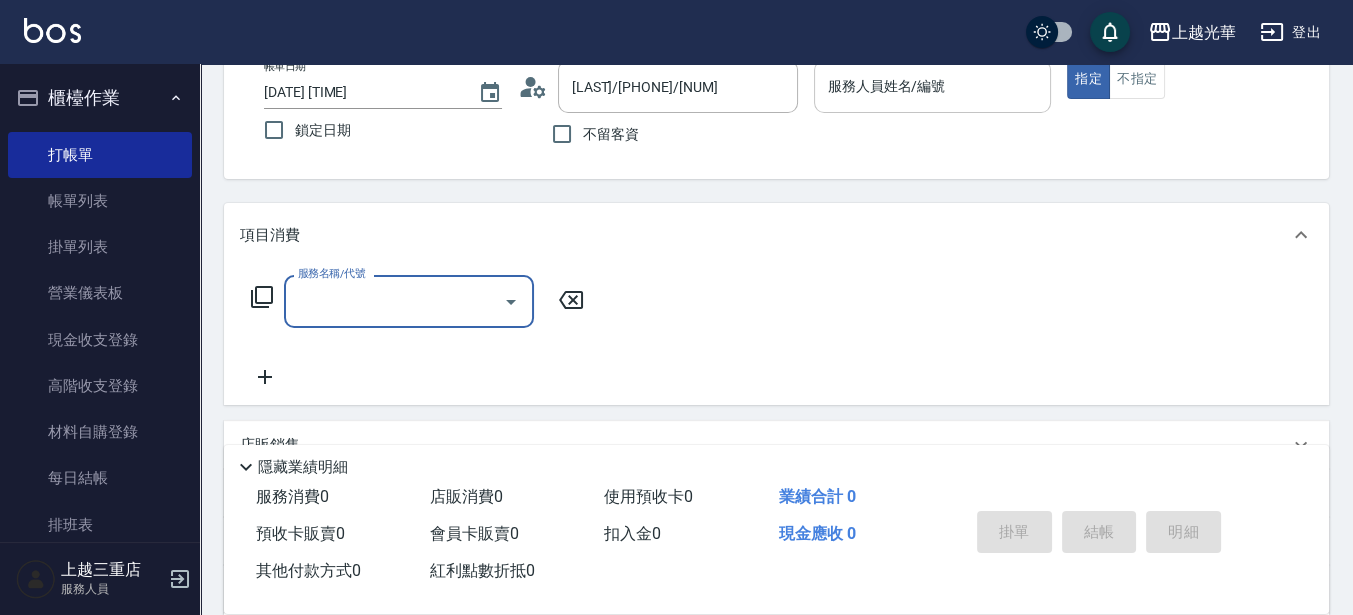 type on "小黑-3" 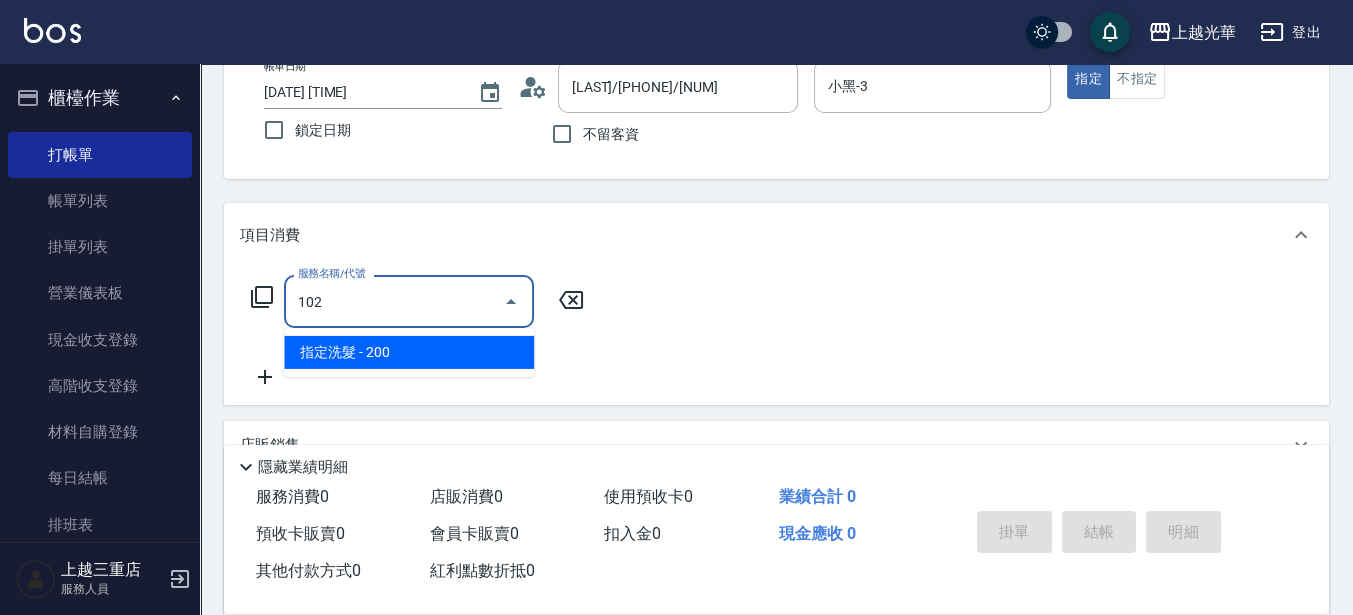 type on "指定洗髮(102)" 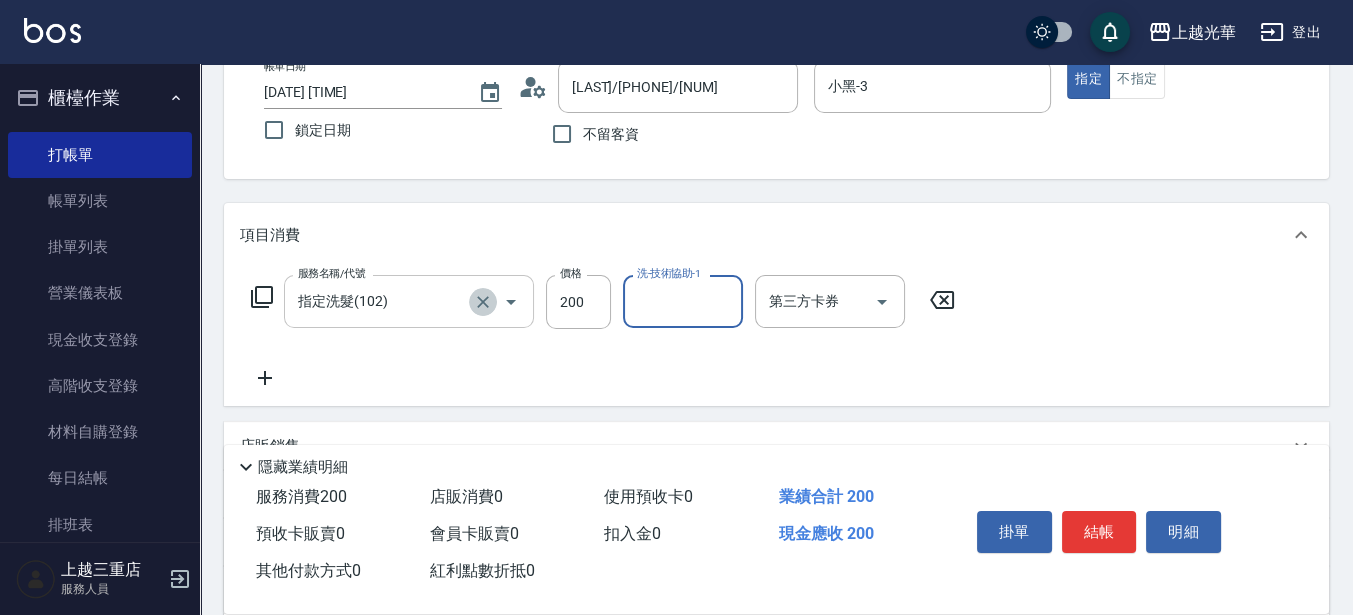click 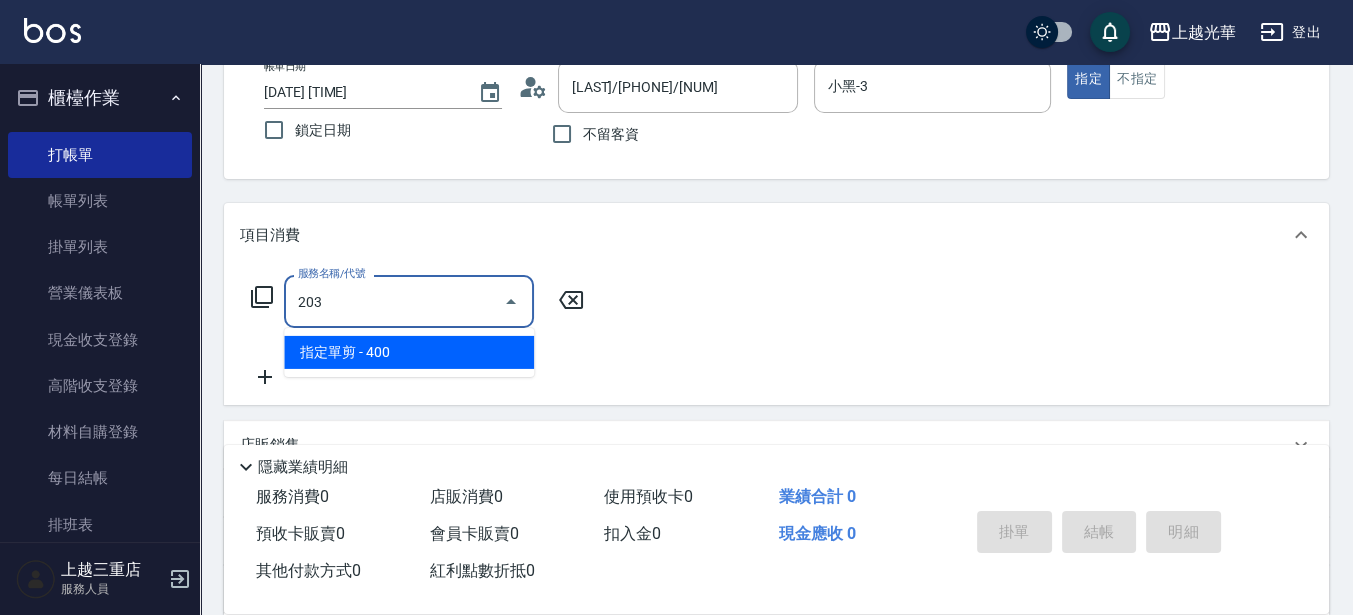 type on "指定單剪(203)" 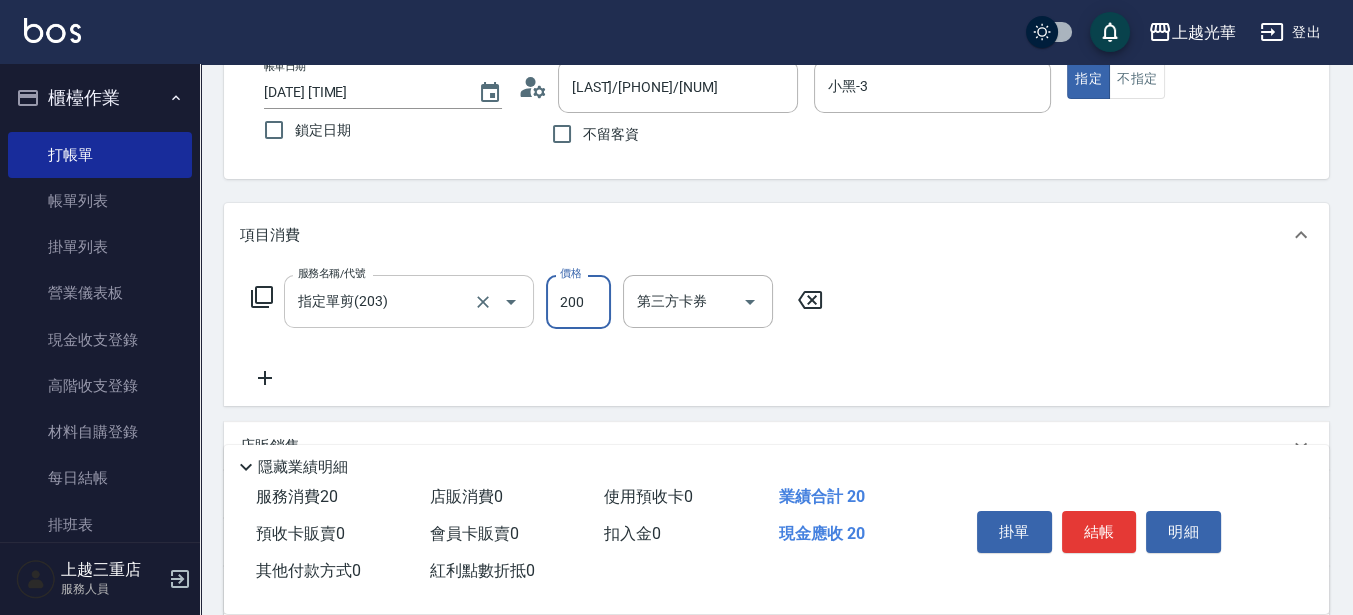 type on "200" 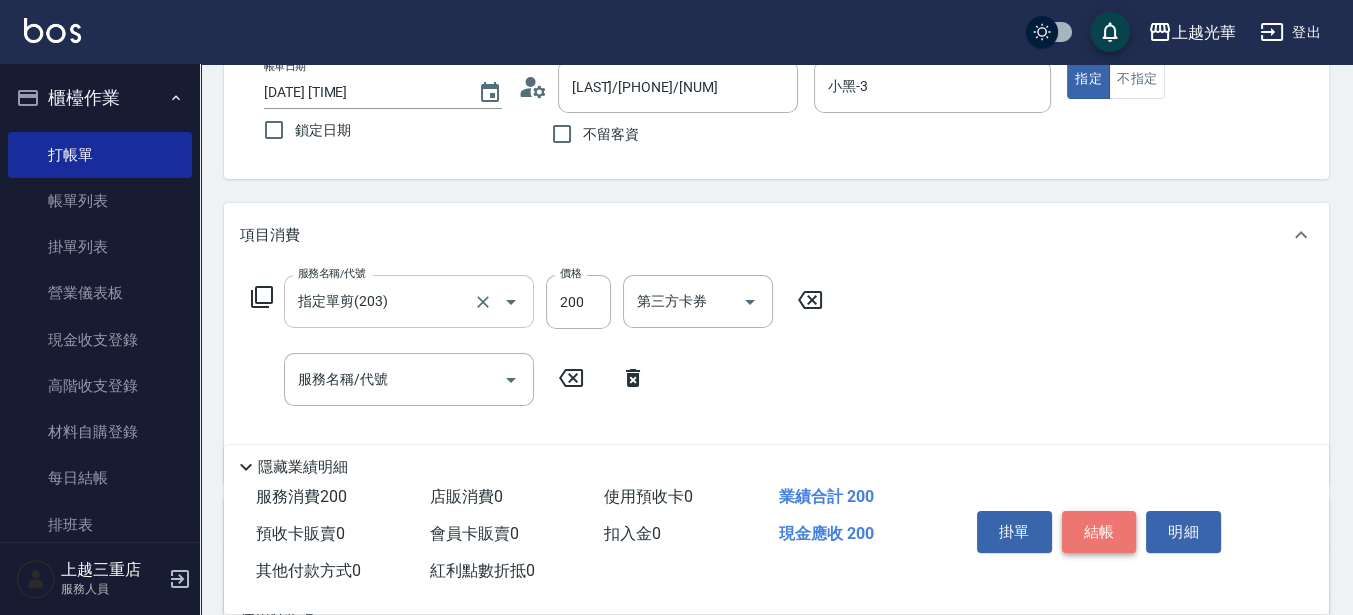 click on "結帳" at bounding box center (1099, 532) 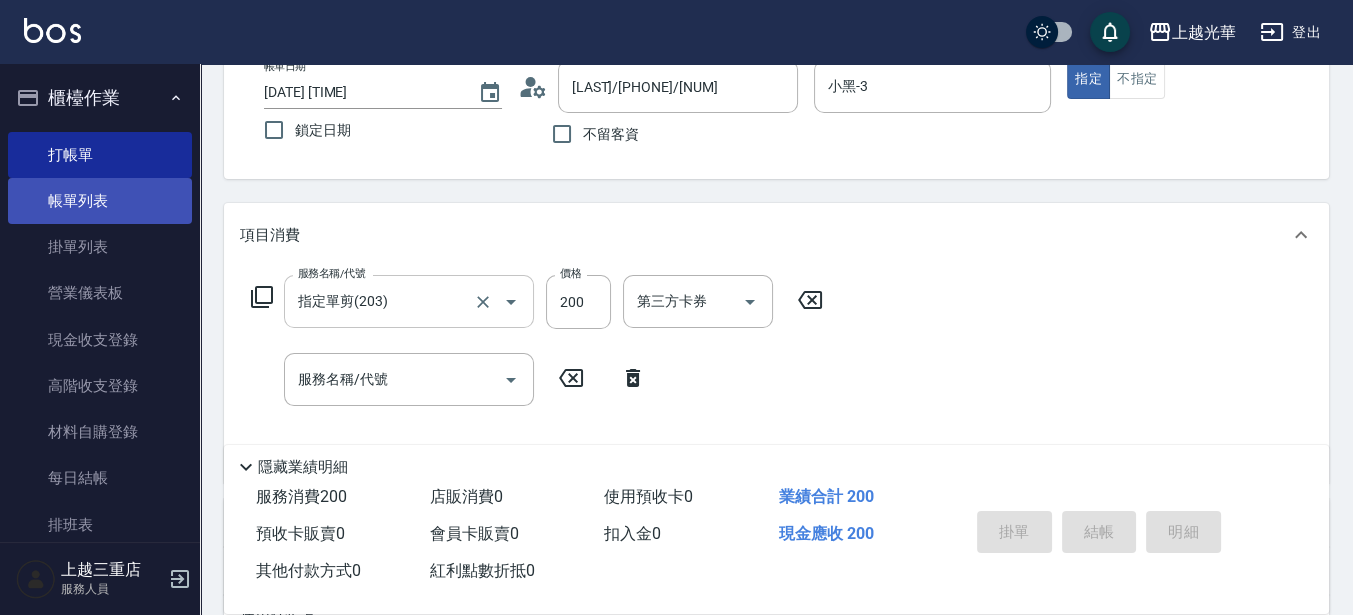 type on "2025/08/04 17:01" 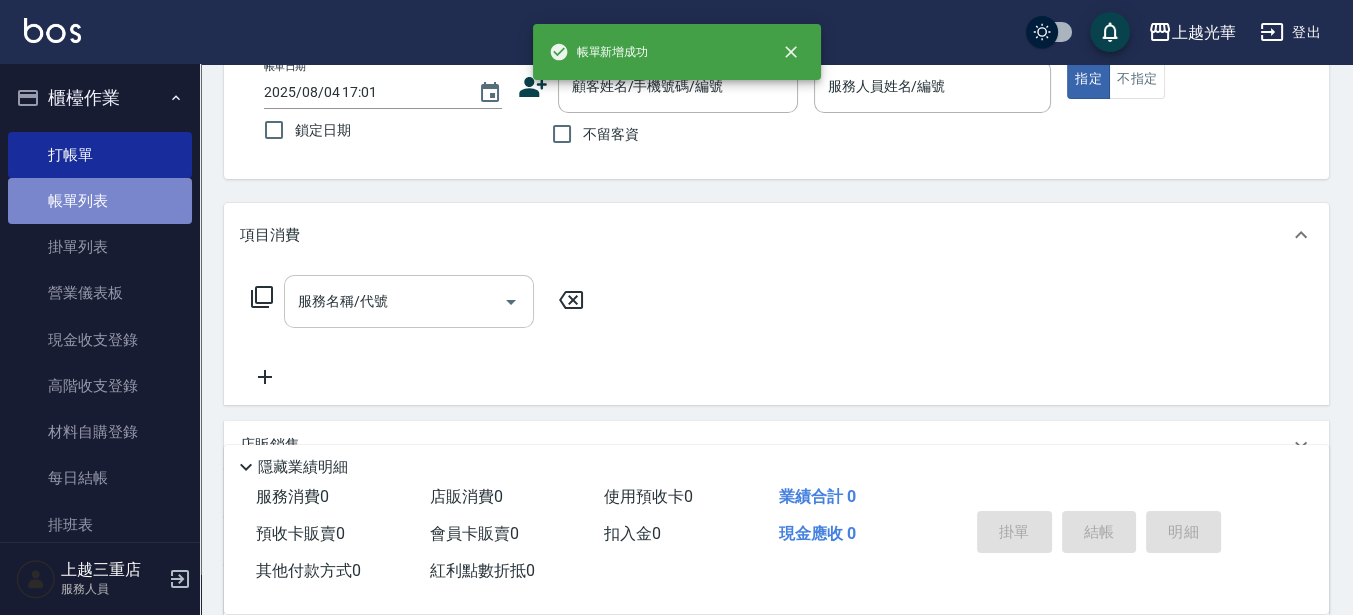 click on "帳單列表" at bounding box center (100, 201) 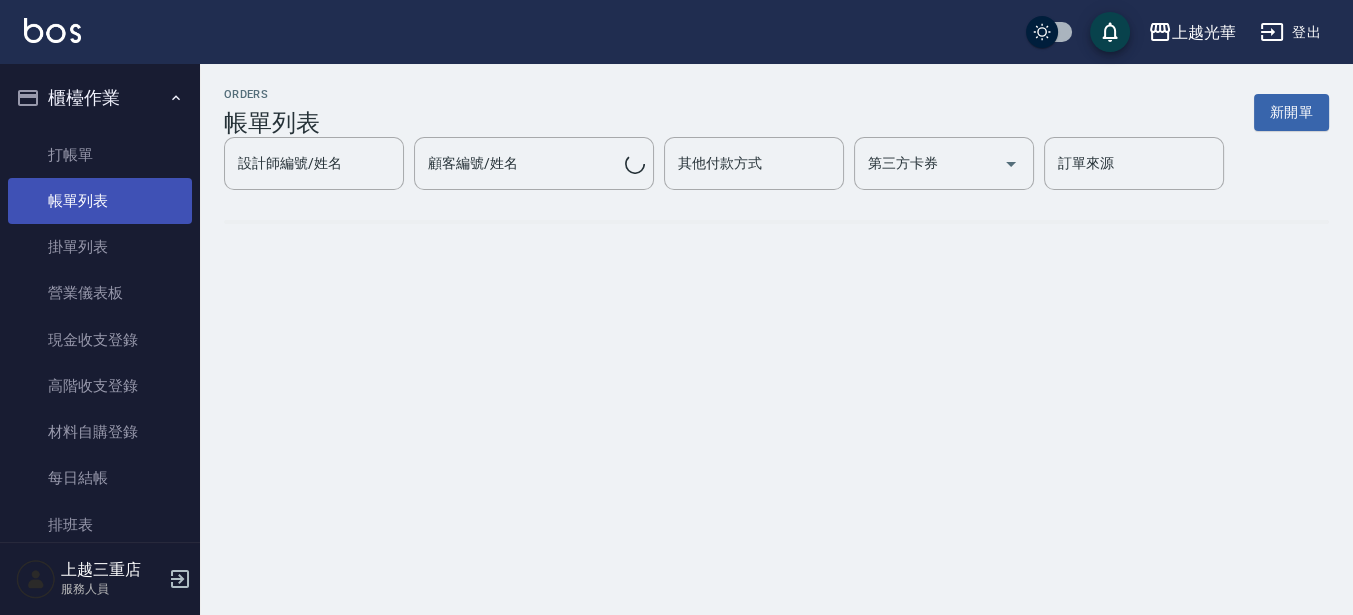 scroll, scrollTop: 0, scrollLeft: 0, axis: both 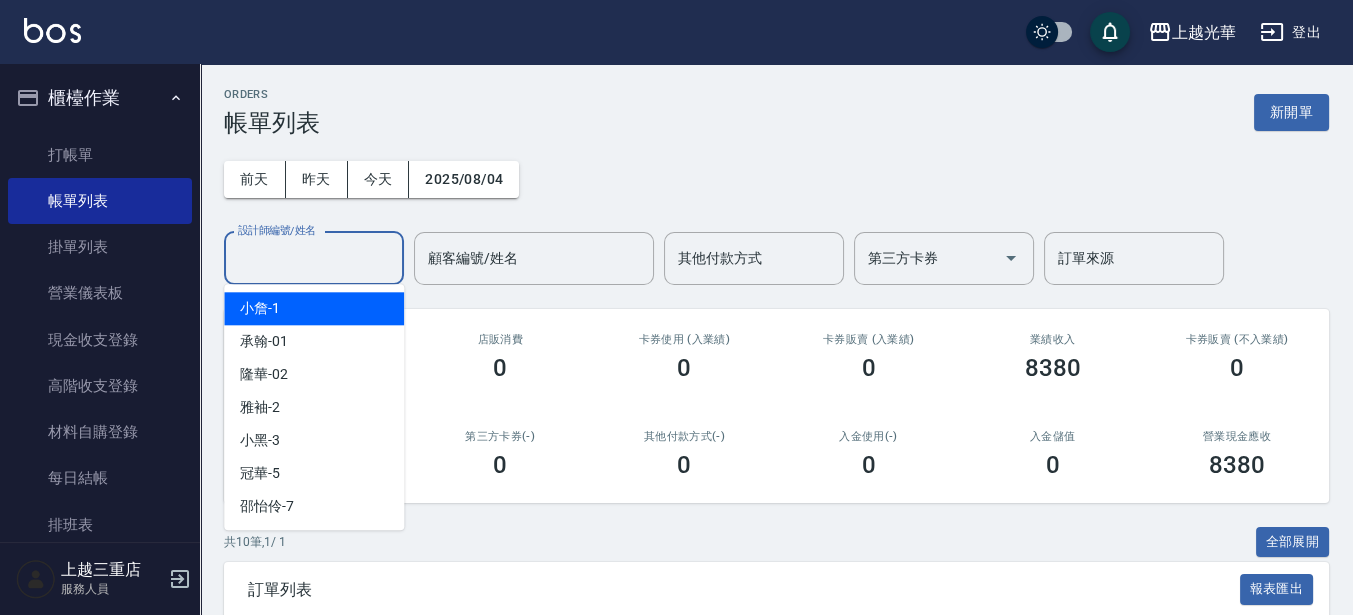 click on "設計師編號/姓名" at bounding box center [314, 258] 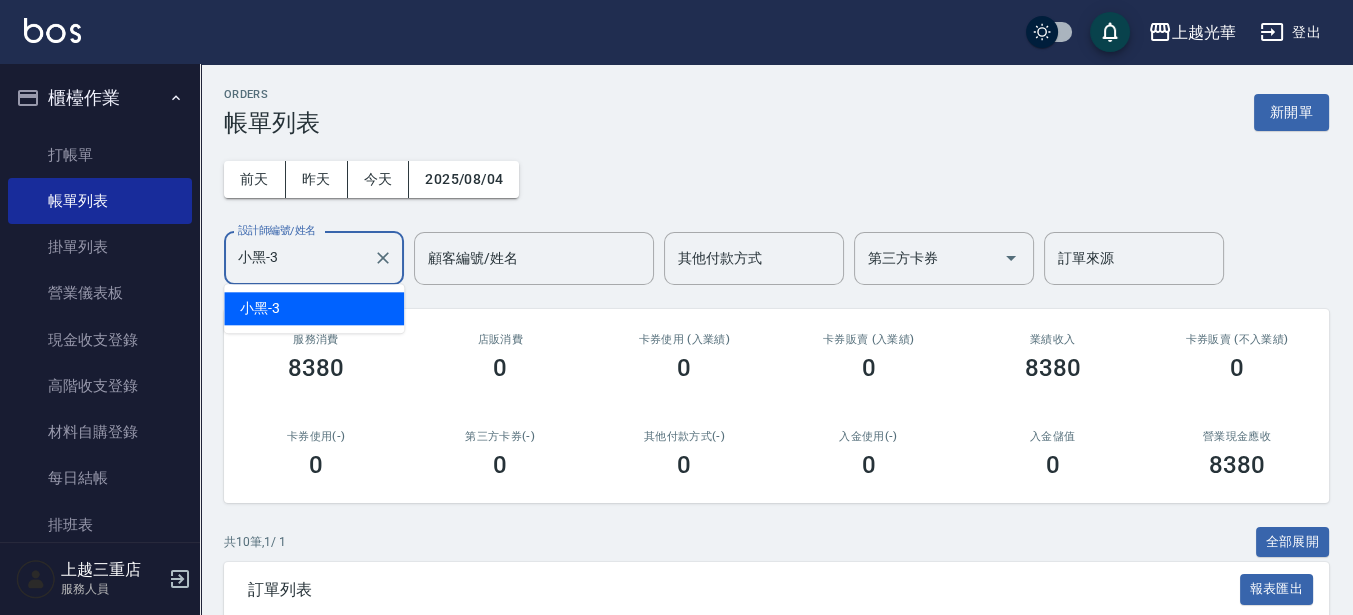 type on "小黑-3" 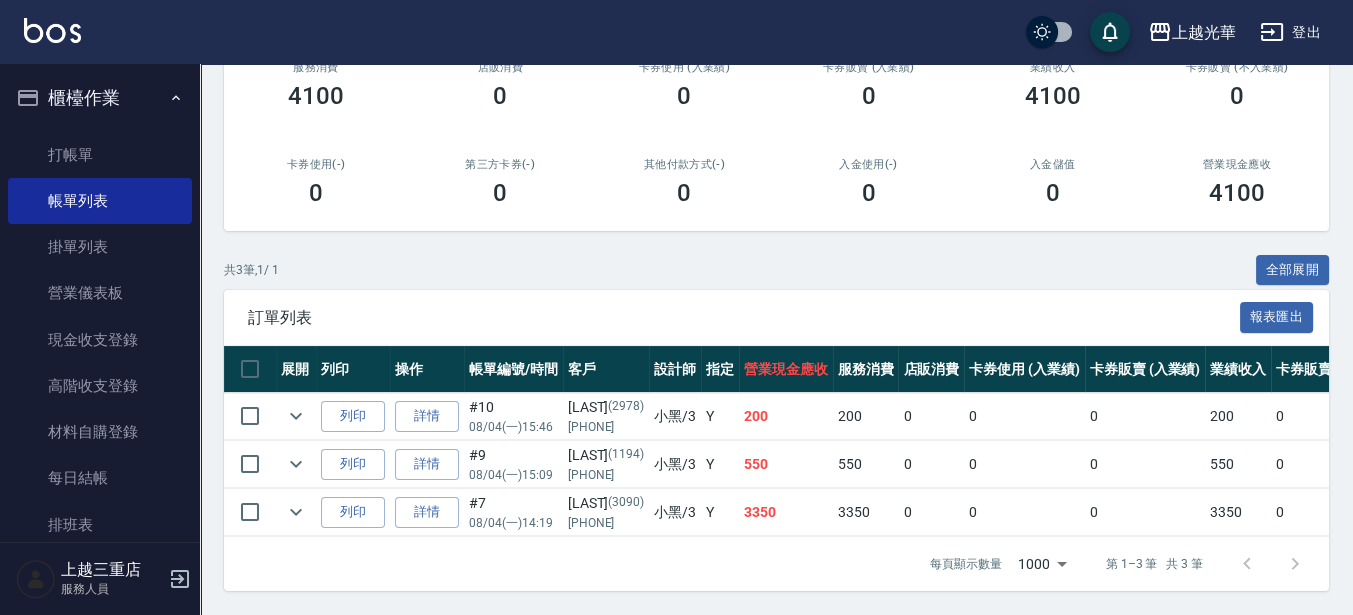 scroll, scrollTop: 288, scrollLeft: 0, axis: vertical 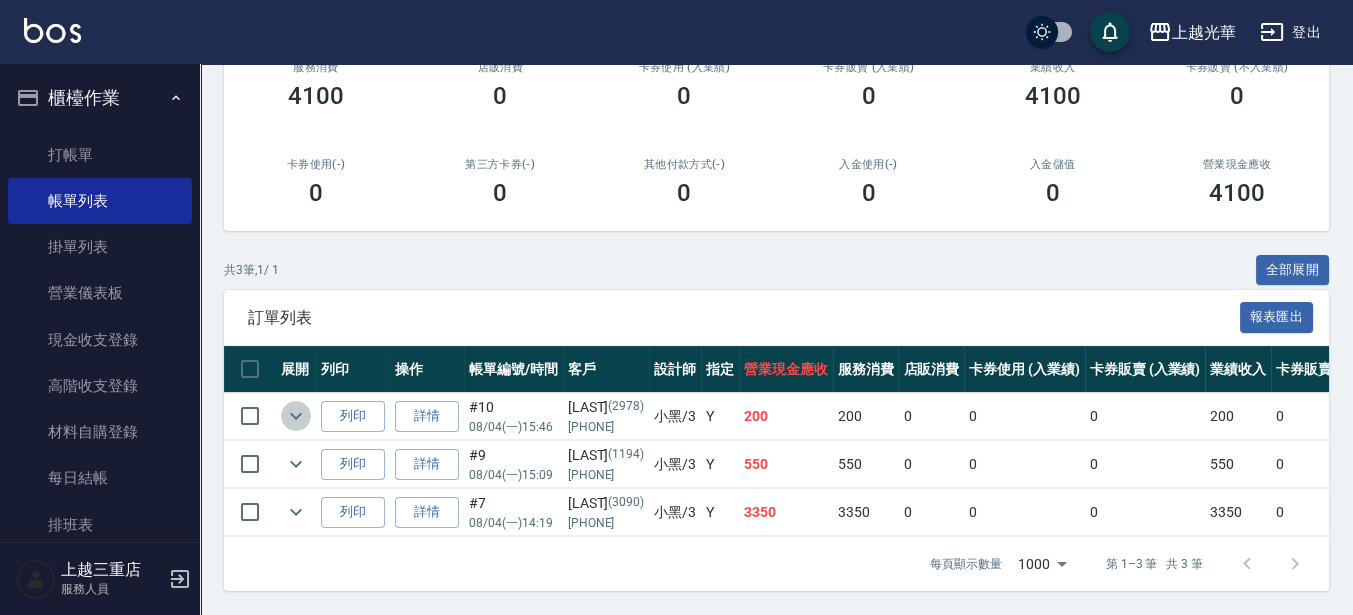 click 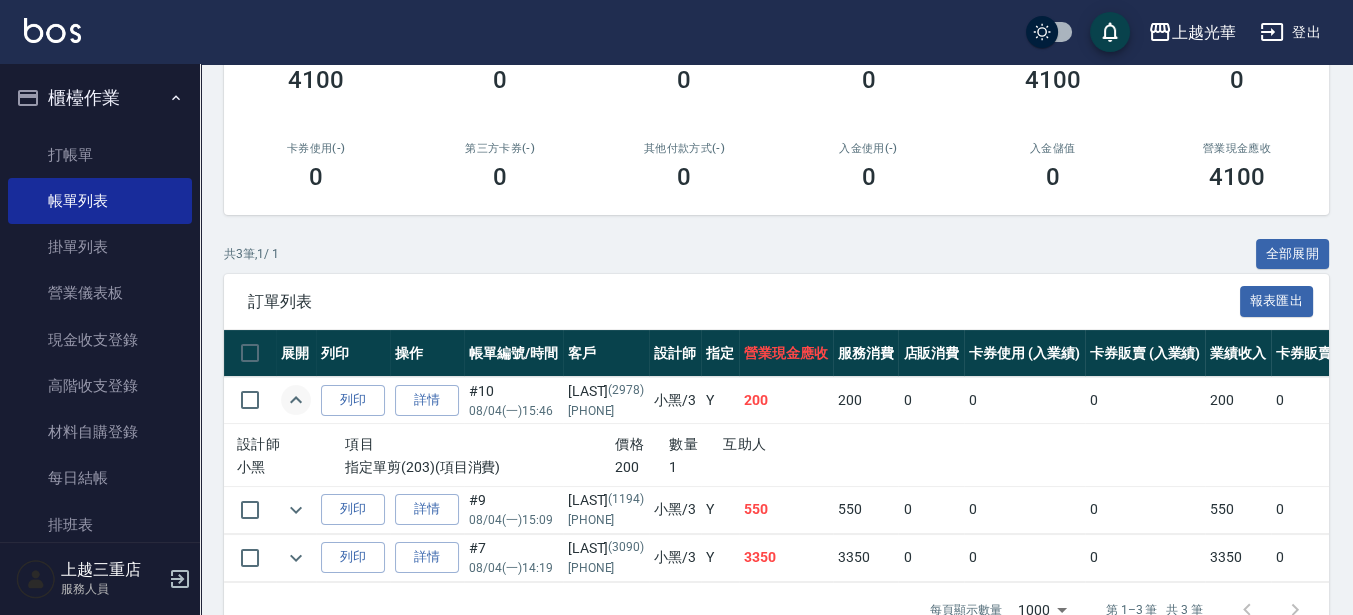 scroll, scrollTop: 350, scrollLeft: 0, axis: vertical 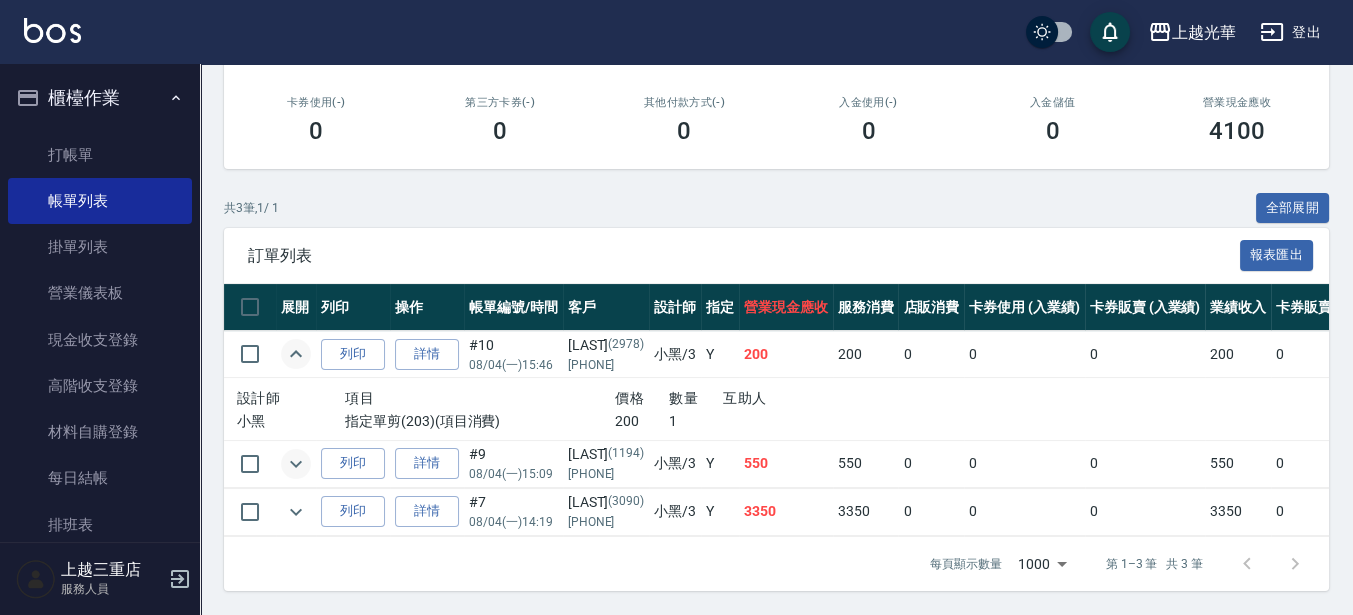 click 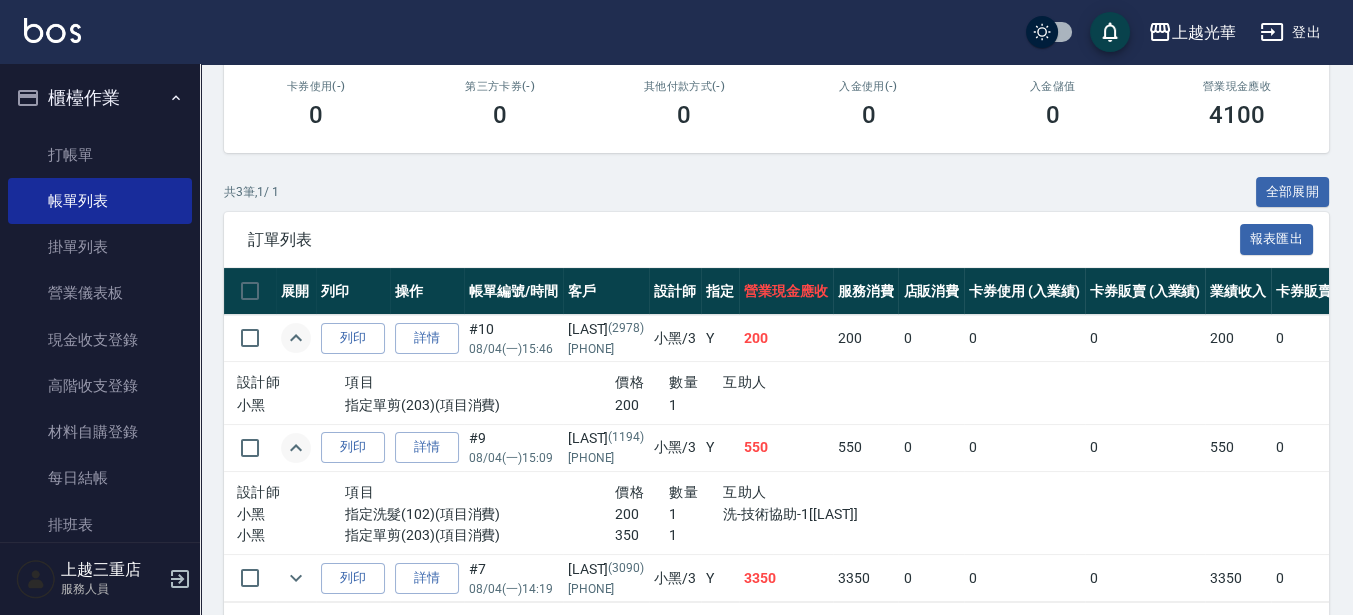 scroll, scrollTop: 432, scrollLeft: 0, axis: vertical 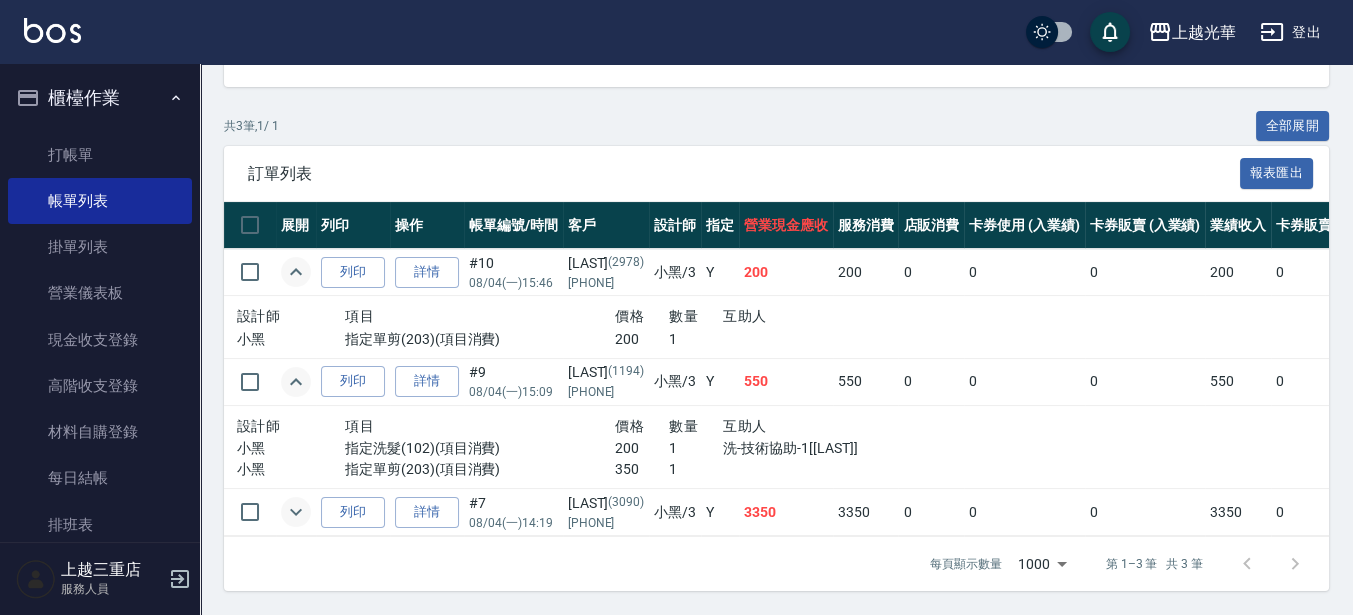 click at bounding box center [296, 512] 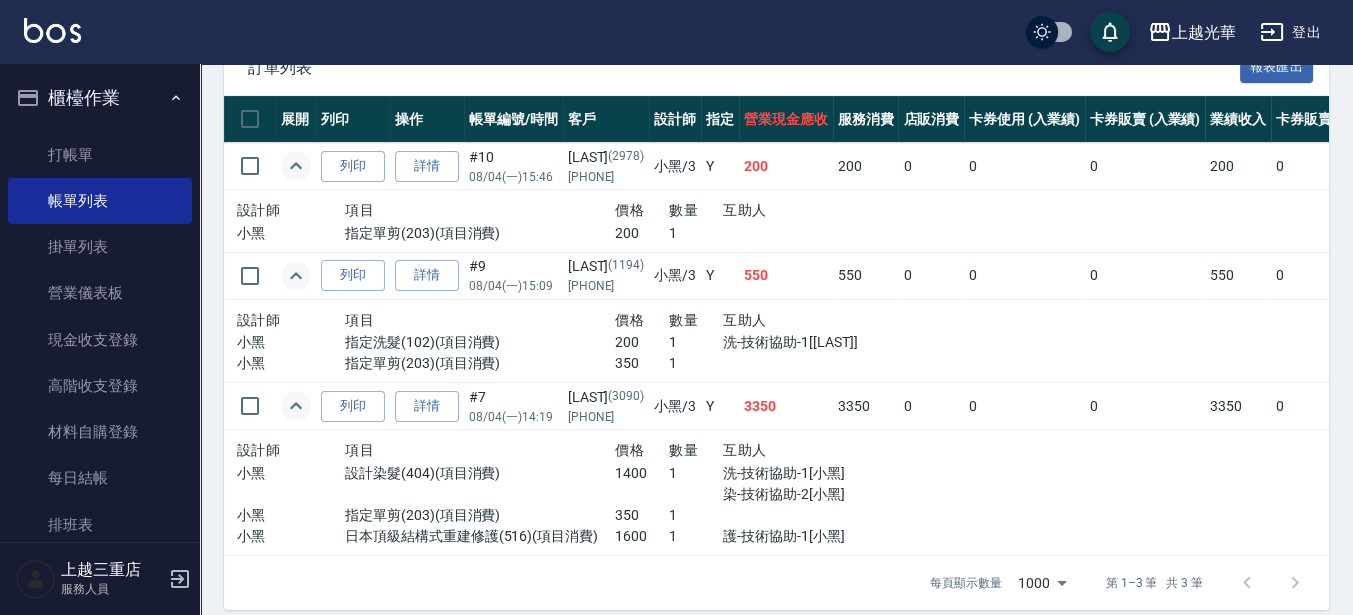 scroll, scrollTop: 556, scrollLeft: 0, axis: vertical 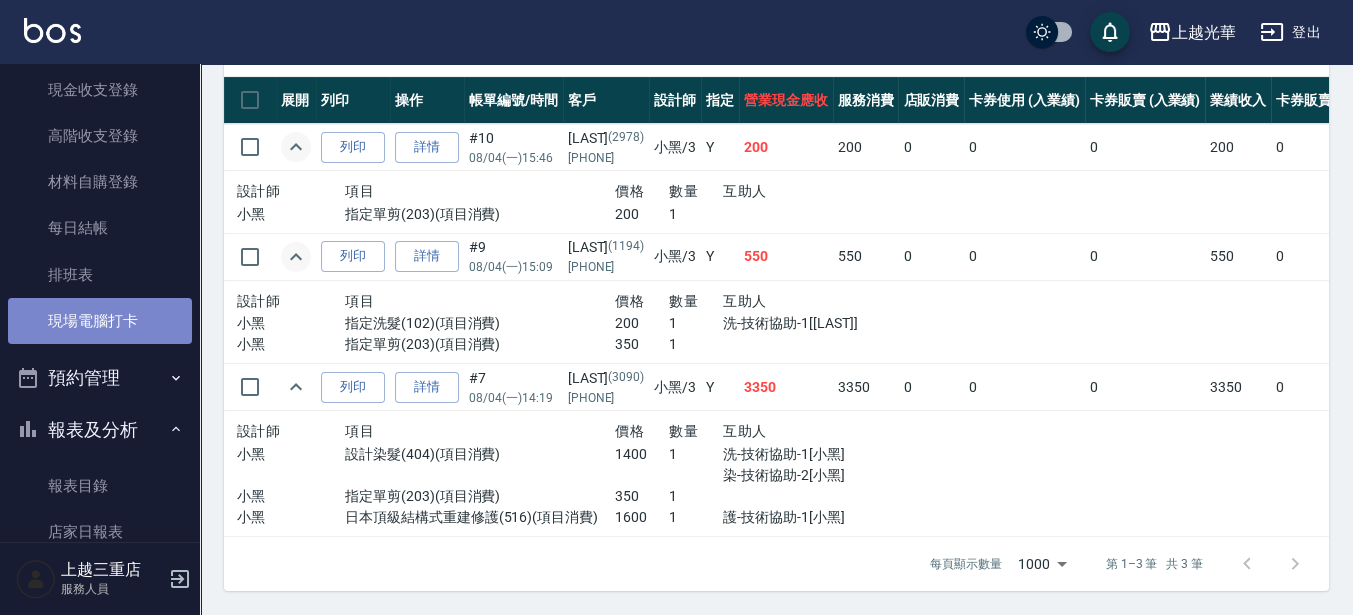click on "現場電腦打卡" at bounding box center [100, 321] 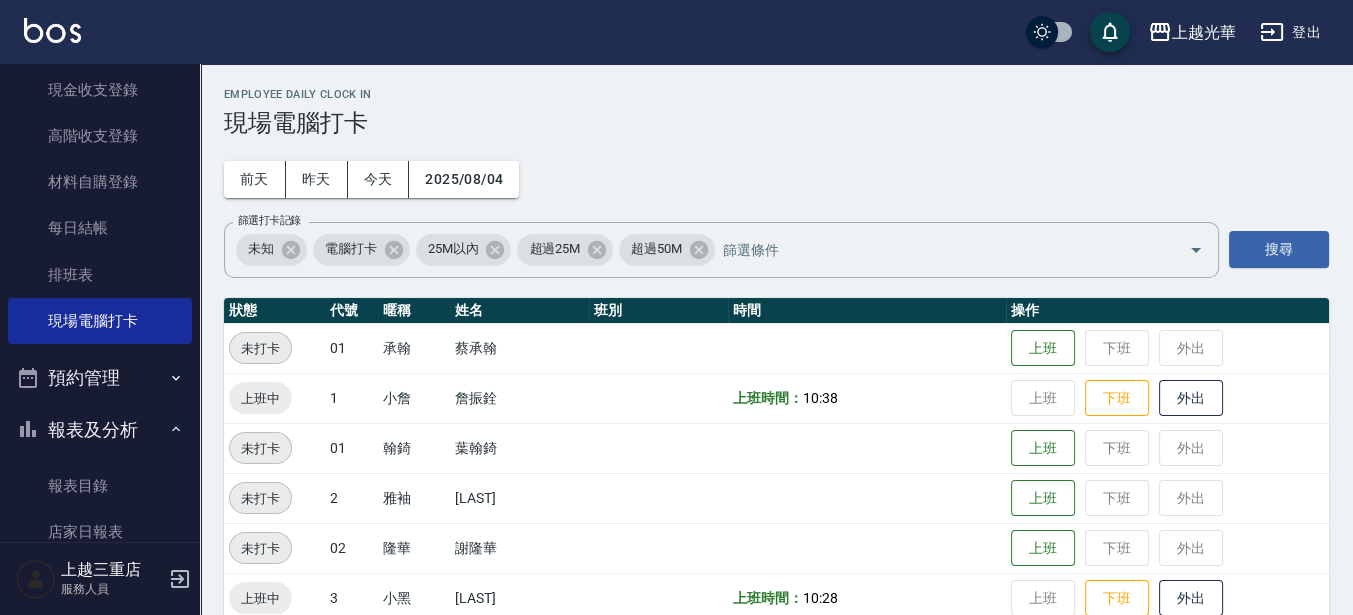 scroll, scrollTop: 125, scrollLeft: 0, axis: vertical 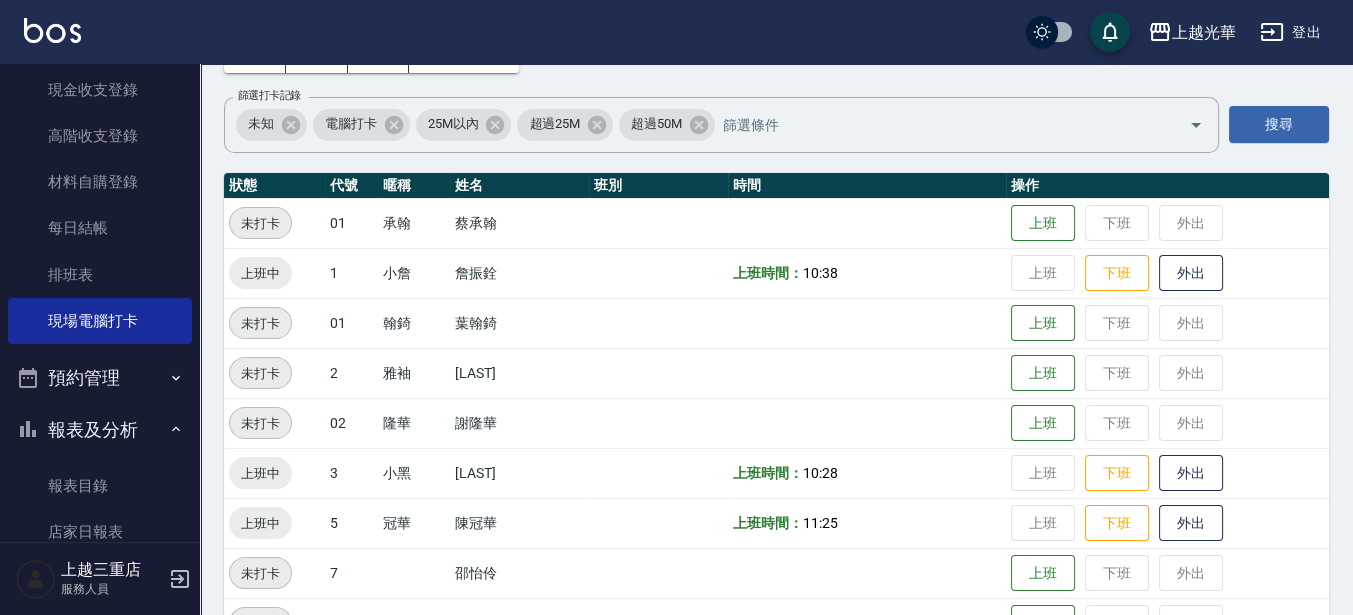 drag, startPoint x: 1135, startPoint y: 451, endPoint x: 1125, endPoint y: 458, distance: 12.206555 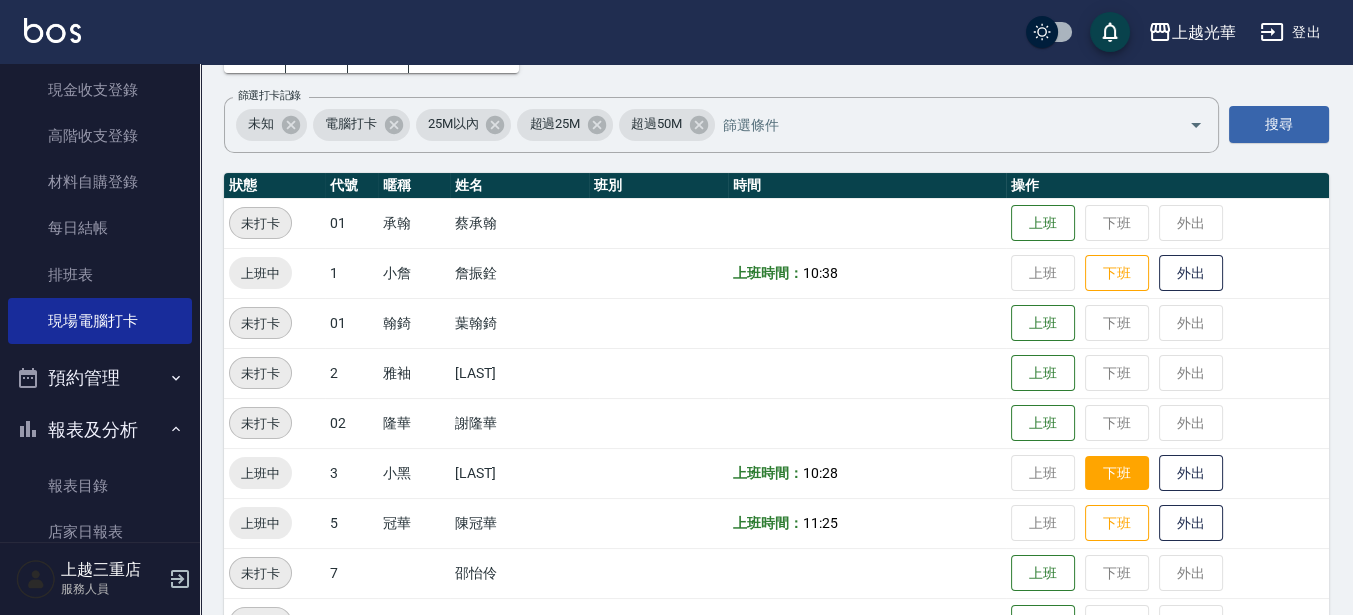 click on "下班" at bounding box center [1117, 473] 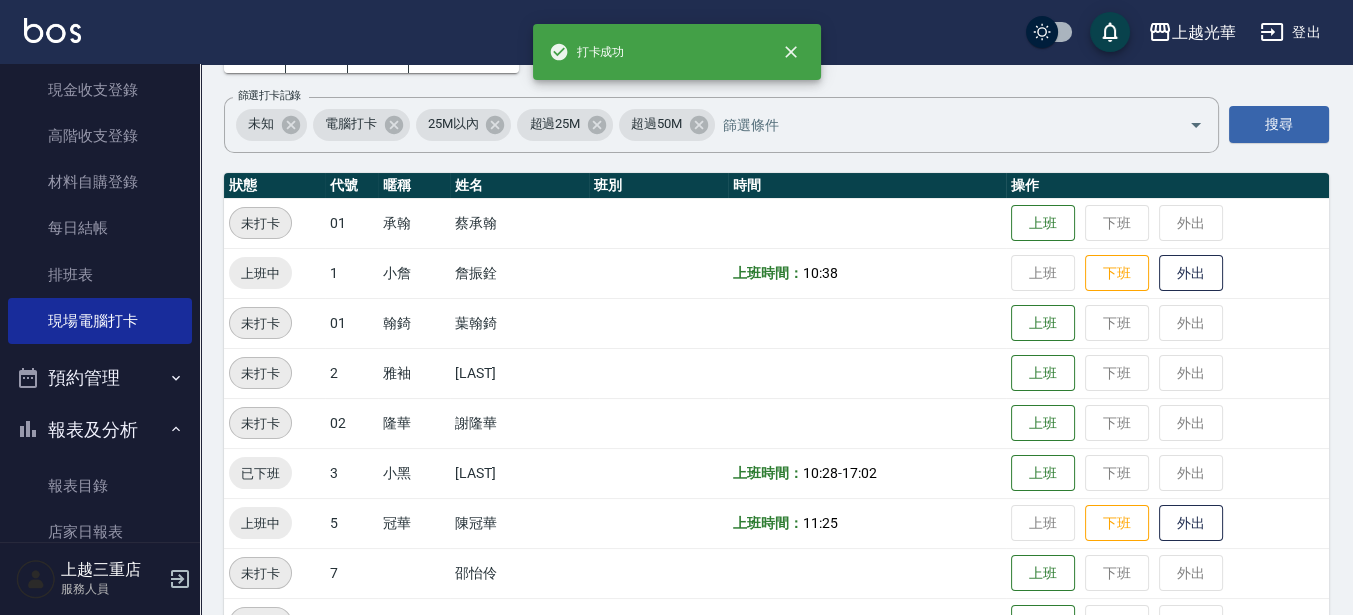 scroll, scrollTop: 0, scrollLeft: 0, axis: both 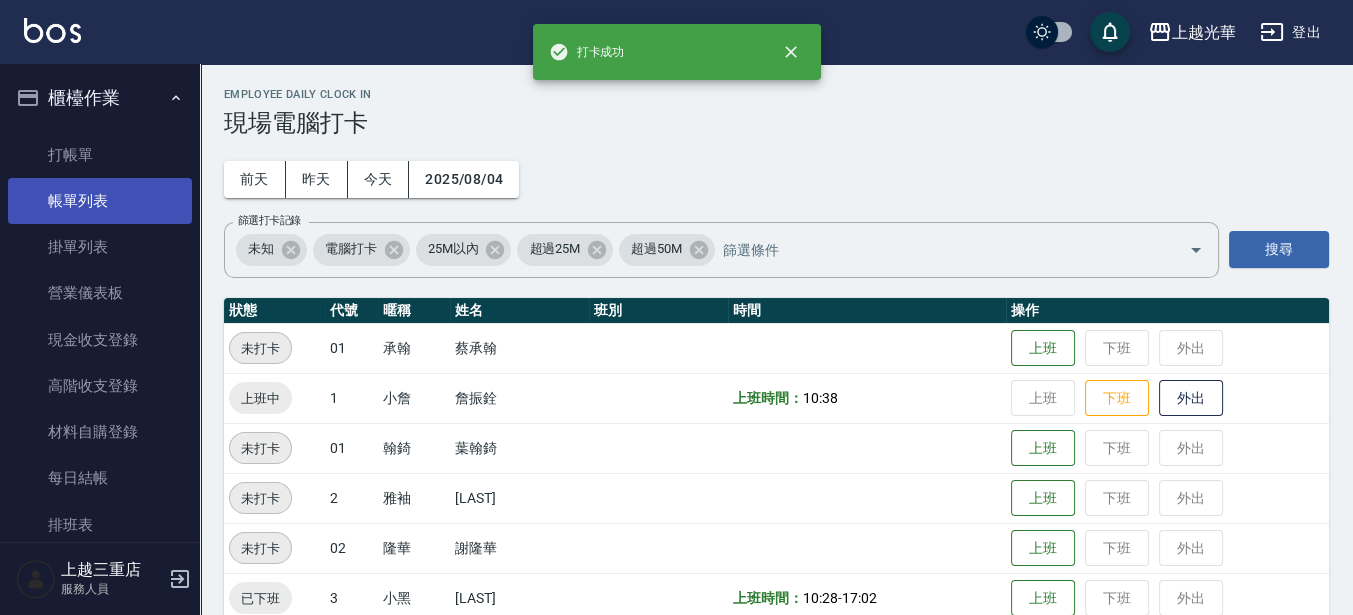 click on "帳單列表" at bounding box center (100, 201) 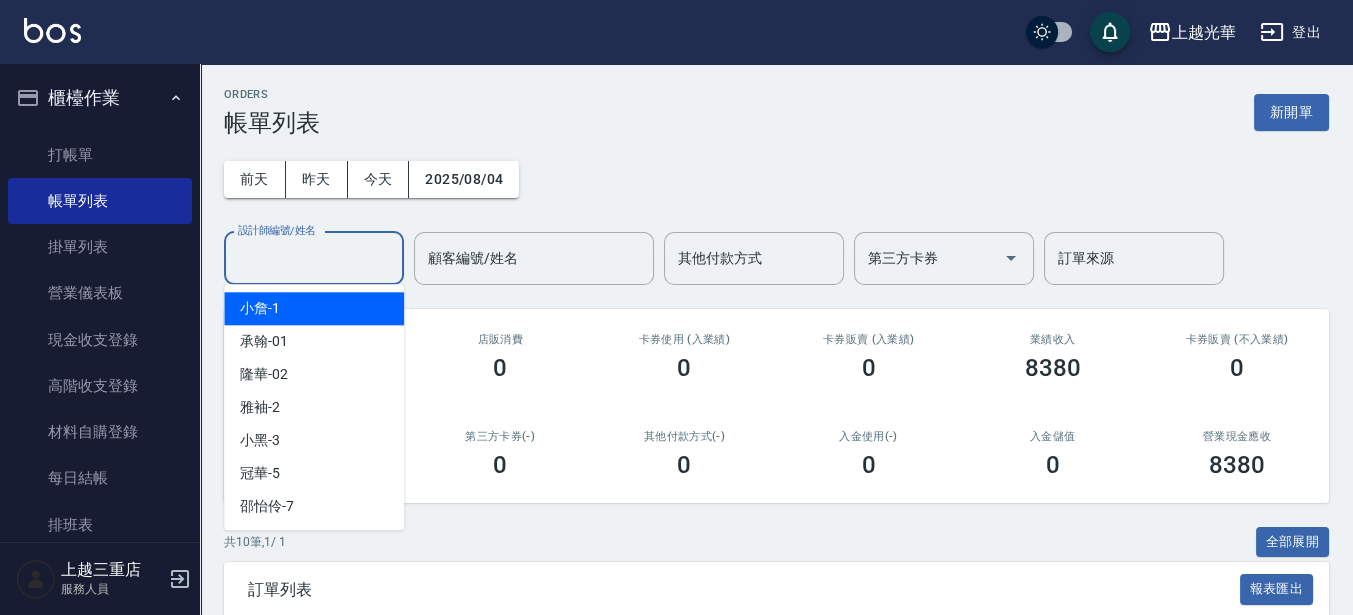click on "設計師編號/姓名" at bounding box center [314, 258] 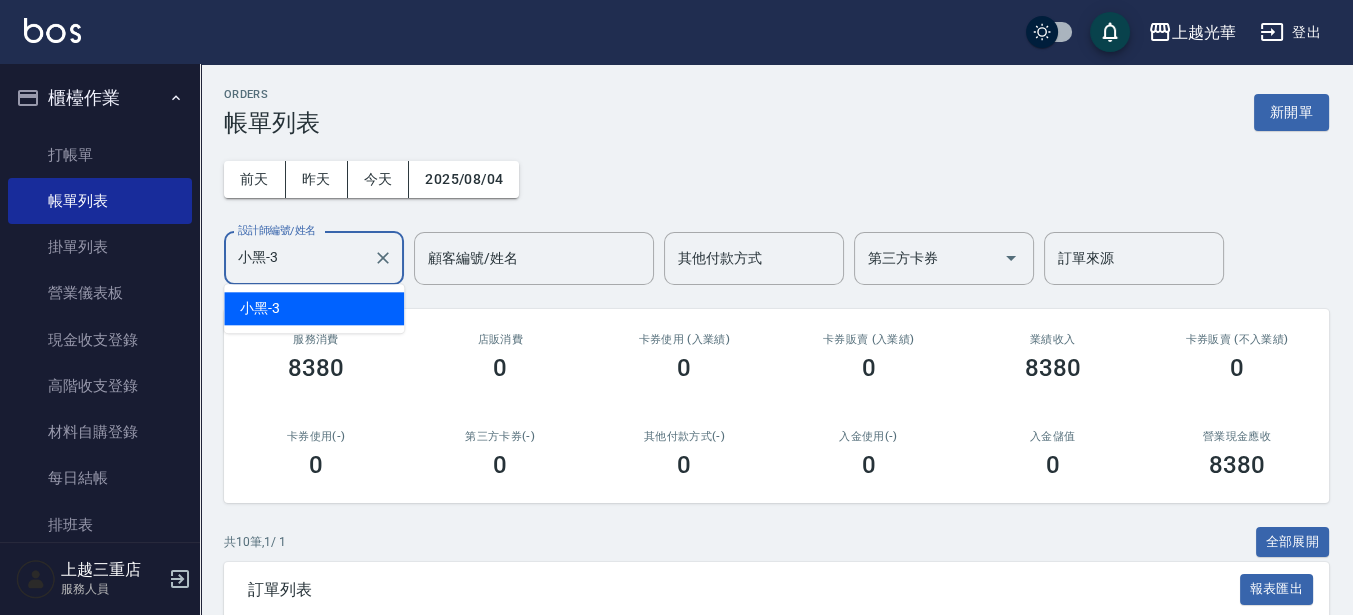 type on "小黑-3" 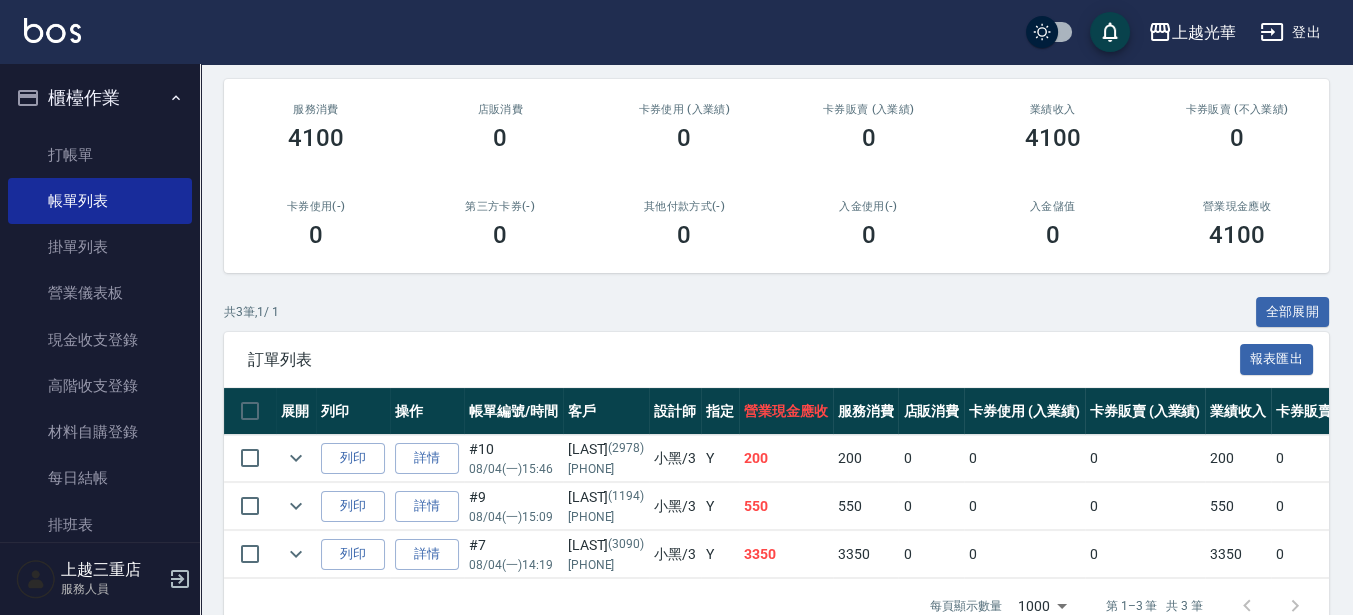 scroll, scrollTop: 288, scrollLeft: 0, axis: vertical 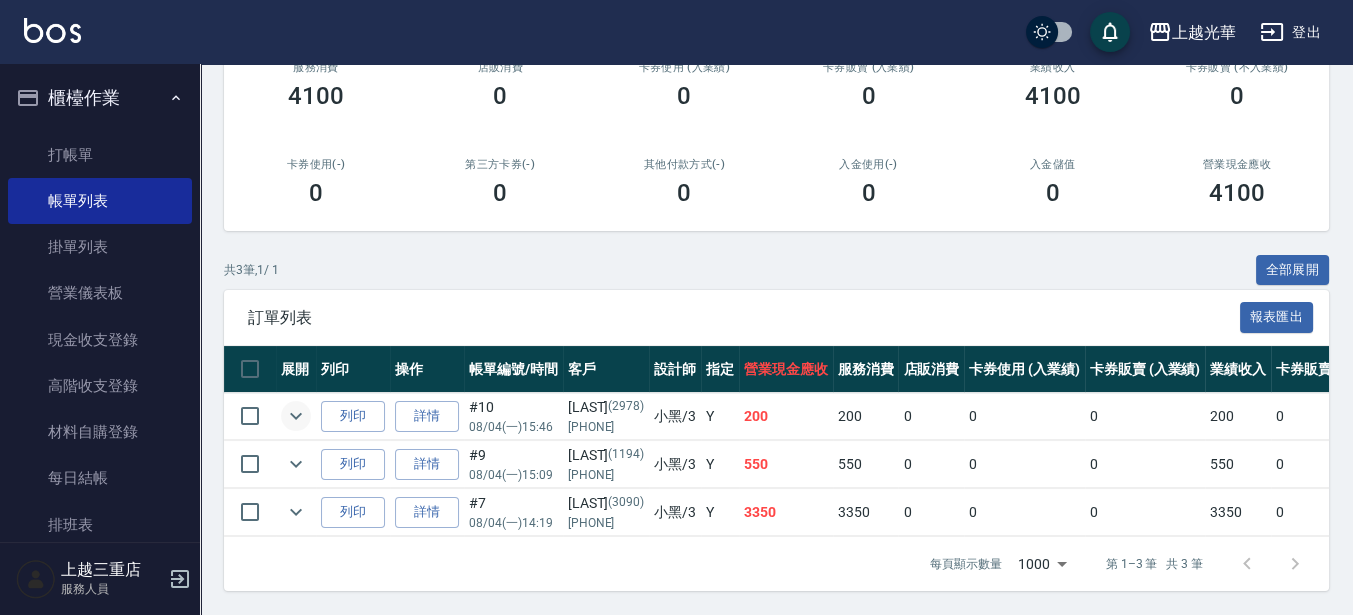 click 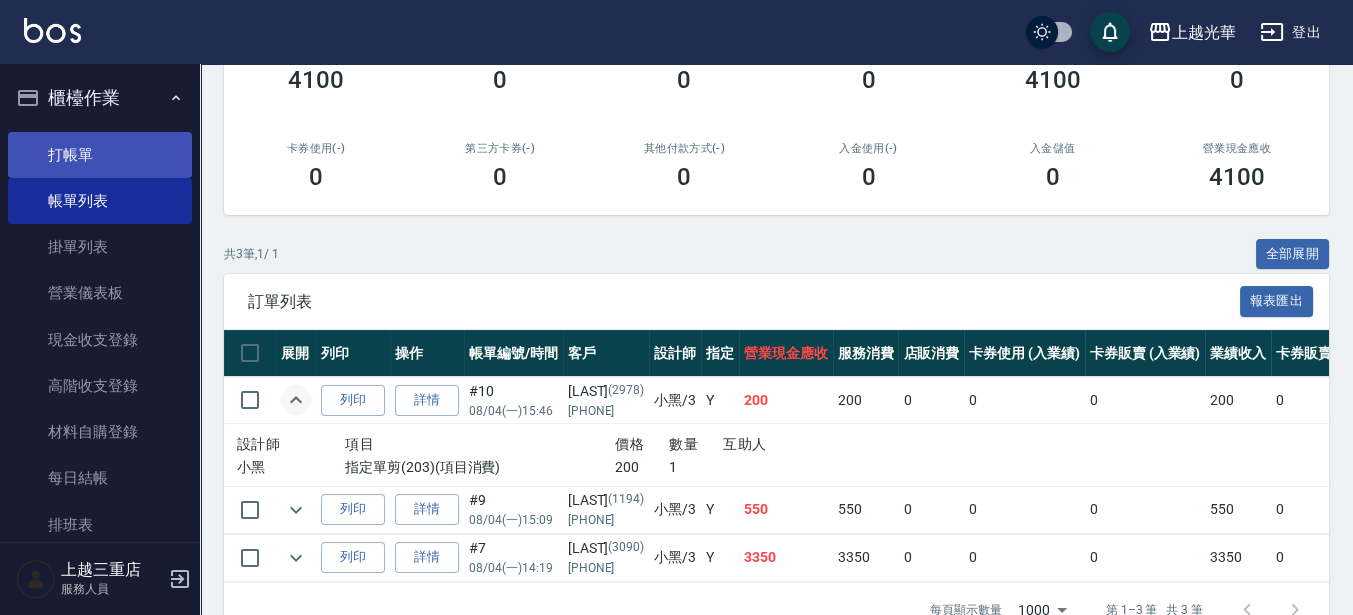 click on "打帳單" at bounding box center [100, 155] 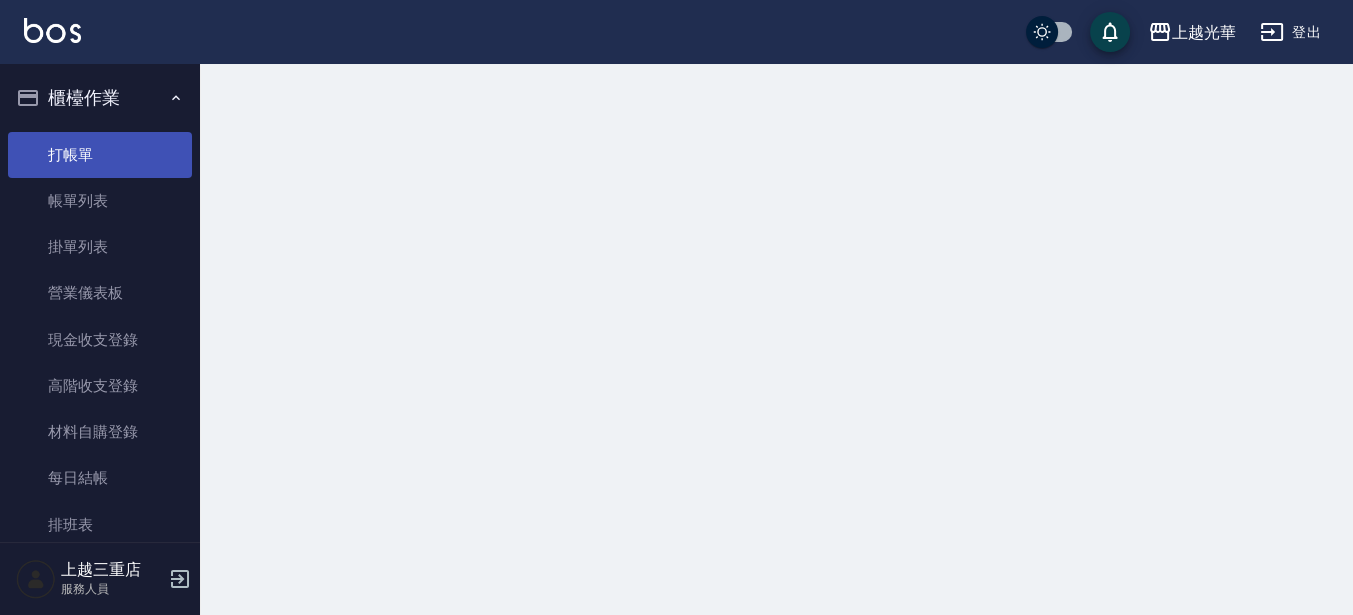 scroll, scrollTop: 0, scrollLeft: 0, axis: both 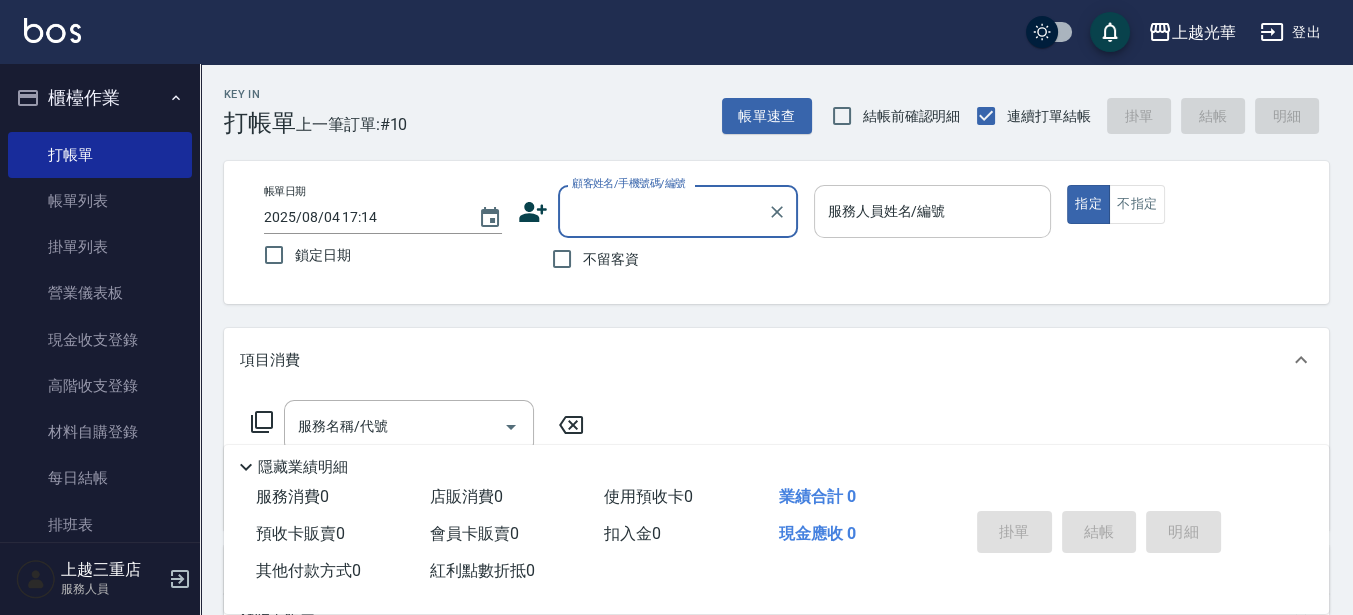 drag, startPoint x: 949, startPoint y: 216, endPoint x: 957, endPoint y: 208, distance: 11.313708 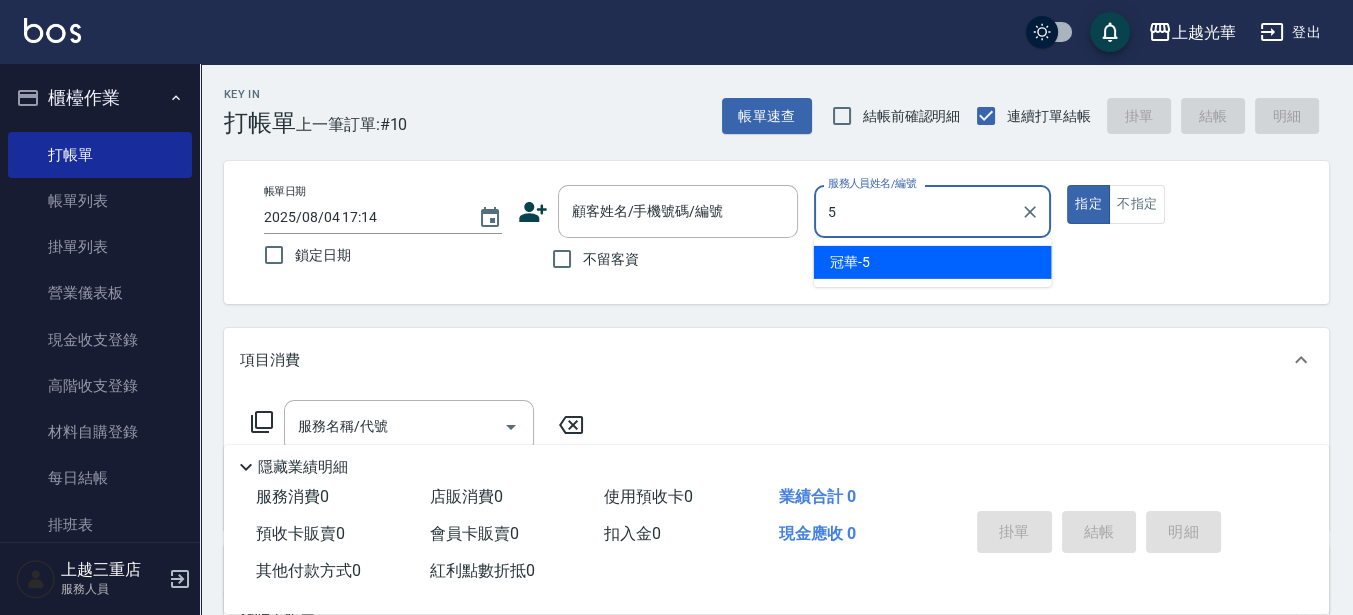 type on "冠華-5" 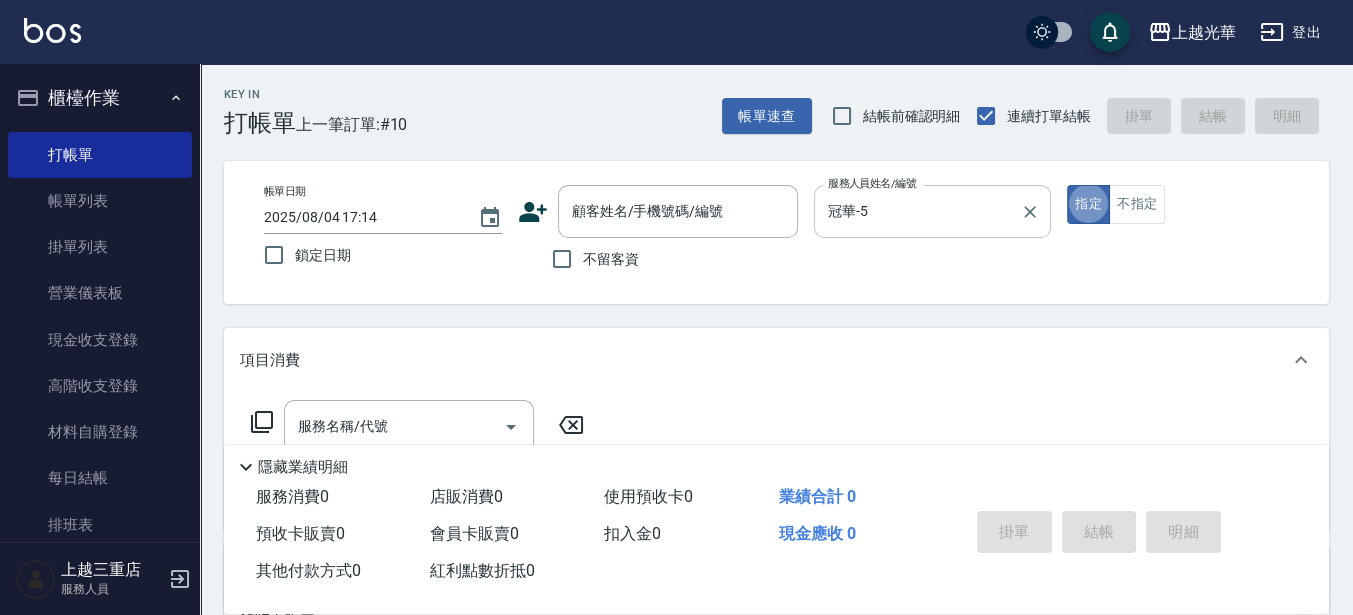 type on "true" 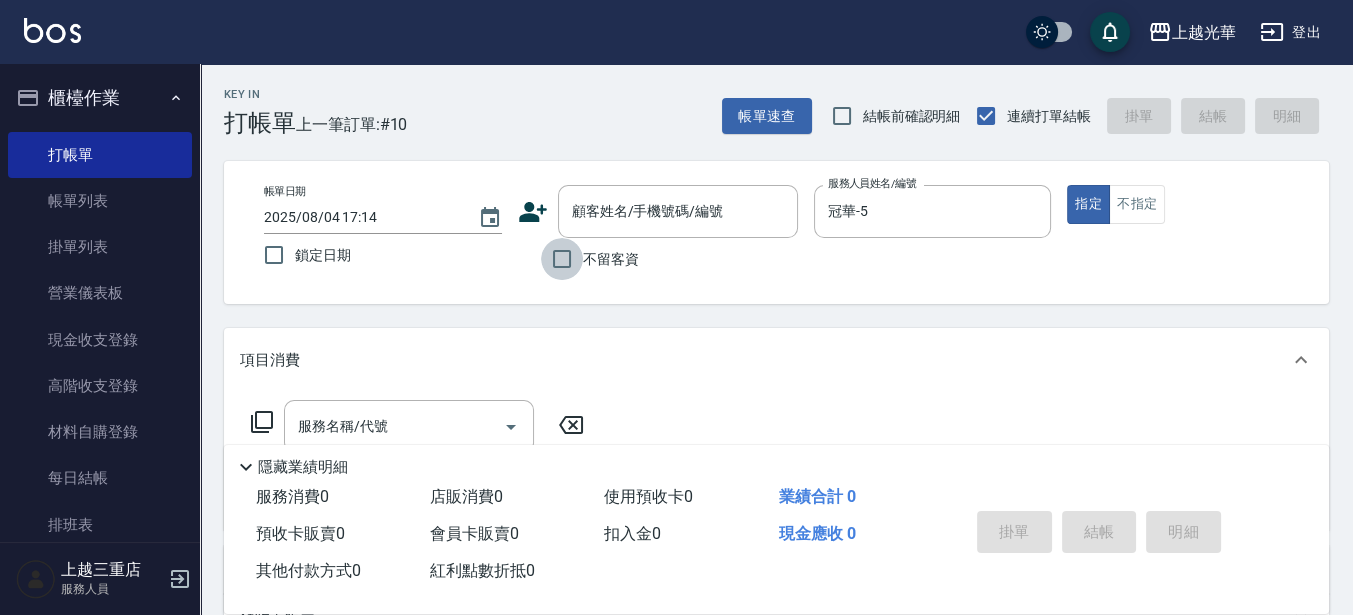 click on "不留客資" at bounding box center [562, 259] 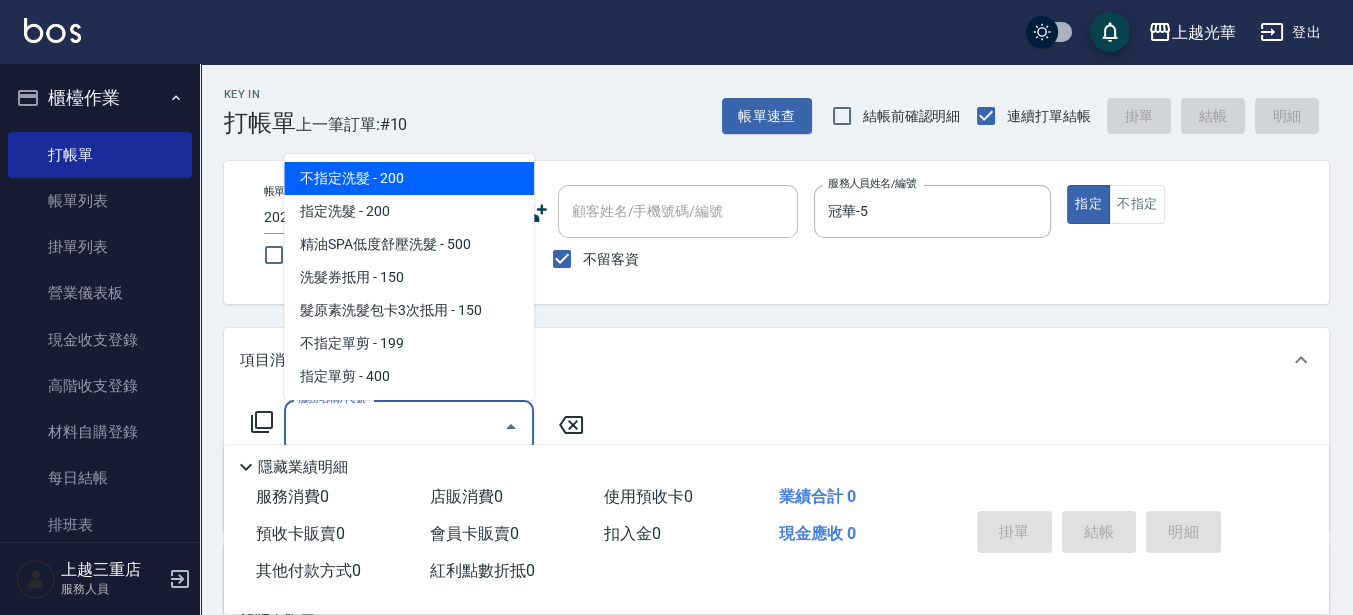 click on "服務名稱/代號" at bounding box center [394, 426] 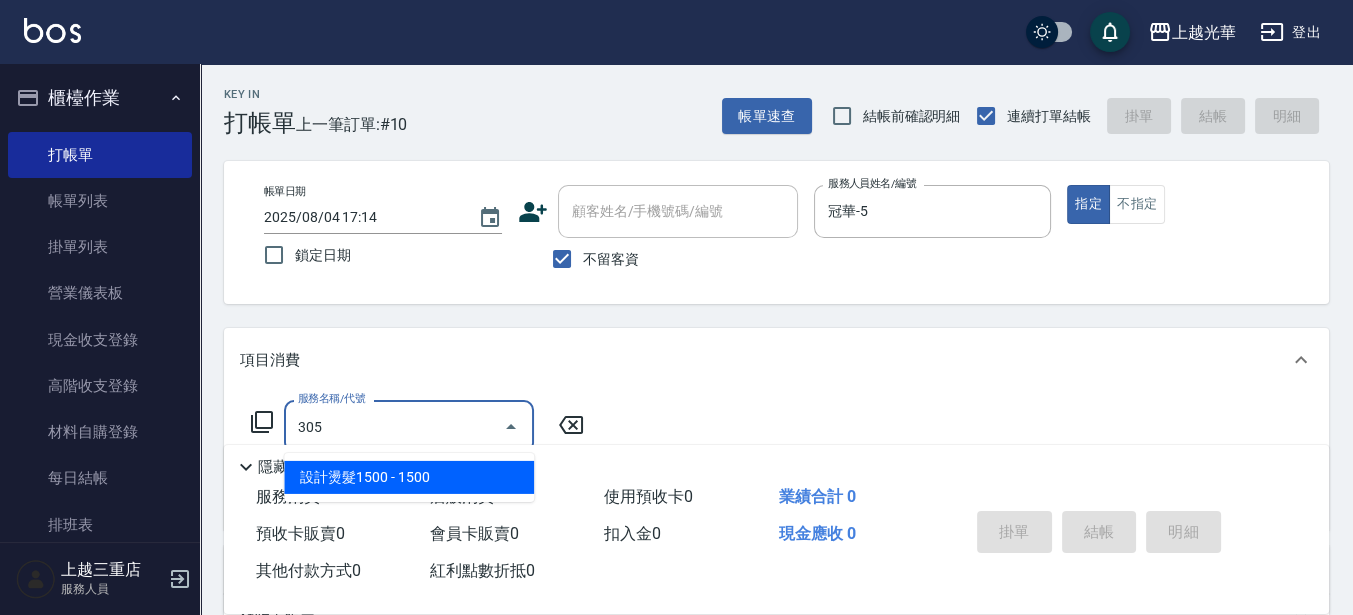 type on "設計燙髮1500(305)" 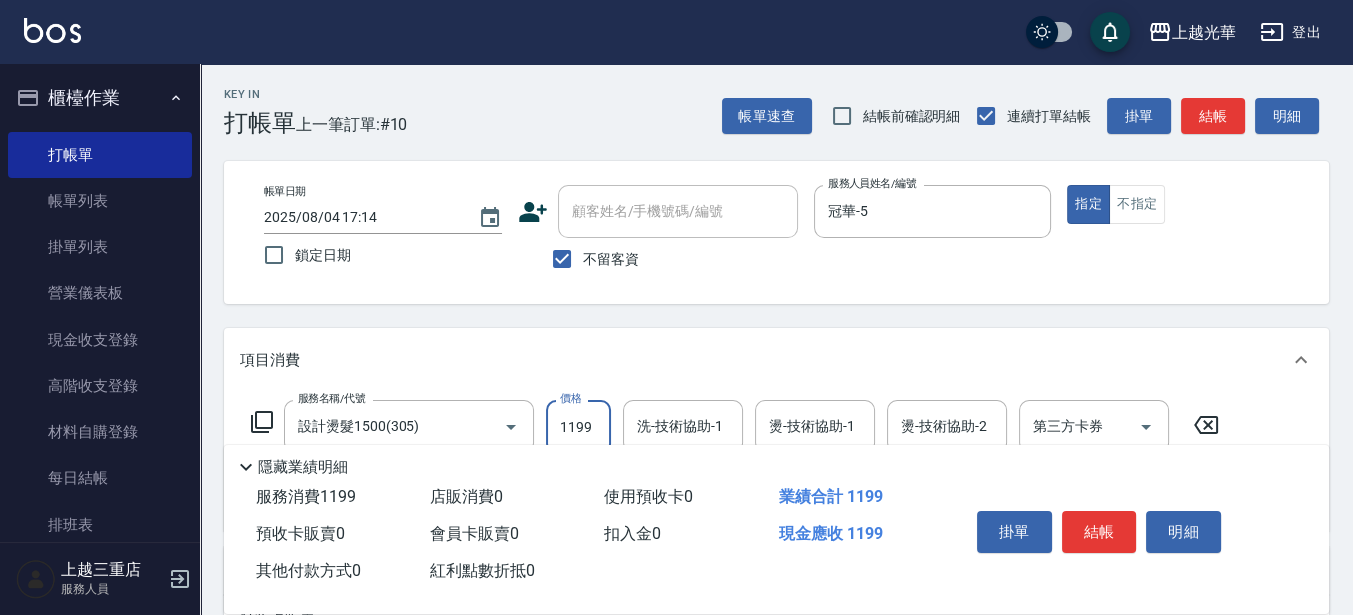 type on "1199" 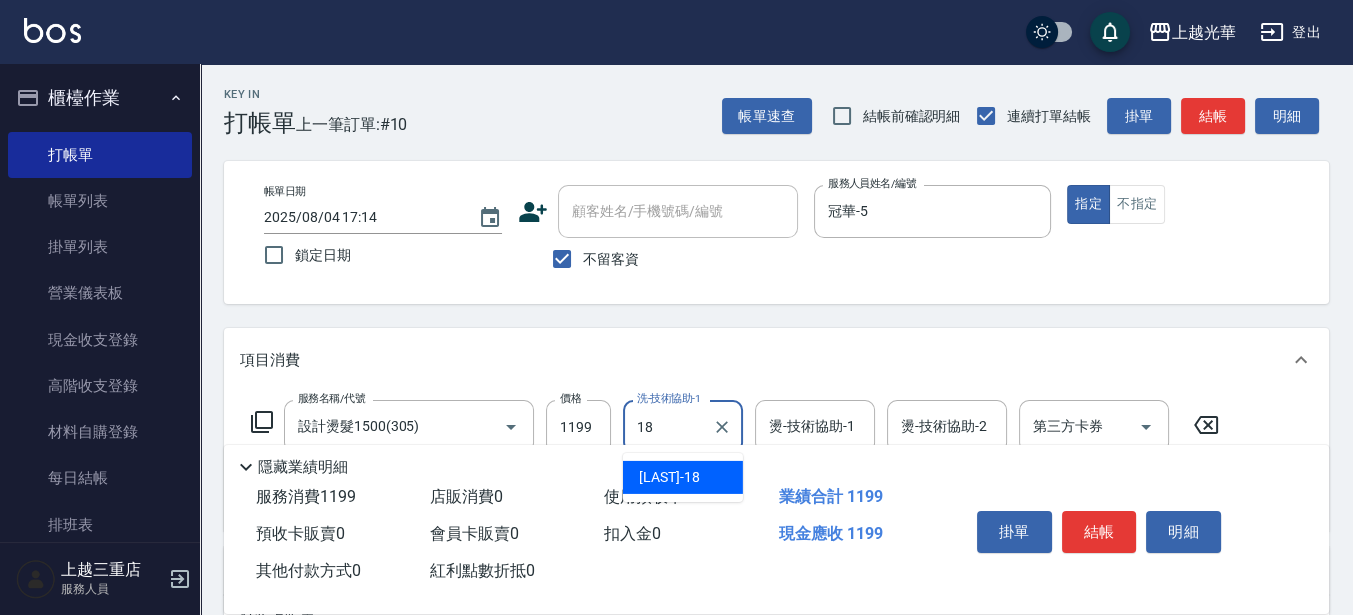 type on "1" 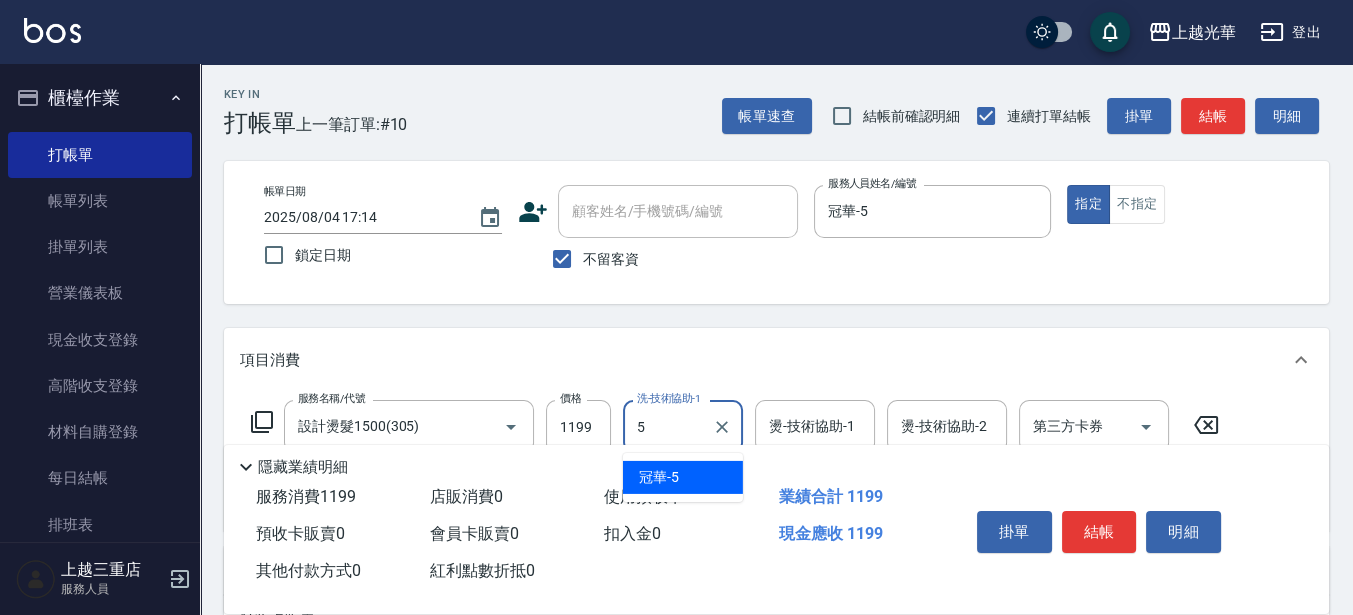 type on "冠華-5" 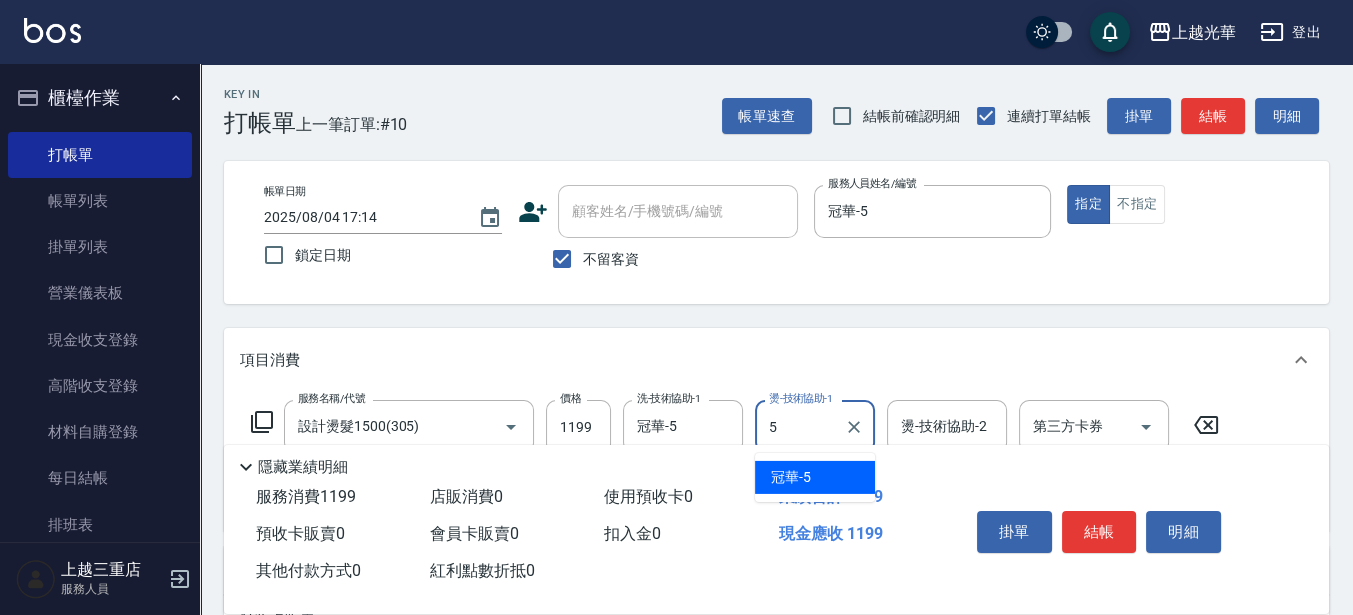 type on "冠華-5" 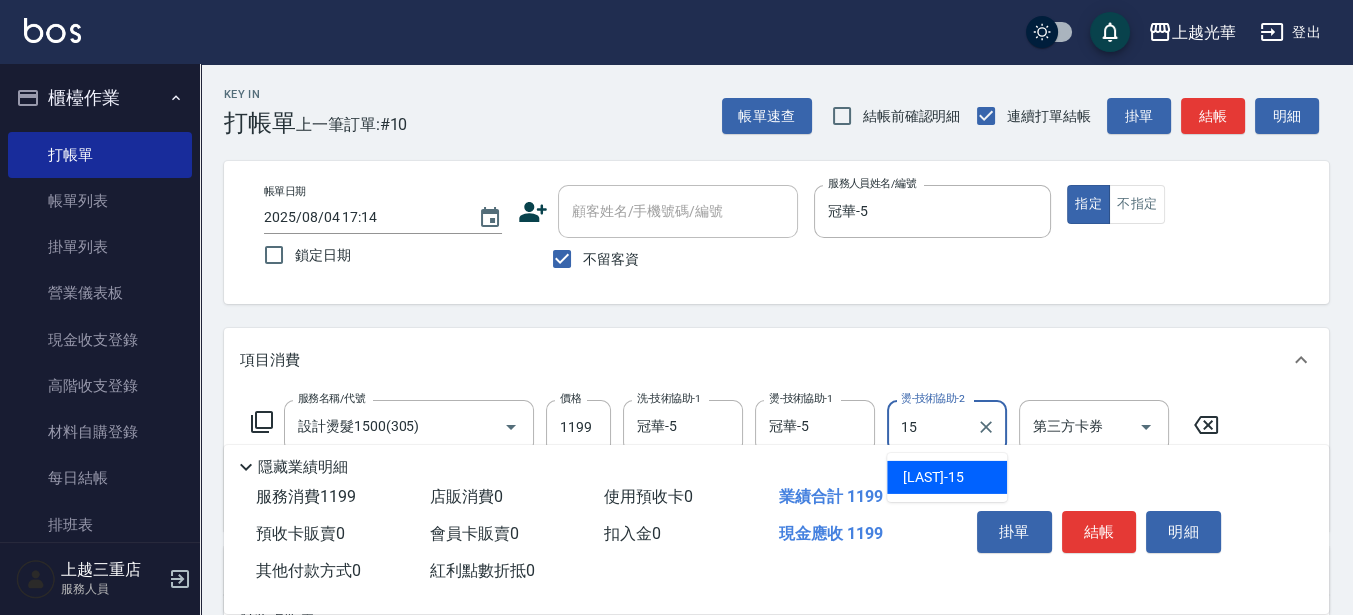 type on "[LAST]-15" 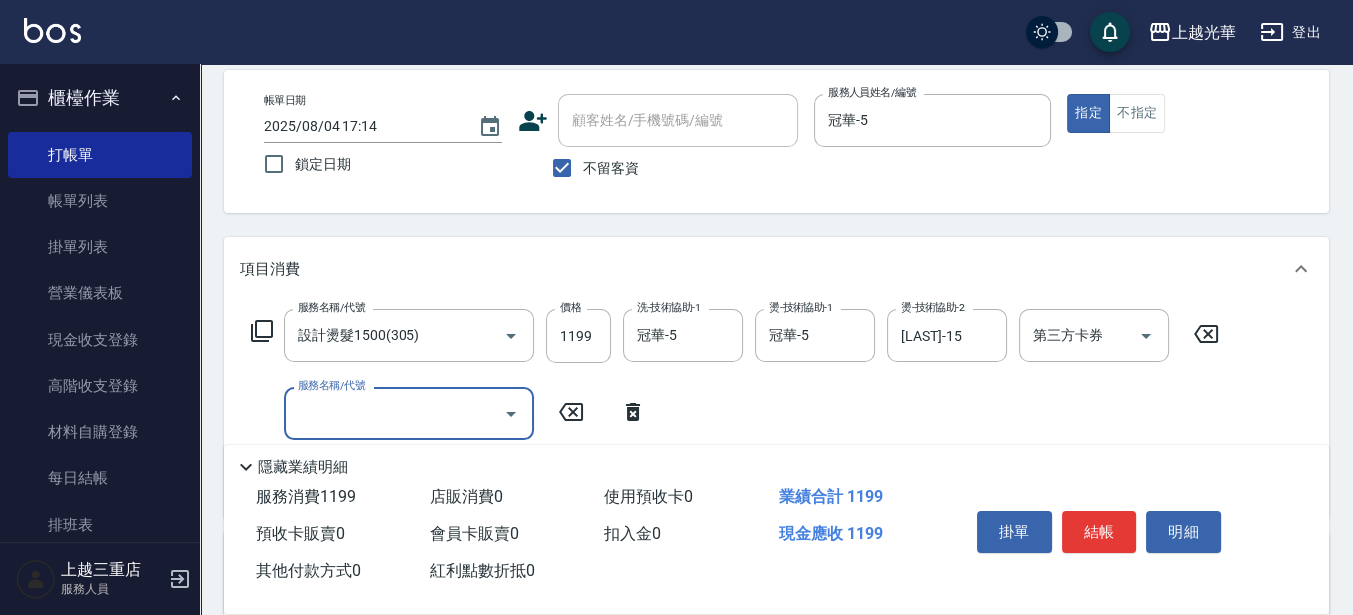 scroll, scrollTop: 125, scrollLeft: 0, axis: vertical 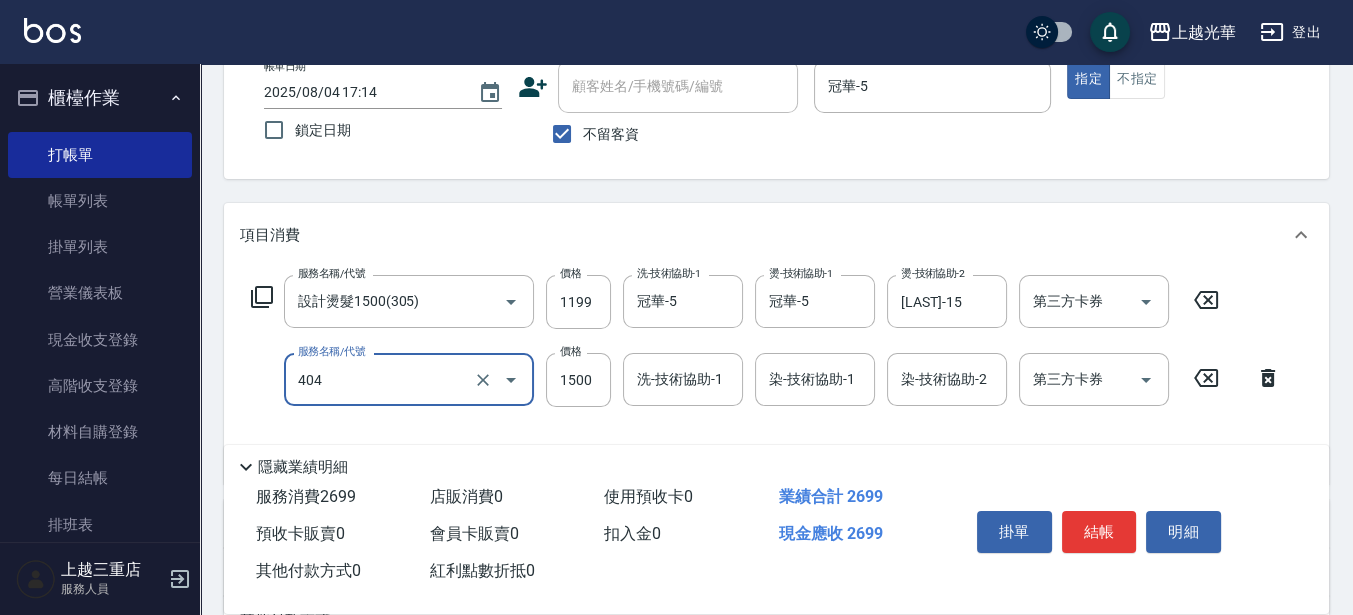 type on "設計染髮(404)" 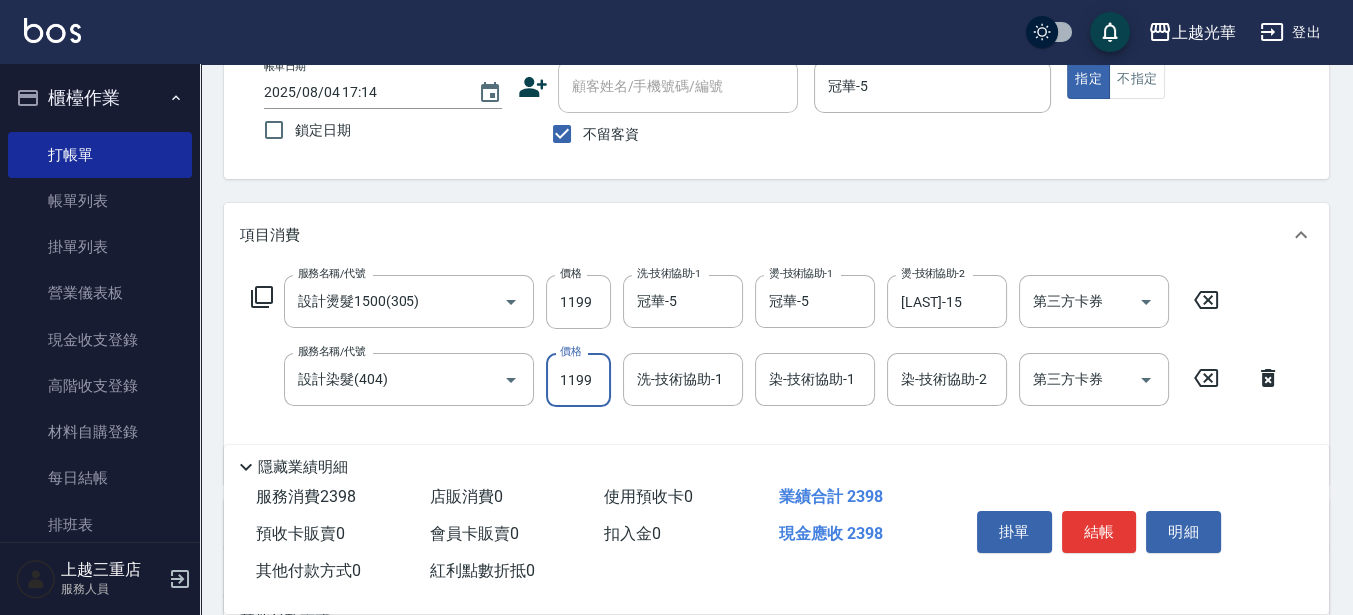 type on "1199" 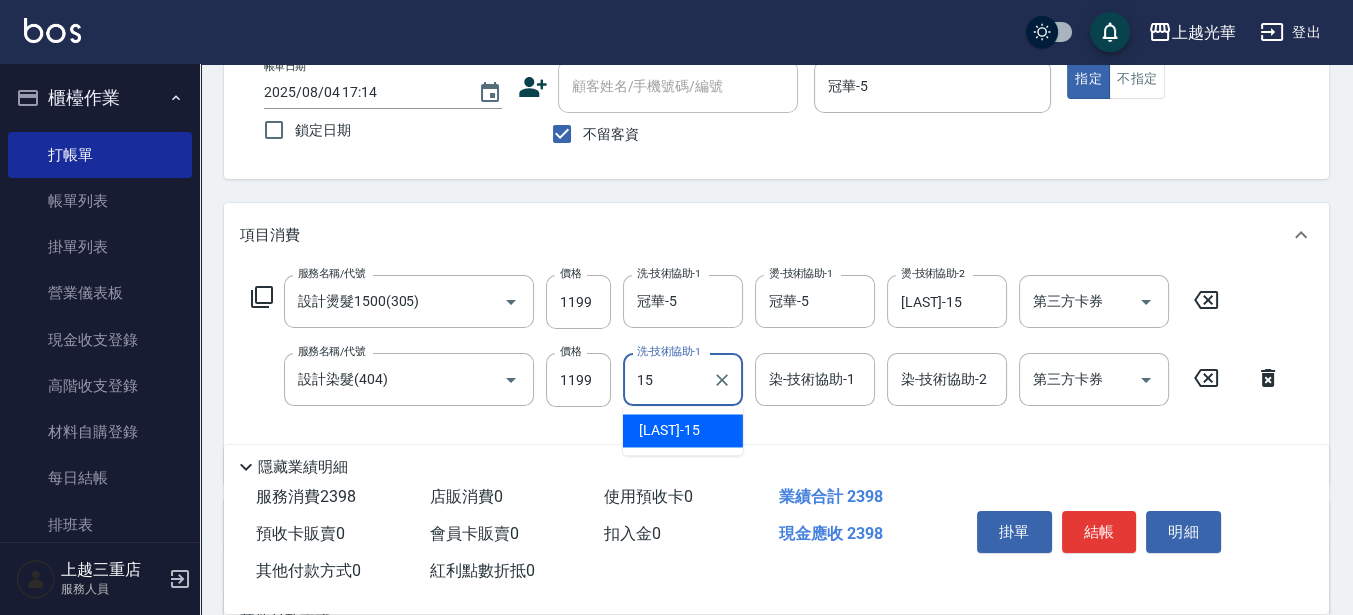 type on "[LAST]-15" 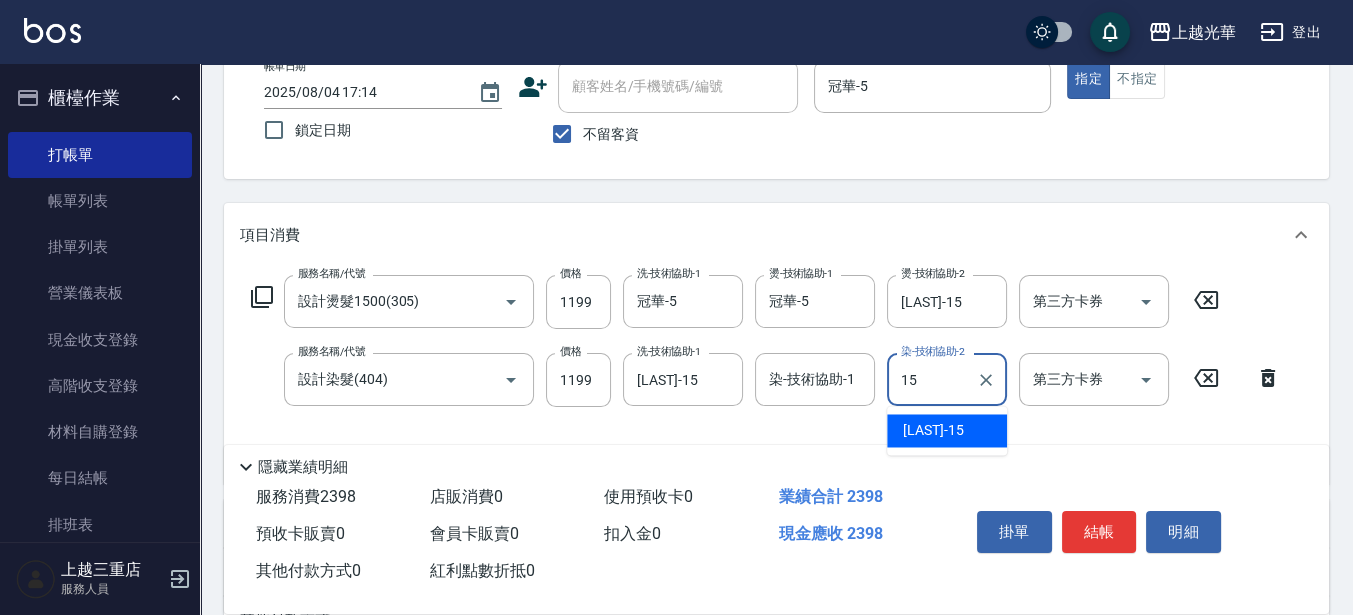 type on "[LAST]-15" 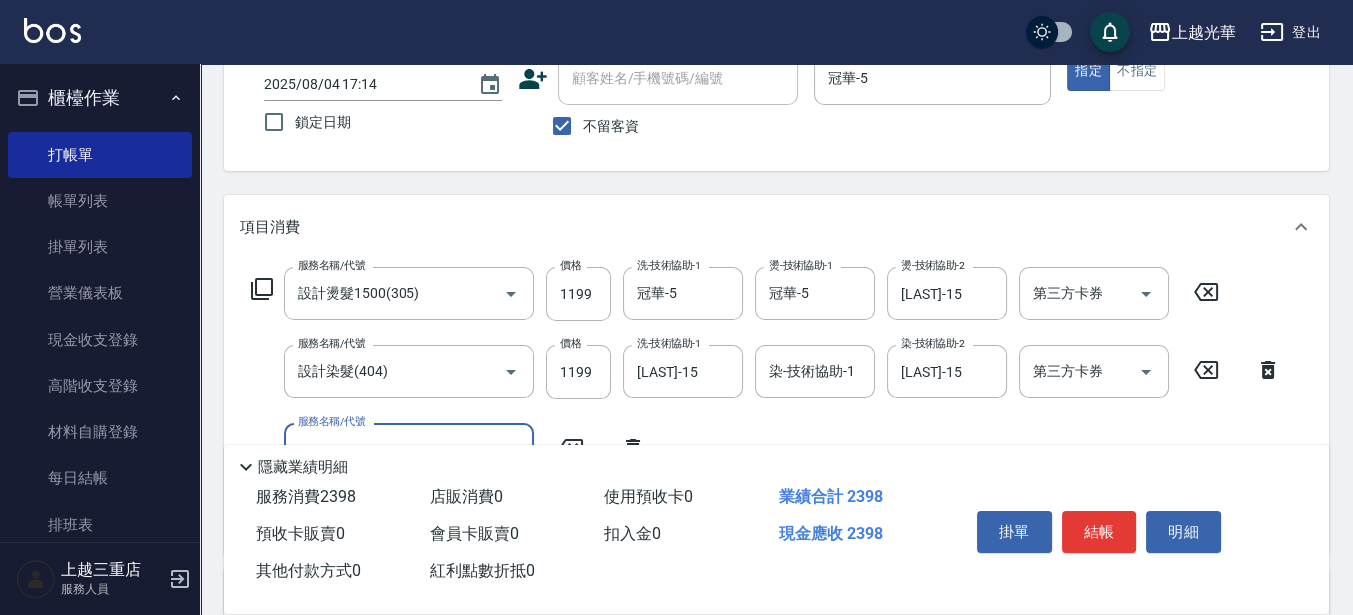 scroll, scrollTop: 375, scrollLeft: 0, axis: vertical 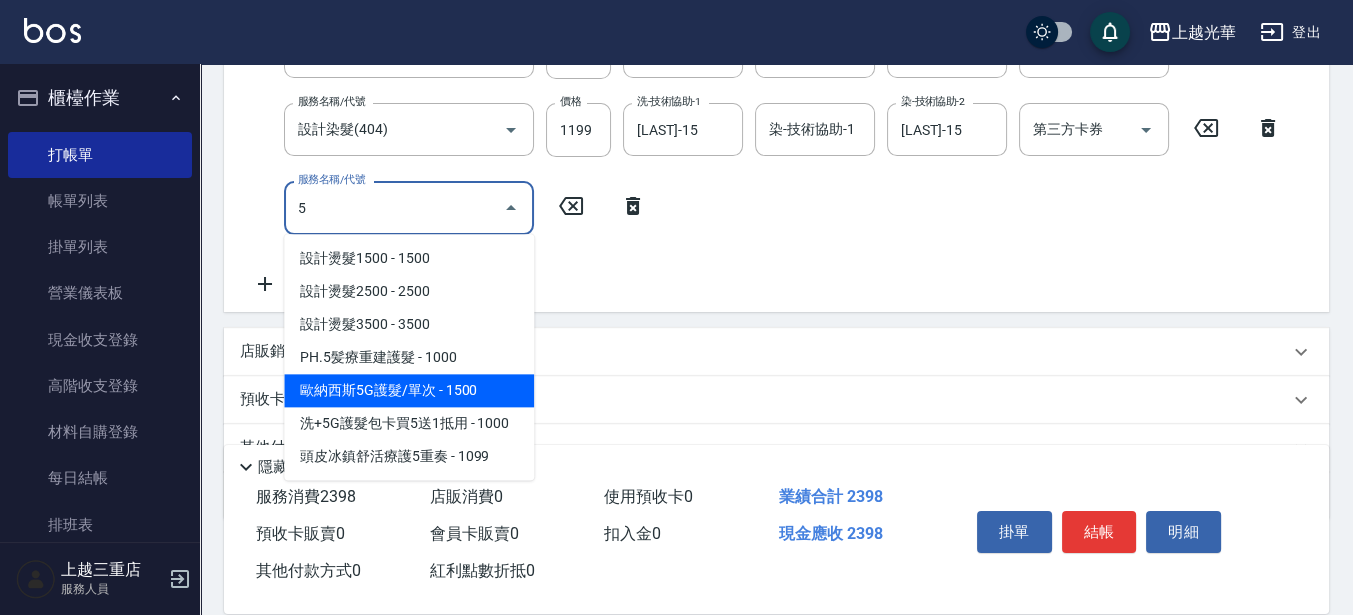 click on "歐納西斯5G護髮/單次 - 1500" at bounding box center [409, 390] 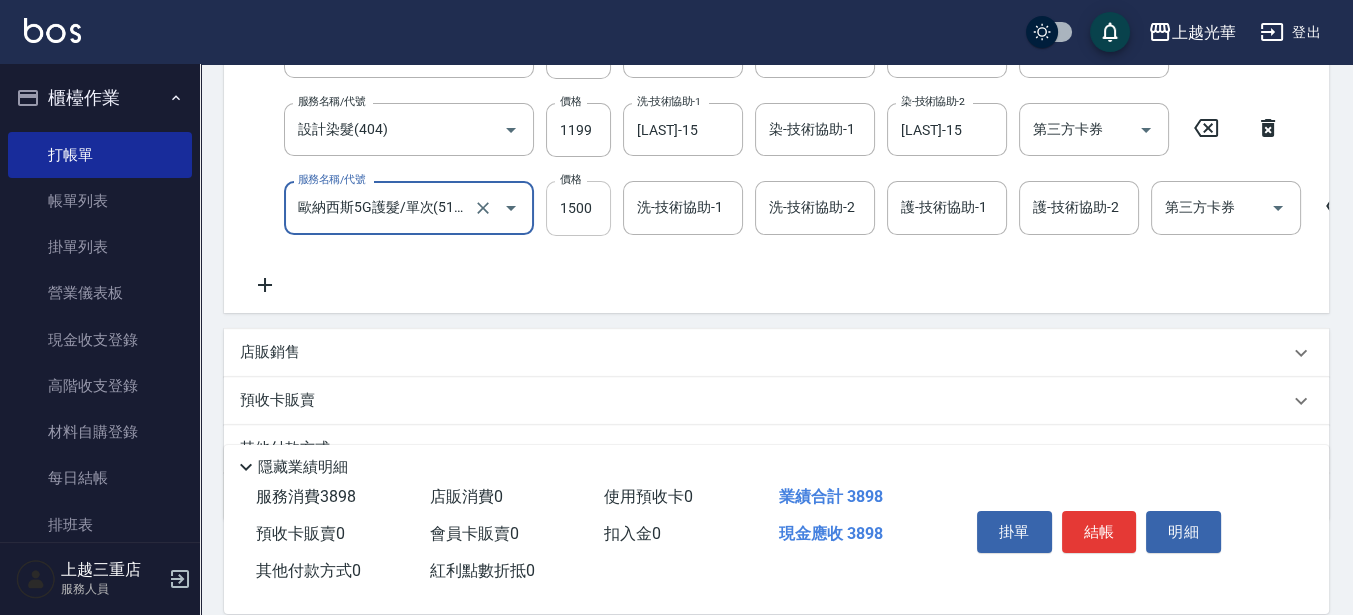 type on "歐納西斯5G護髮/單次(514)" 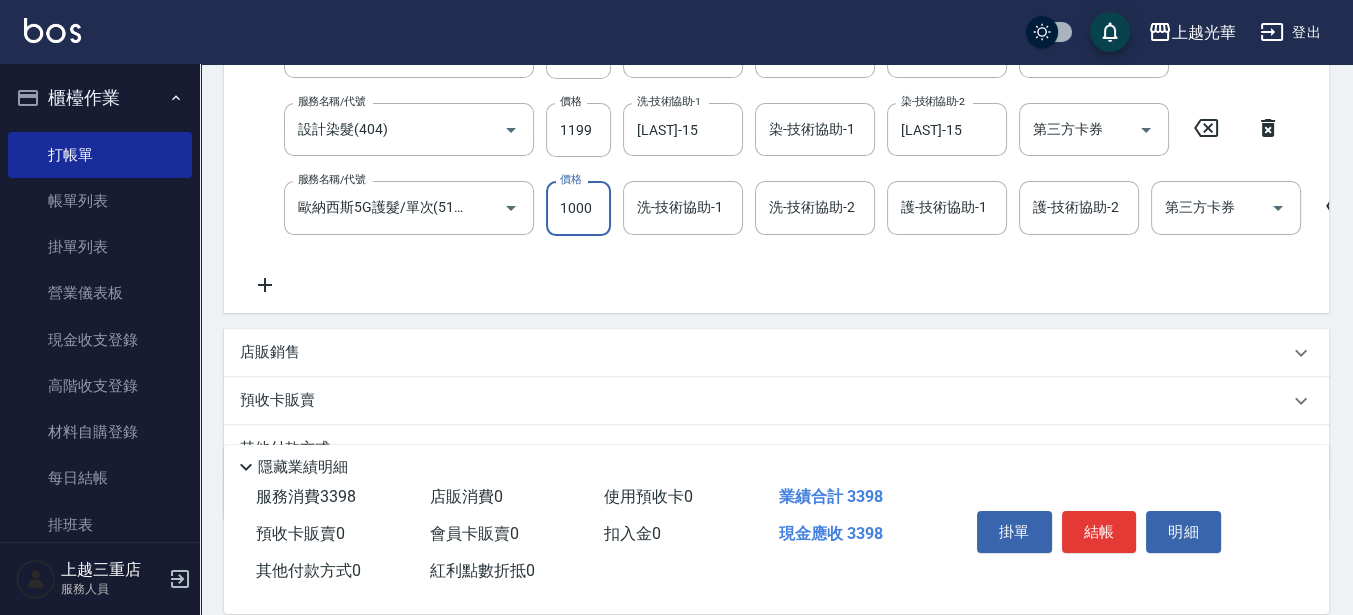 type on "1000" 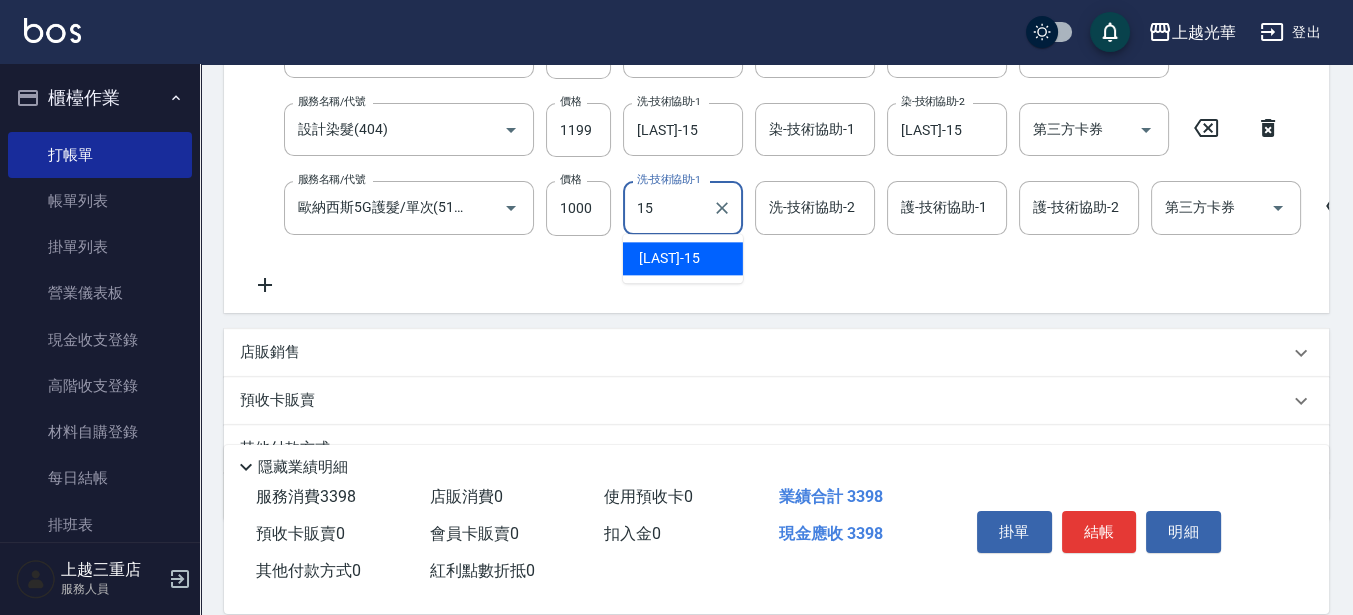 type on "[LAST]-15" 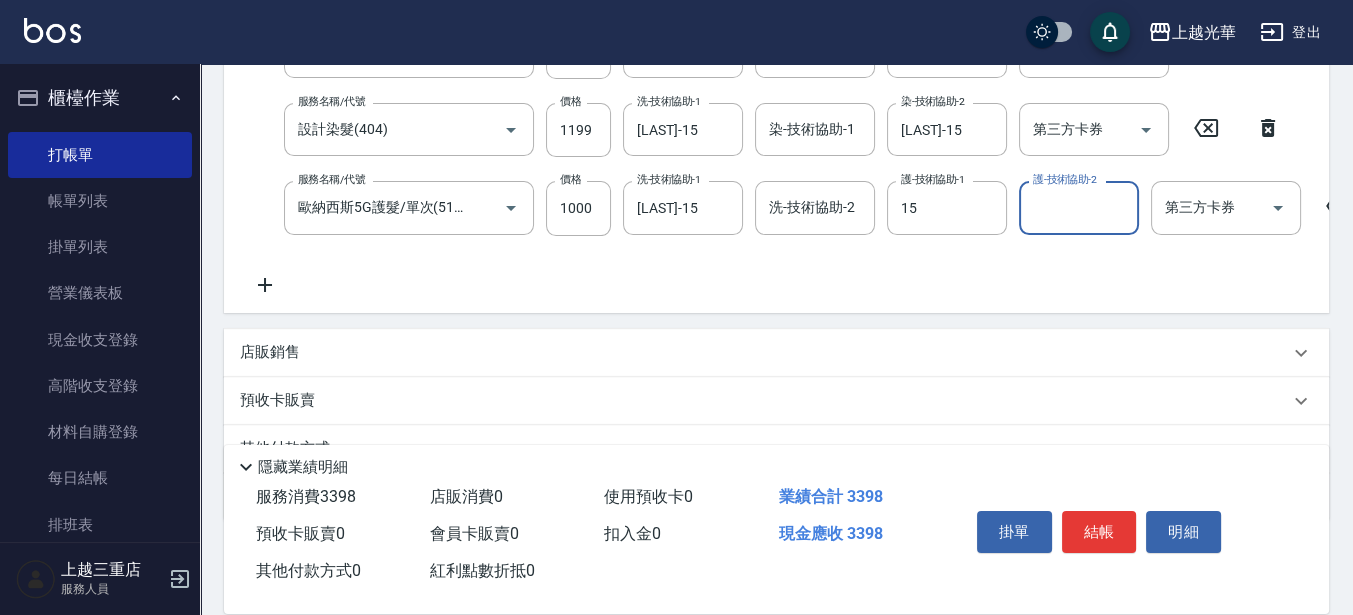 type on "[LAST]-15" 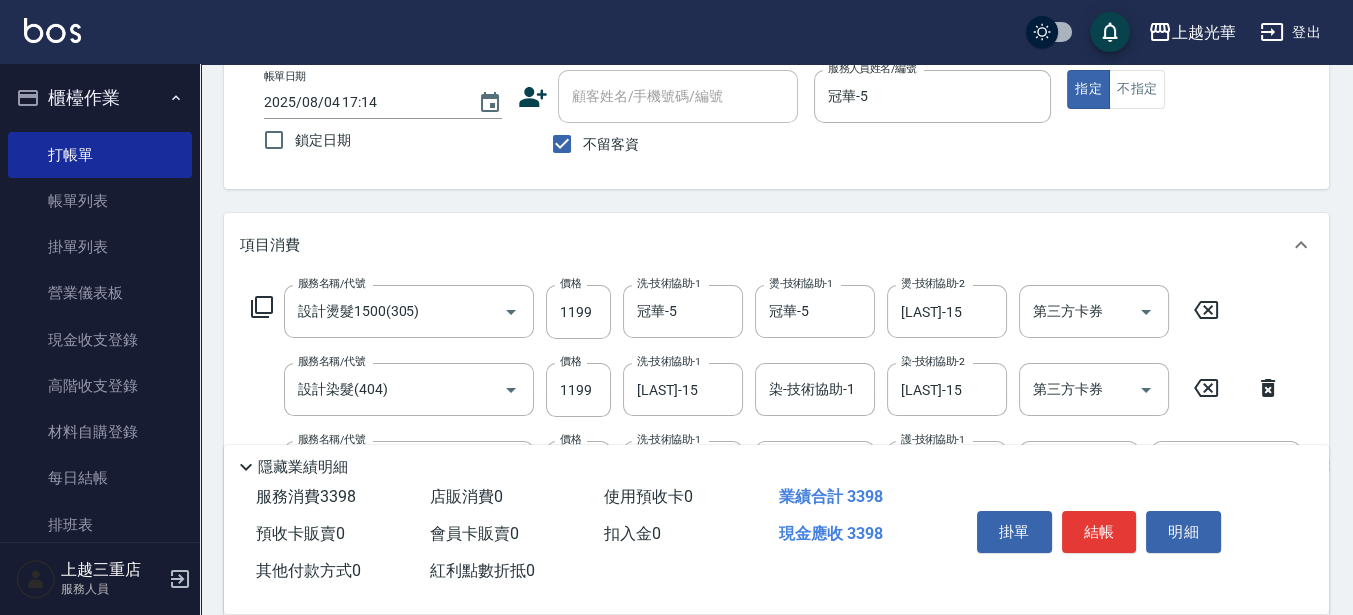 scroll, scrollTop: 0, scrollLeft: 0, axis: both 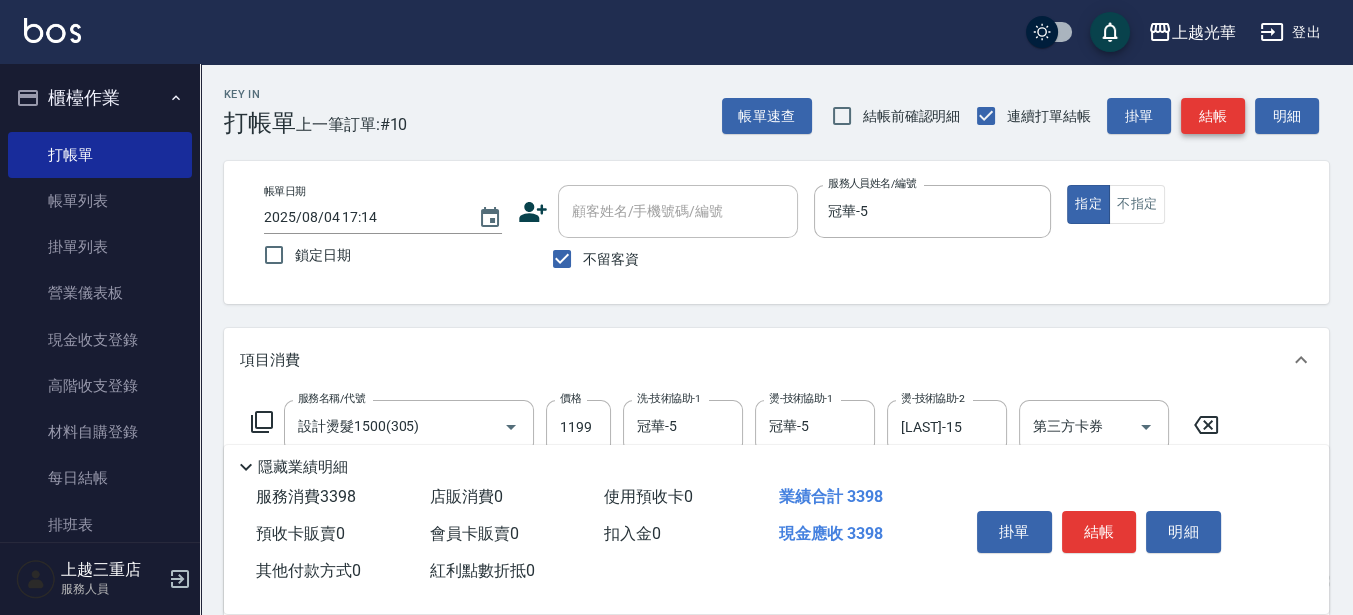 click on "結帳" at bounding box center [1213, 116] 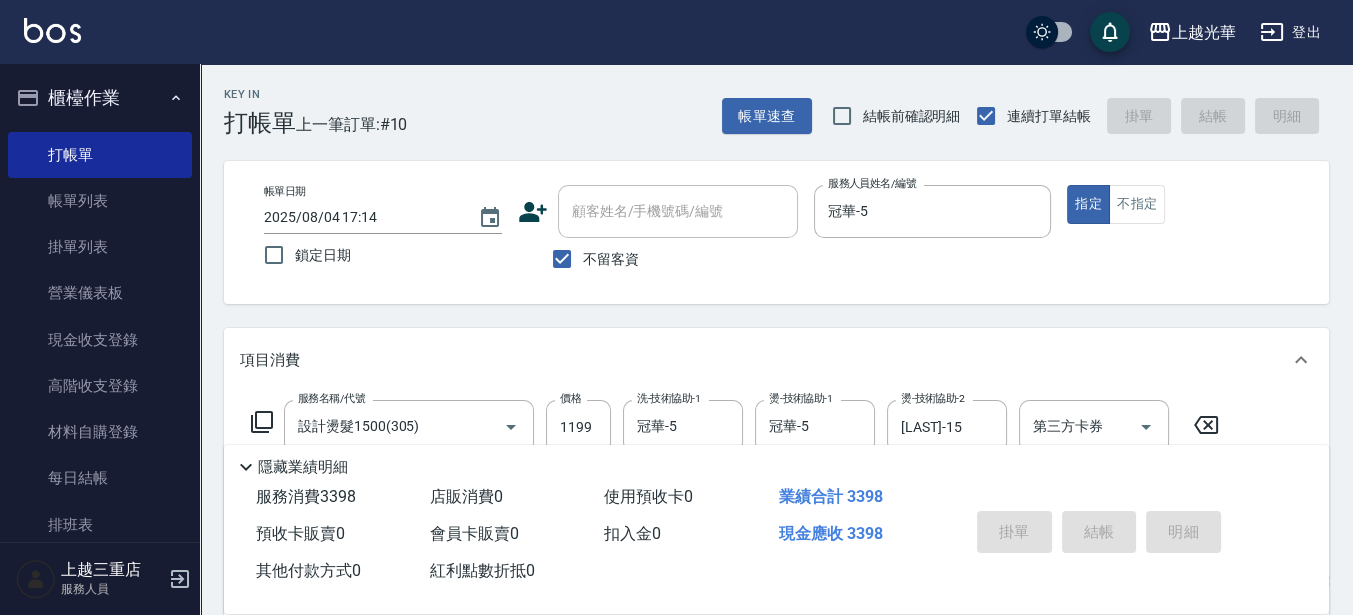 type on "[DATE] [TIME]" 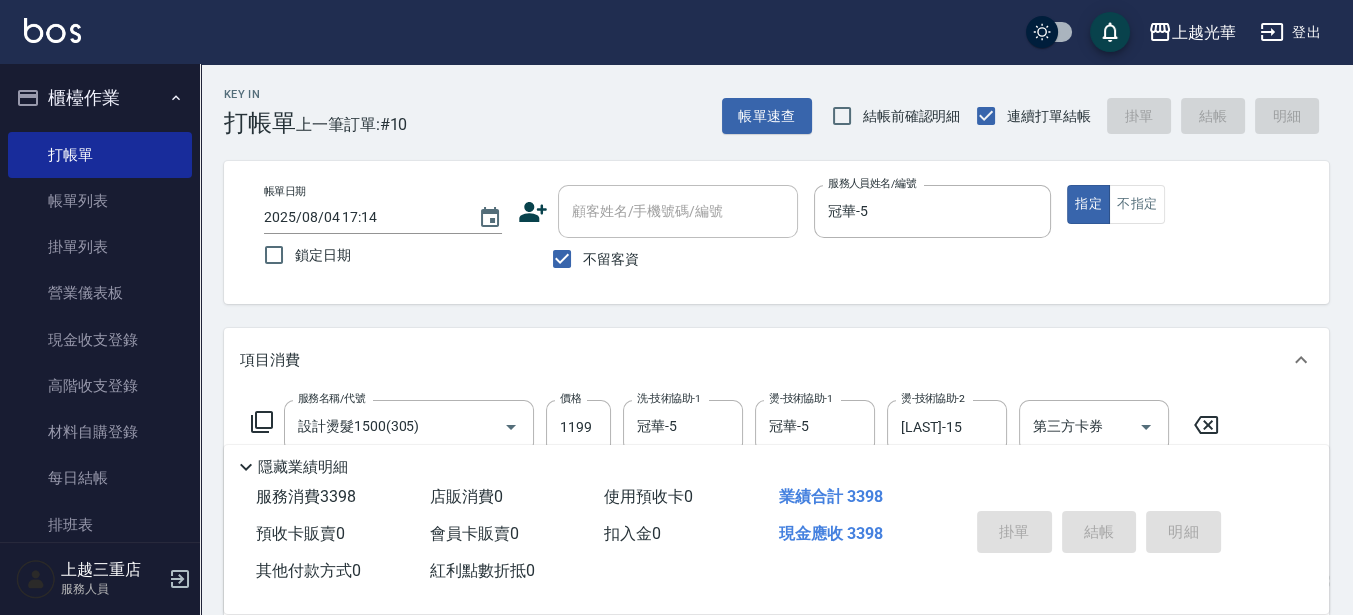 type 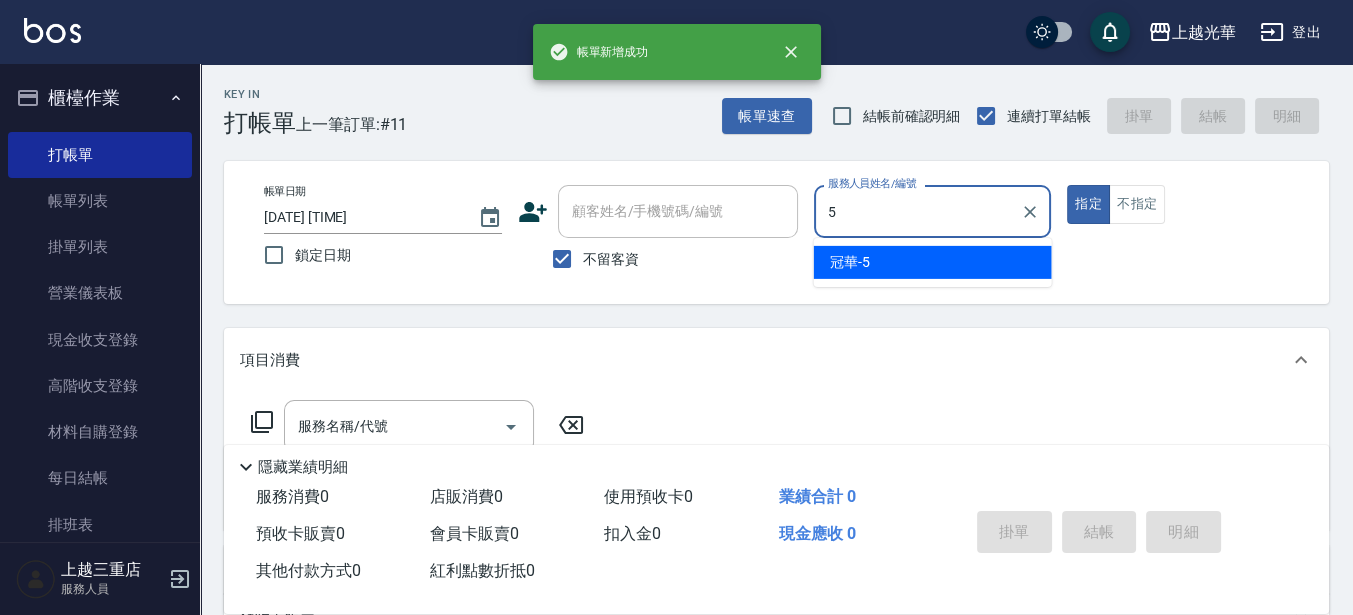 type on "冠華-5" 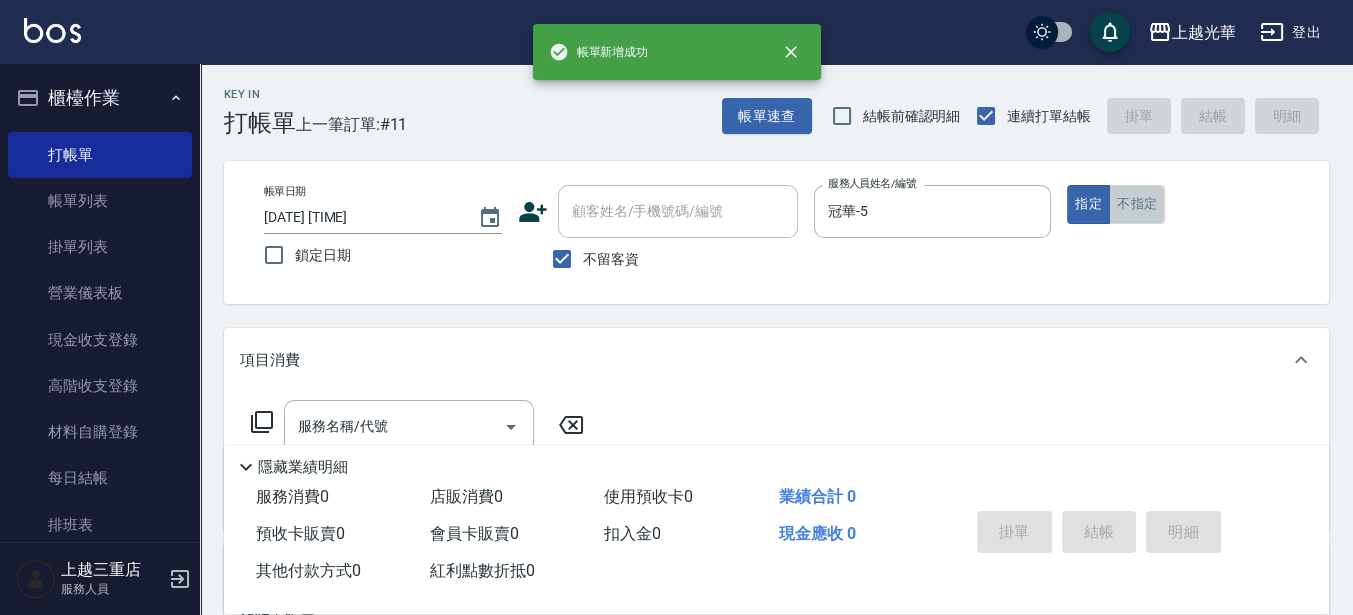 click on "不指定" at bounding box center (1137, 204) 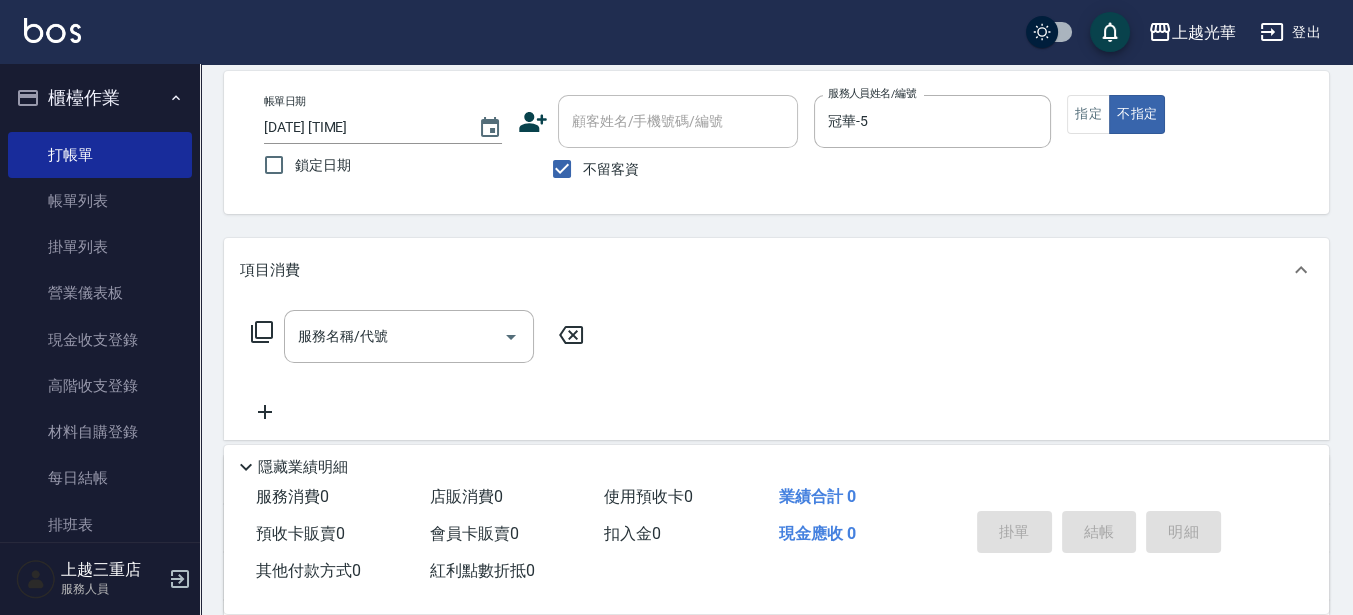 scroll, scrollTop: 125, scrollLeft: 0, axis: vertical 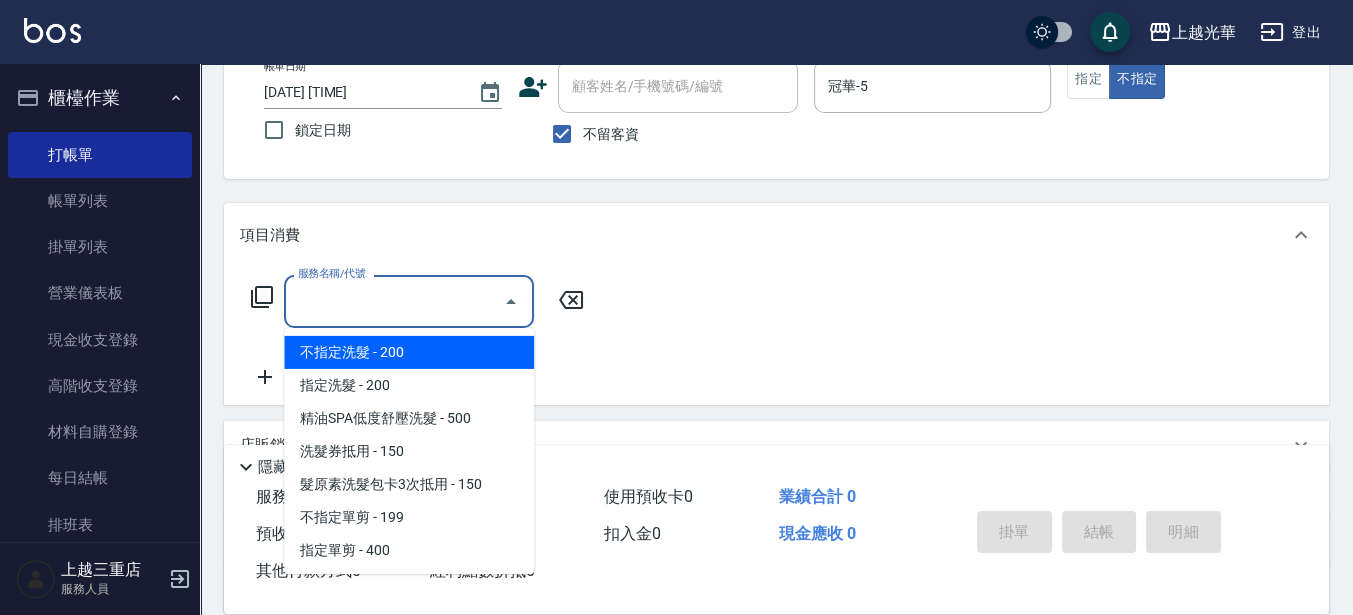 drag, startPoint x: 344, startPoint y: 303, endPoint x: 477, endPoint y: 331, distance: 135.91542 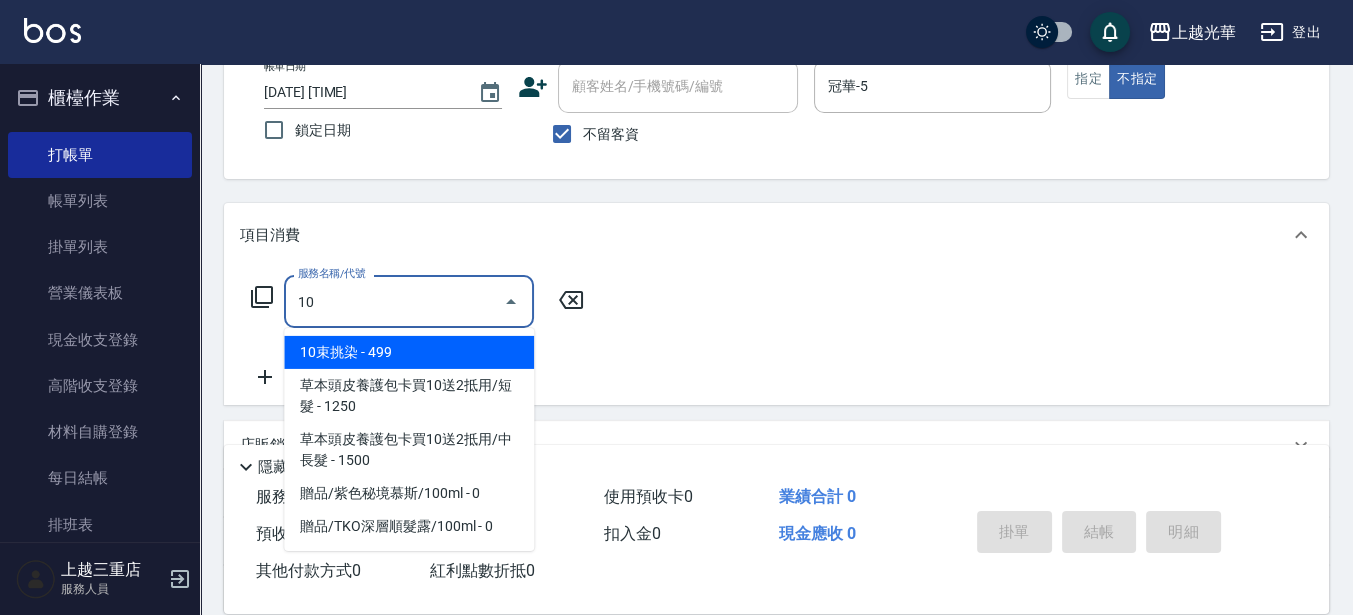 type on "1" 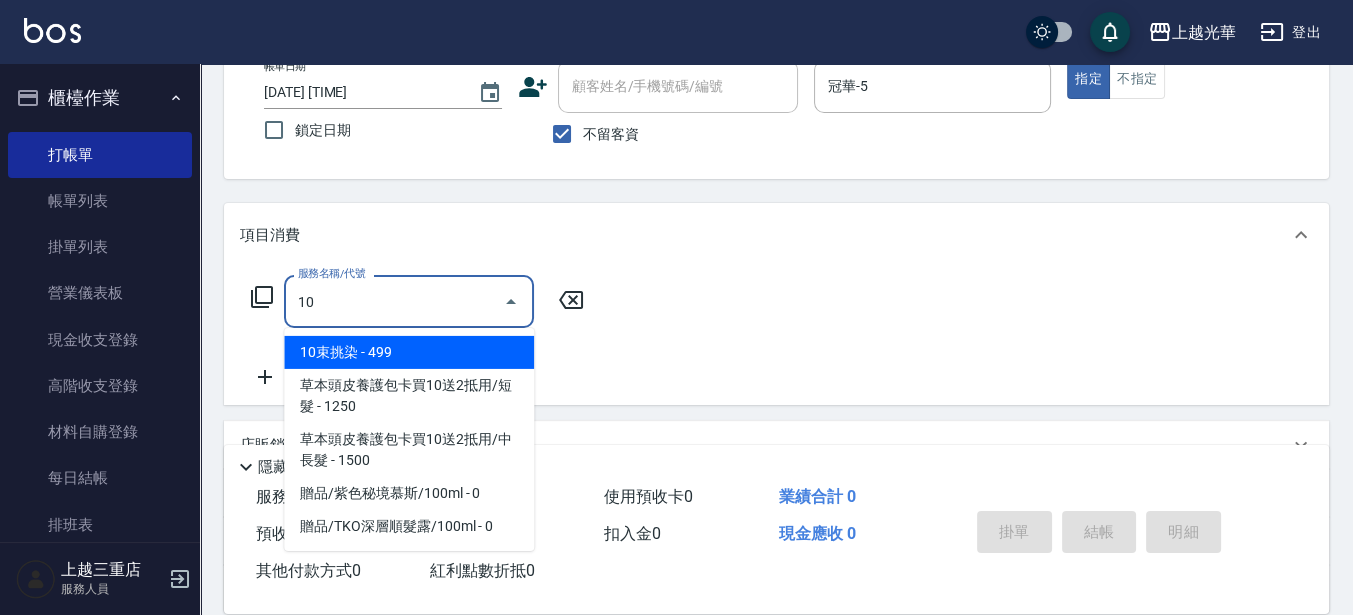 type on "1" 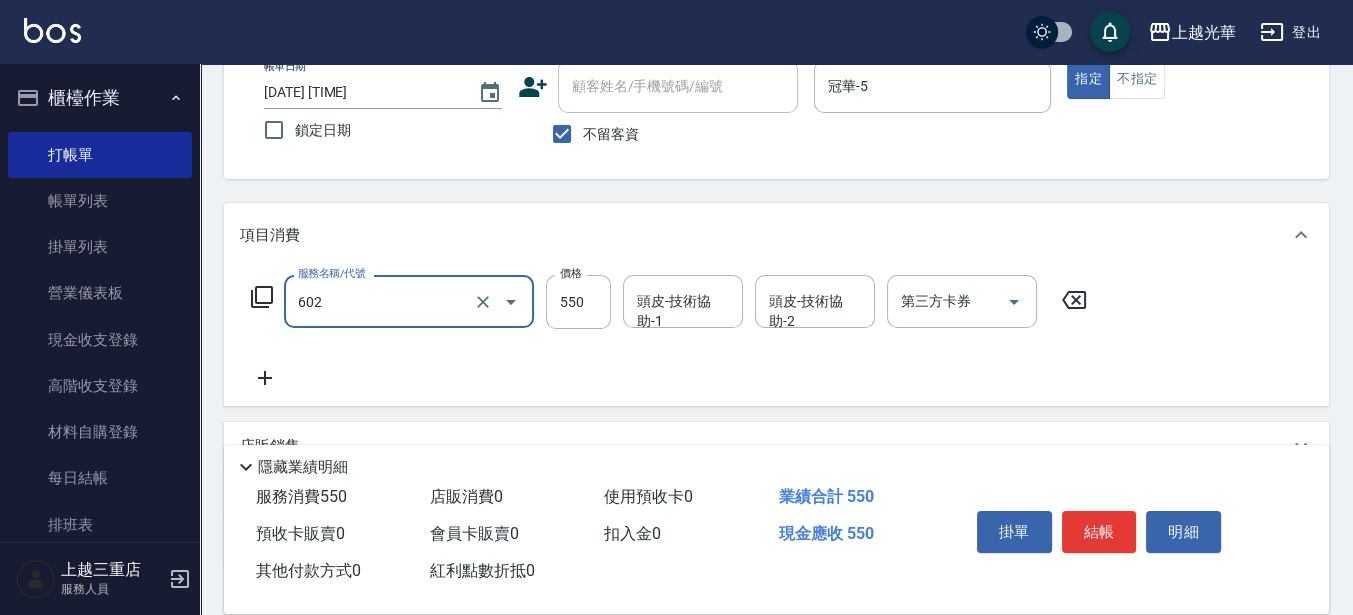 type on "髮原素清潔舒醒頭皮洗(602)" 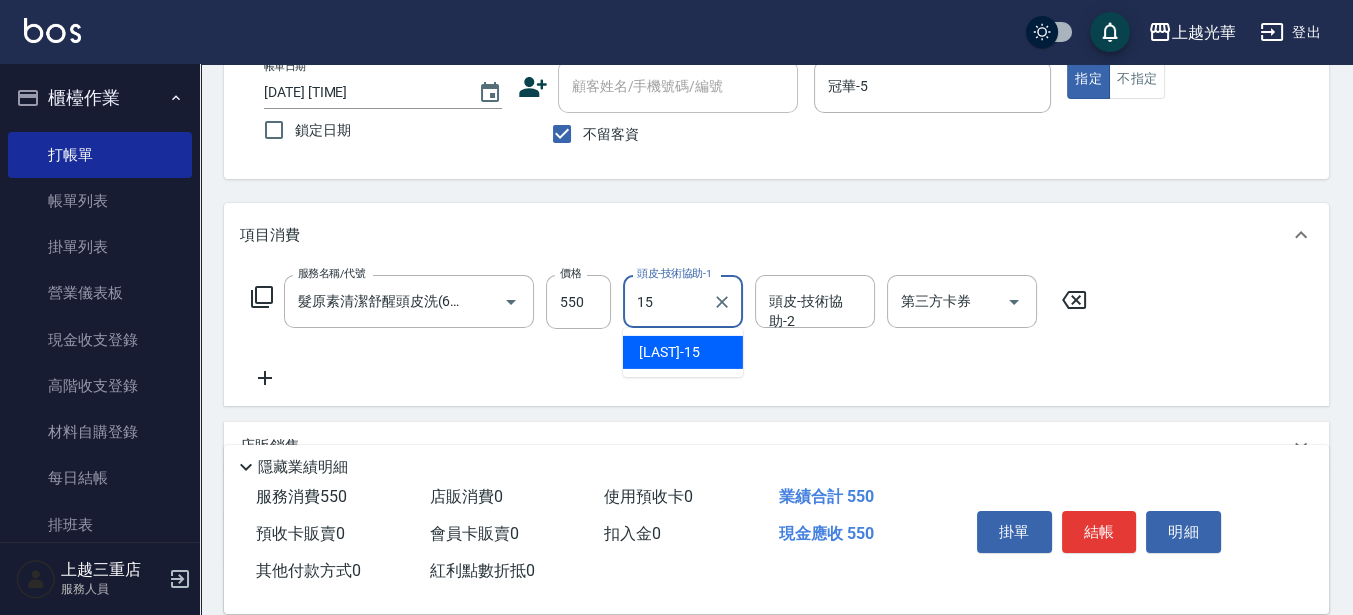 type on "[LAST]-15" 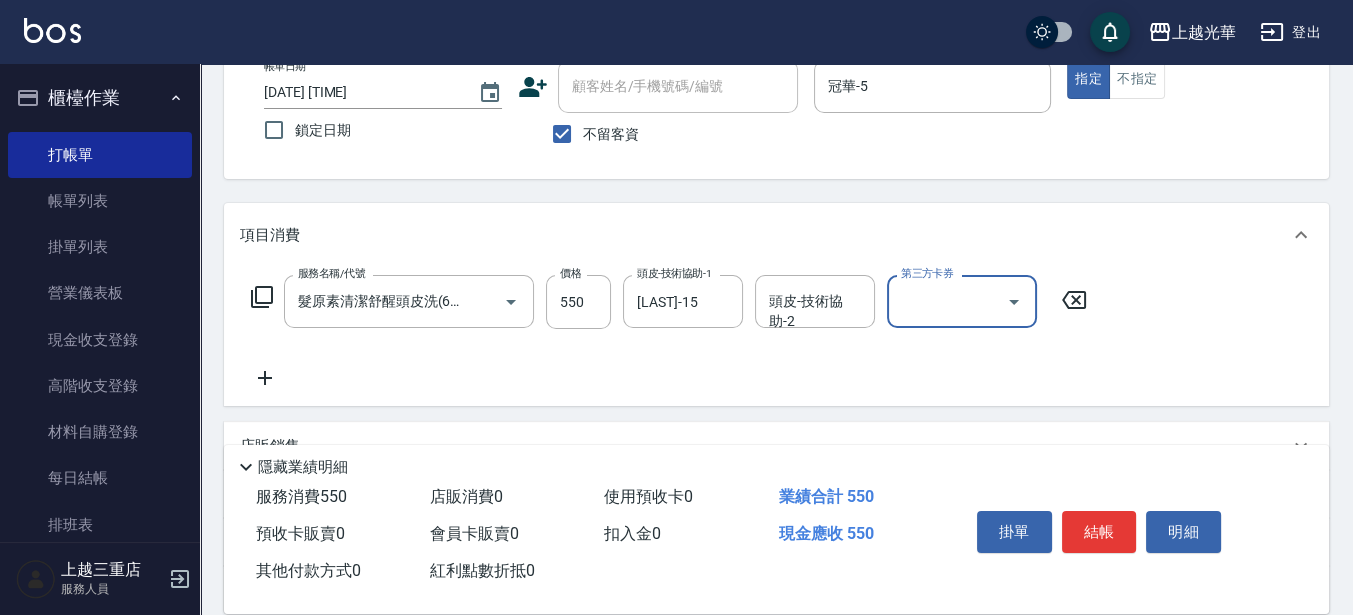 scroll, scrollTop: 0, scrollLeft: 0, axis: both 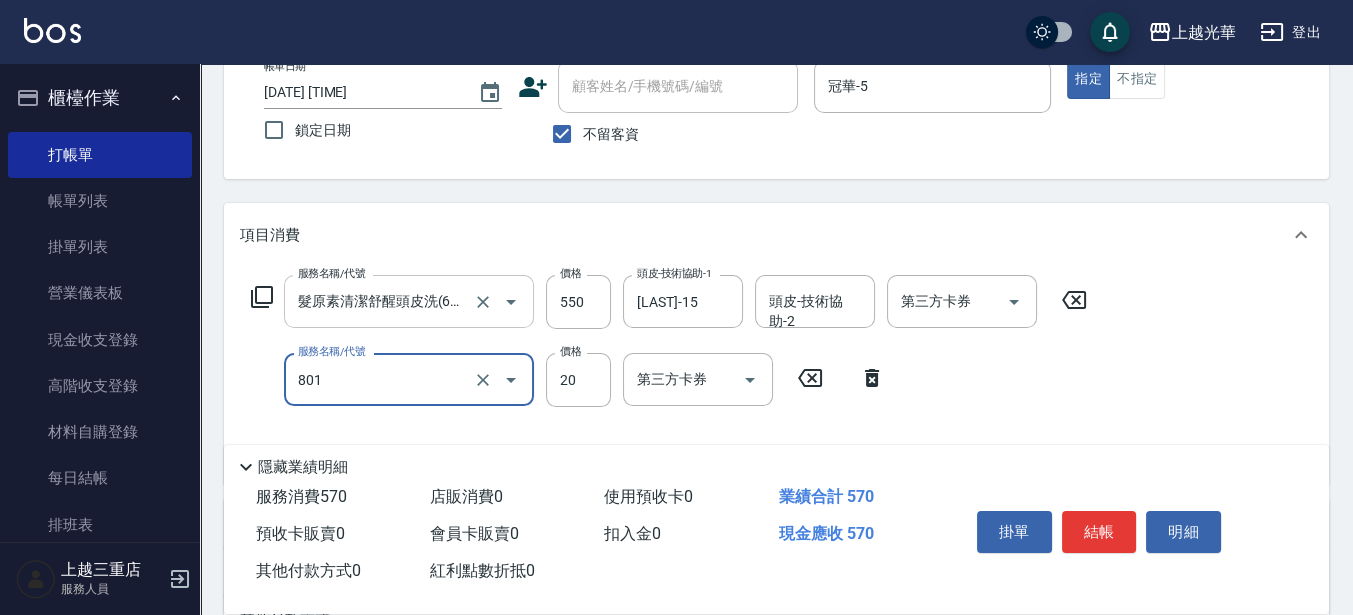 type on "潤絲(801)" 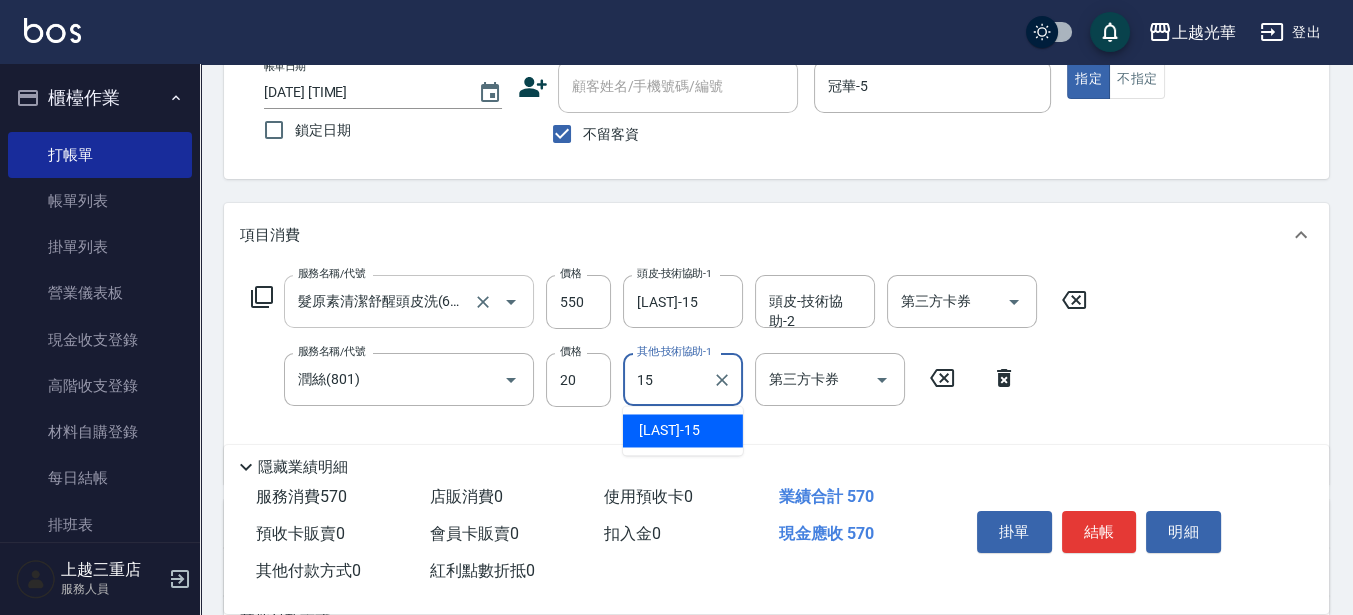 type on "[LAST]-15" 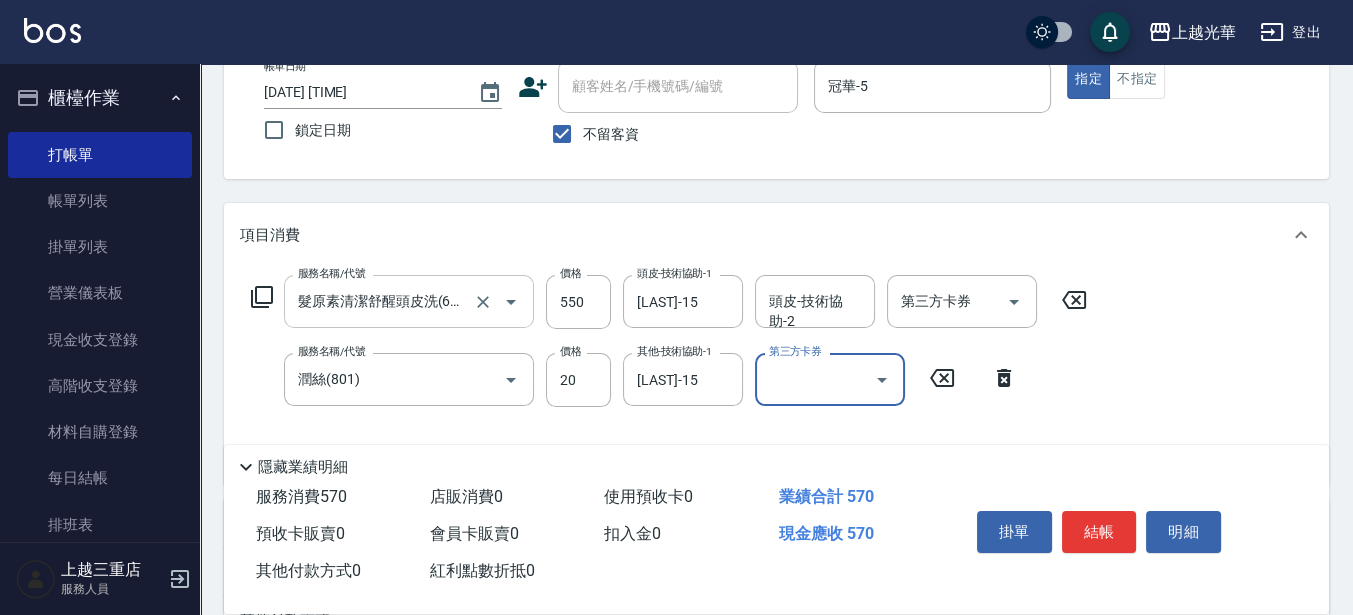 scroll, scrollTop: 0, scrollLeft: 0, axis: both 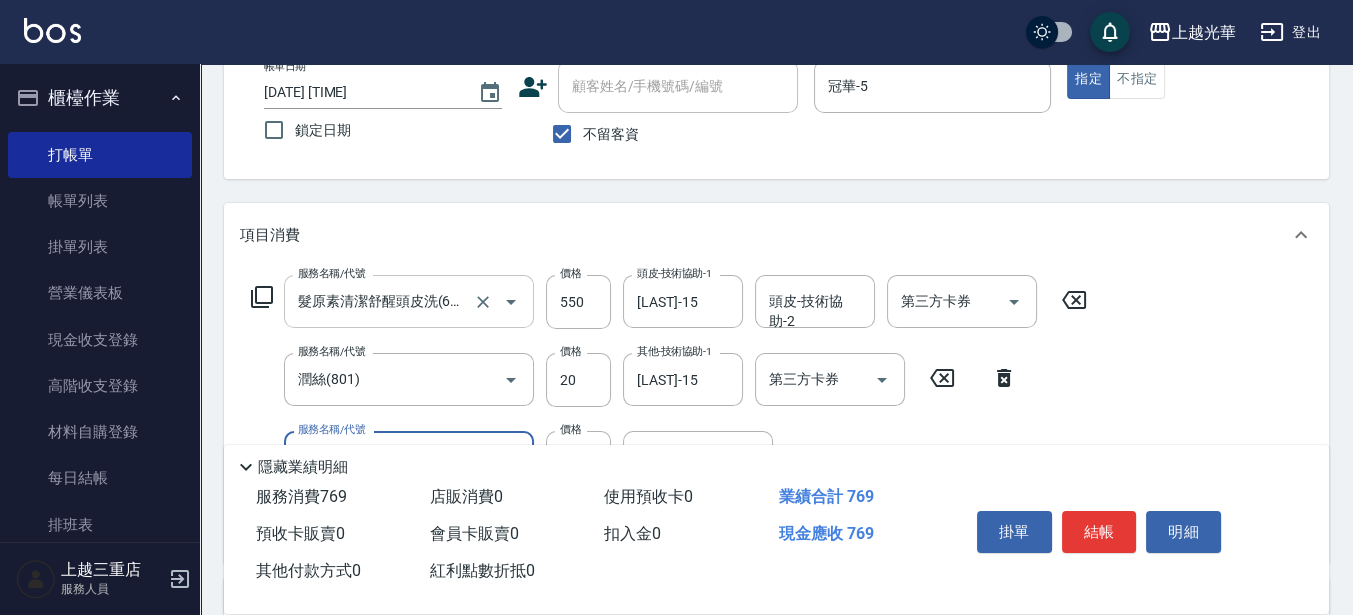 type on "不指定單剪(202)" 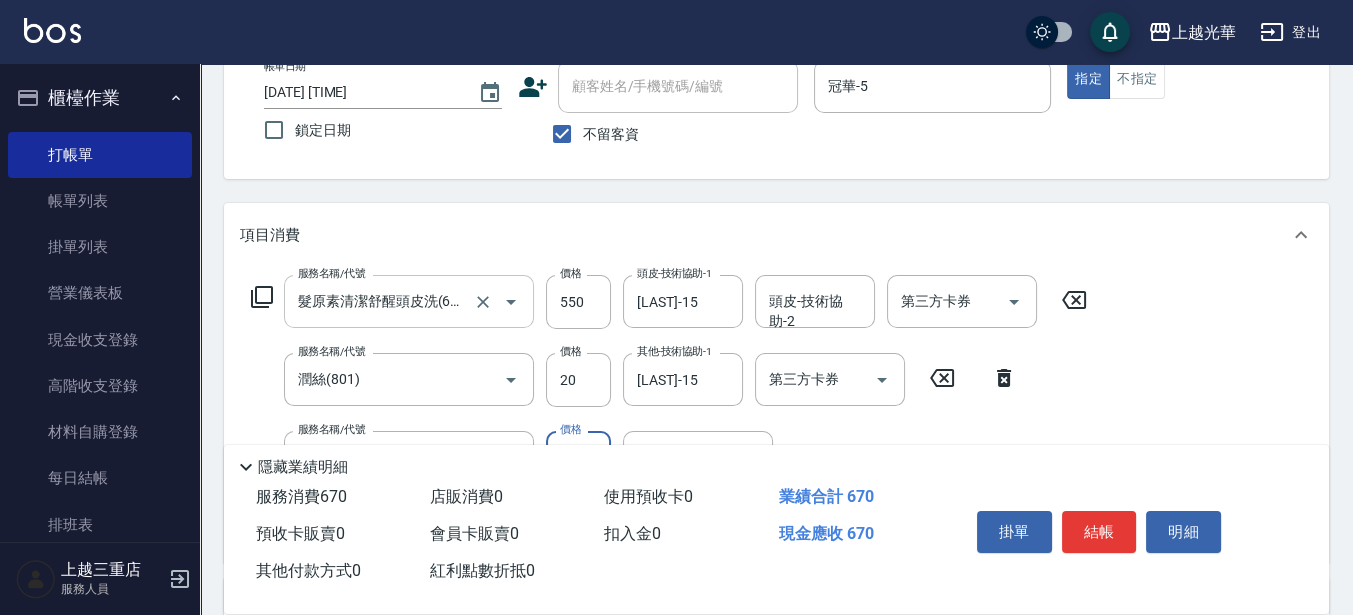 type on "100" 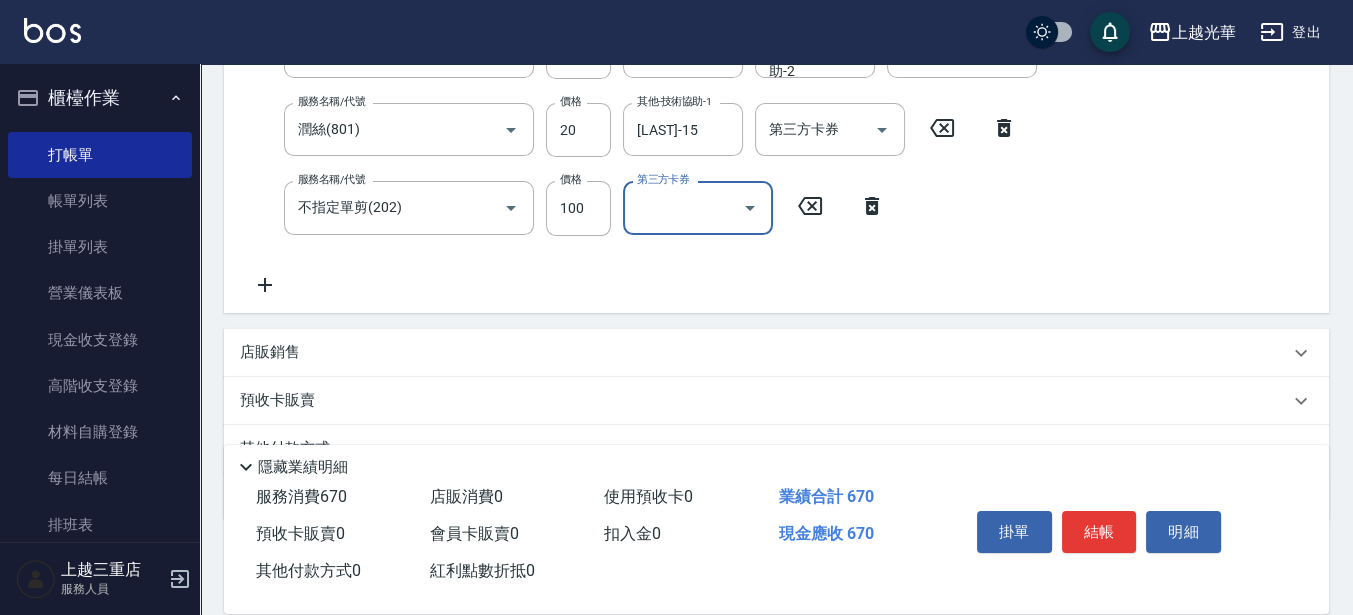 click on "服務名稱/代號 髮原素清潔舒醒頭皮洗(602) 服務名稱/代號 價格 550 價格 頭皮-技術協助-1 [LAST]-15 頭皮-技術協助-1 頭皮-技術協助-2 頭皮-技術協助-2 第三方卡券 第三方卡券 服務名稱/代號 潤絲(801) 服務名稱/代號 價格 20 價格 其他-技術協助-1 [LAST]-15 其他-技術協助-1 第三方卡券 第三方卡券 服務名稱/代號 不指定單剪(202) 服務名稱/代號 價格 100 價格 第三方卡券 第三方卡券" at bounding box center (776, 164) 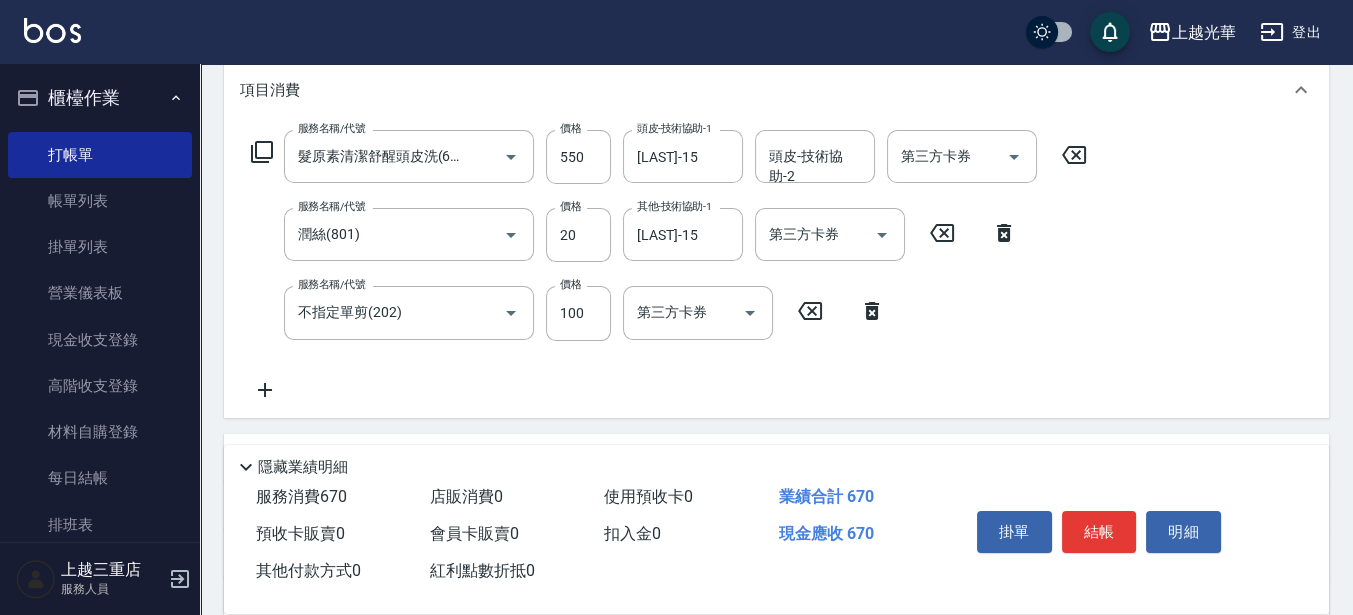 scroll, scrollTop: 0, scrollLeft: 0, axis: both 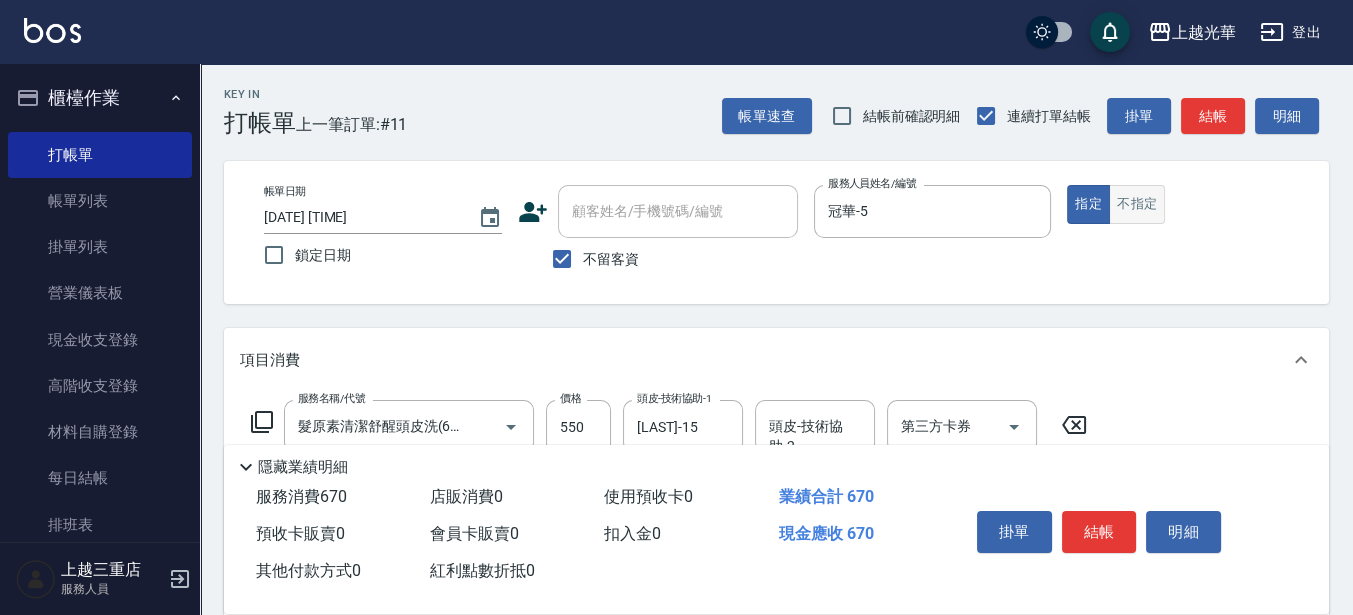 click on "不指定" at bounding box center (1137, 204) 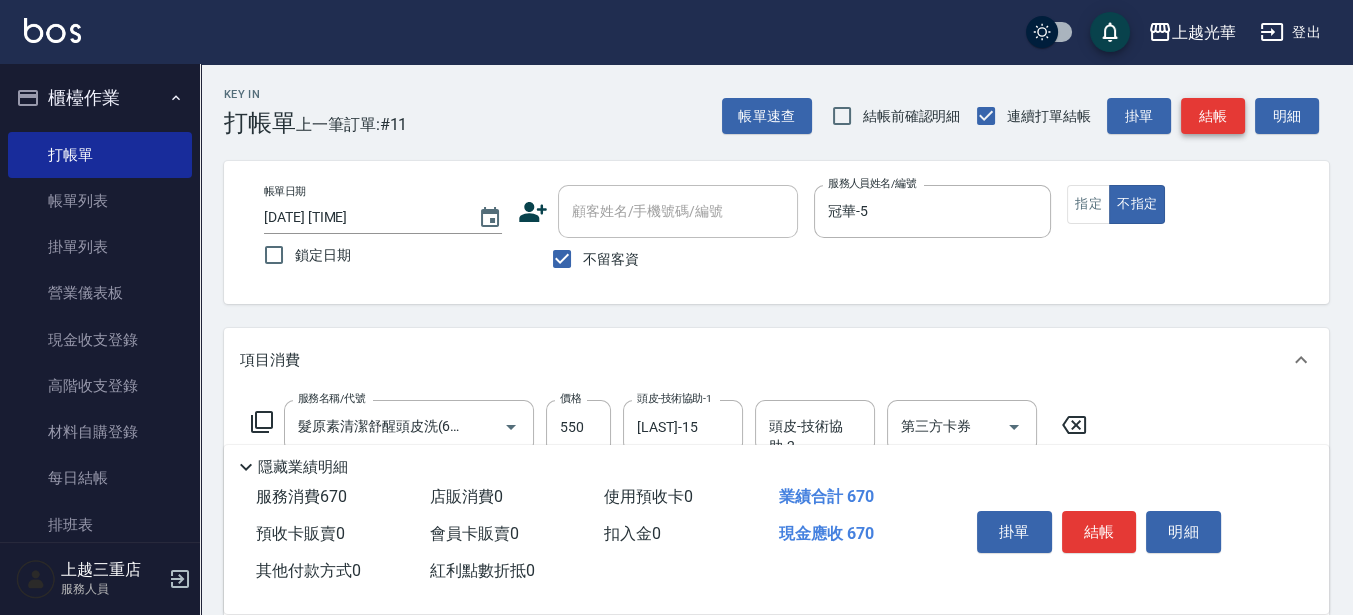 click on "結帳" at bounding box center [1213, 116] 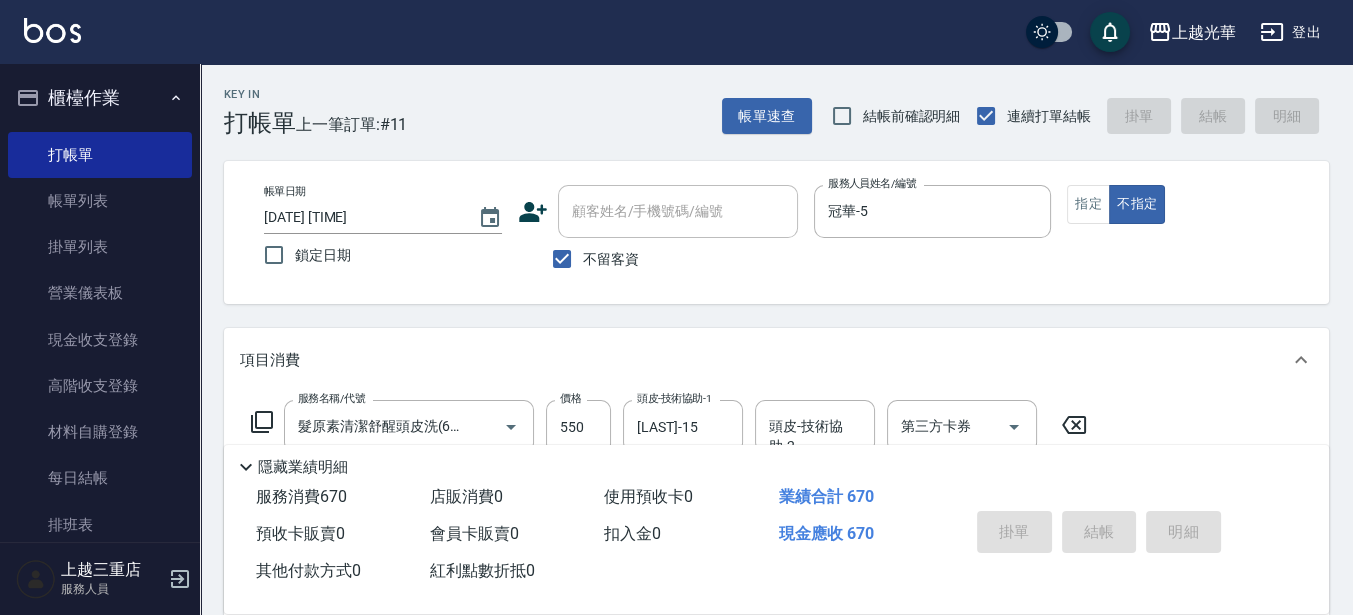 type 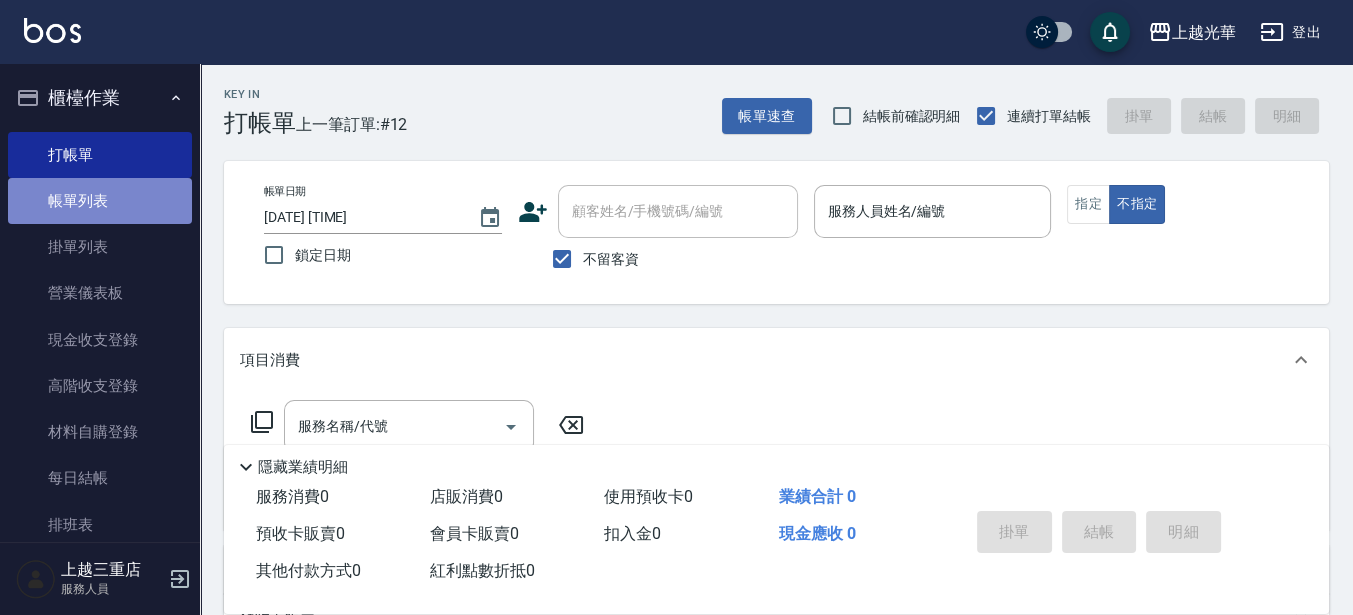 click on "帳單列表" at bounding box center [100, 201] 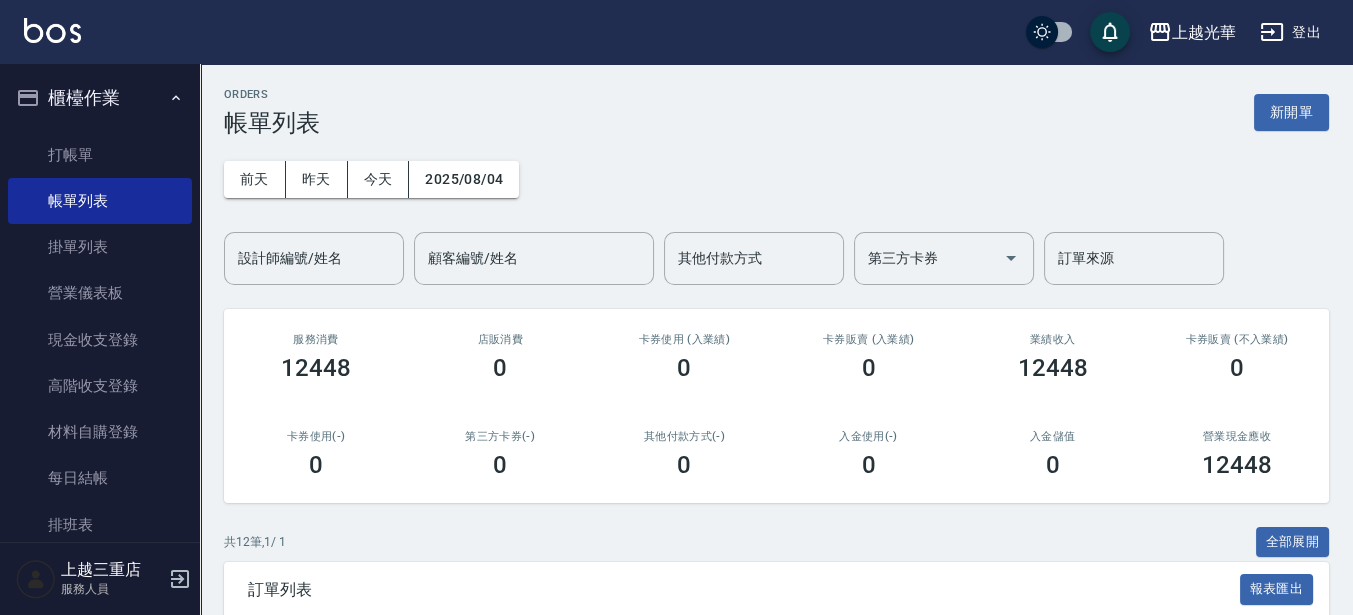 click on "設計師編號/姓名" at bounding box center [314, 258] 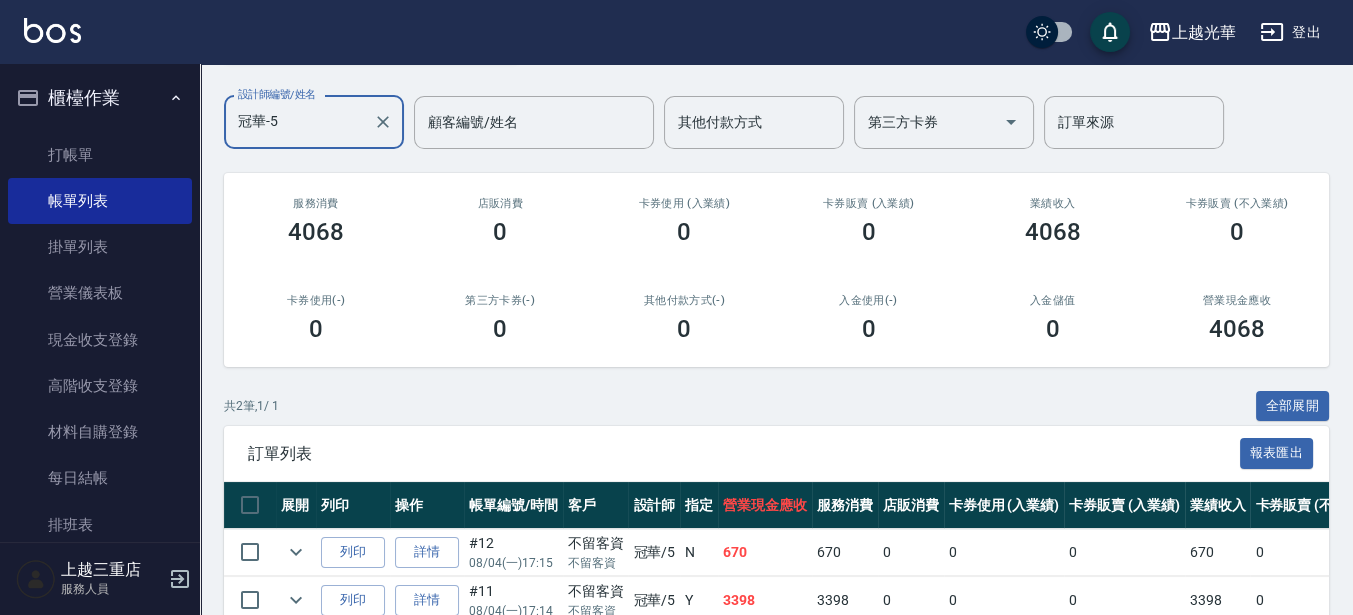 scroll, scrollTop: 240, scrollLeft: 0, axis: vertical 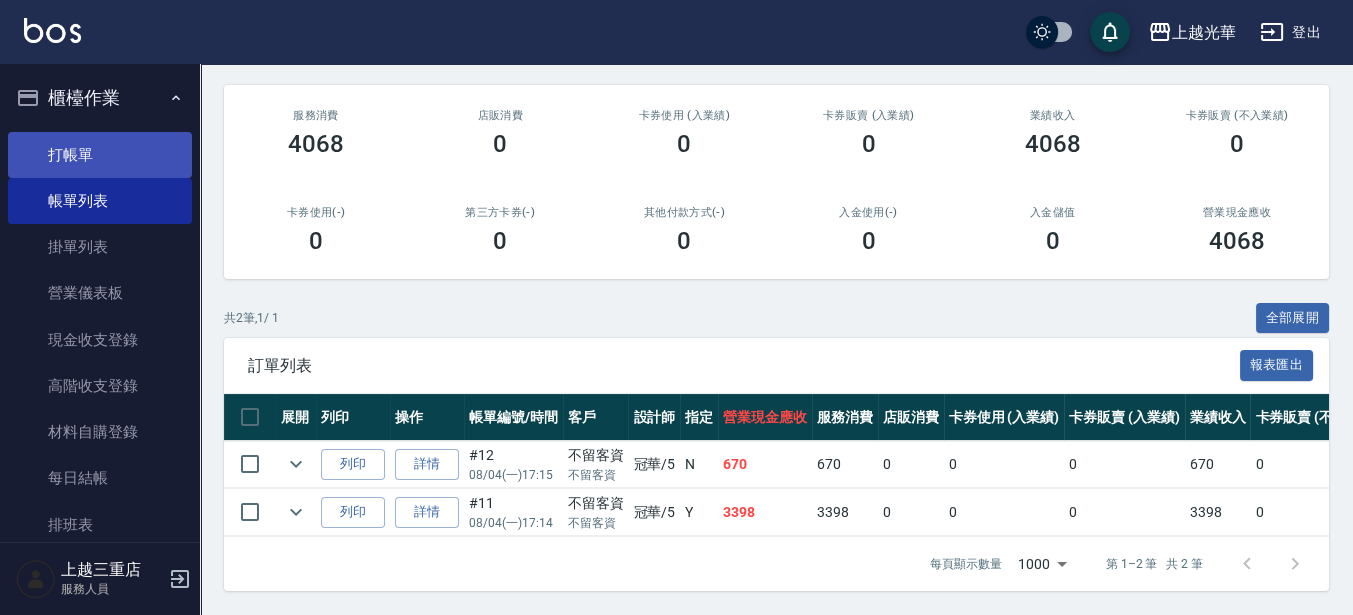 type on "冠華-5" 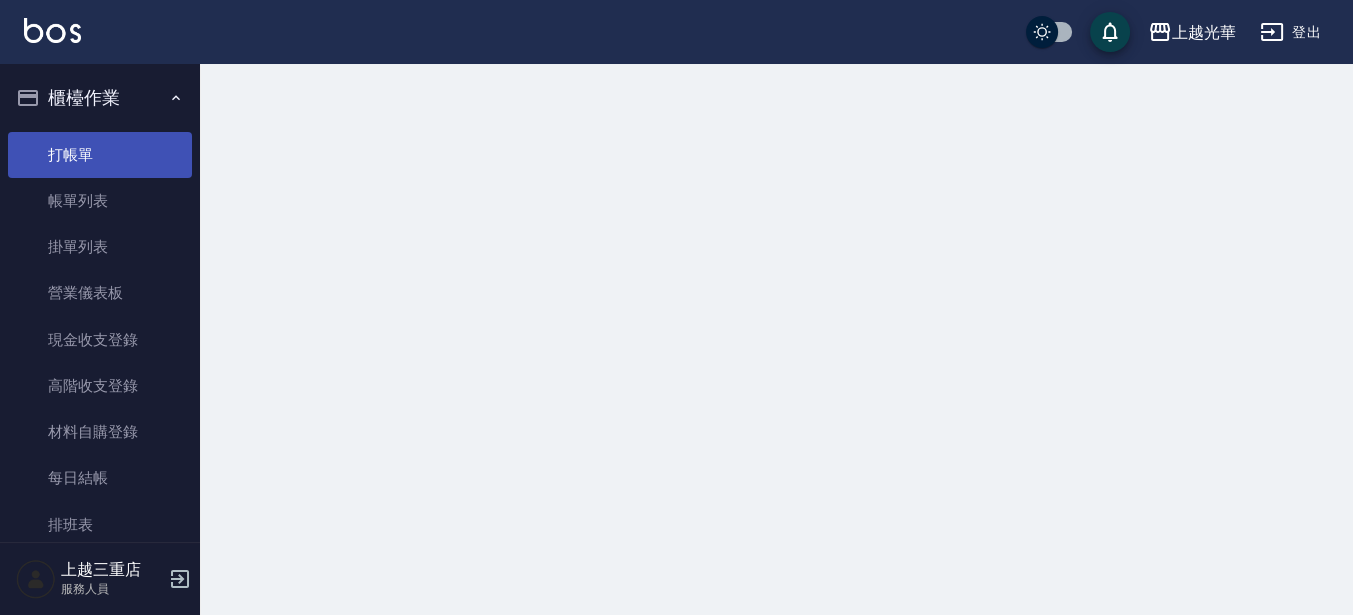 scroll, scrollTop: 0, scrollLeft: 0, axis: both 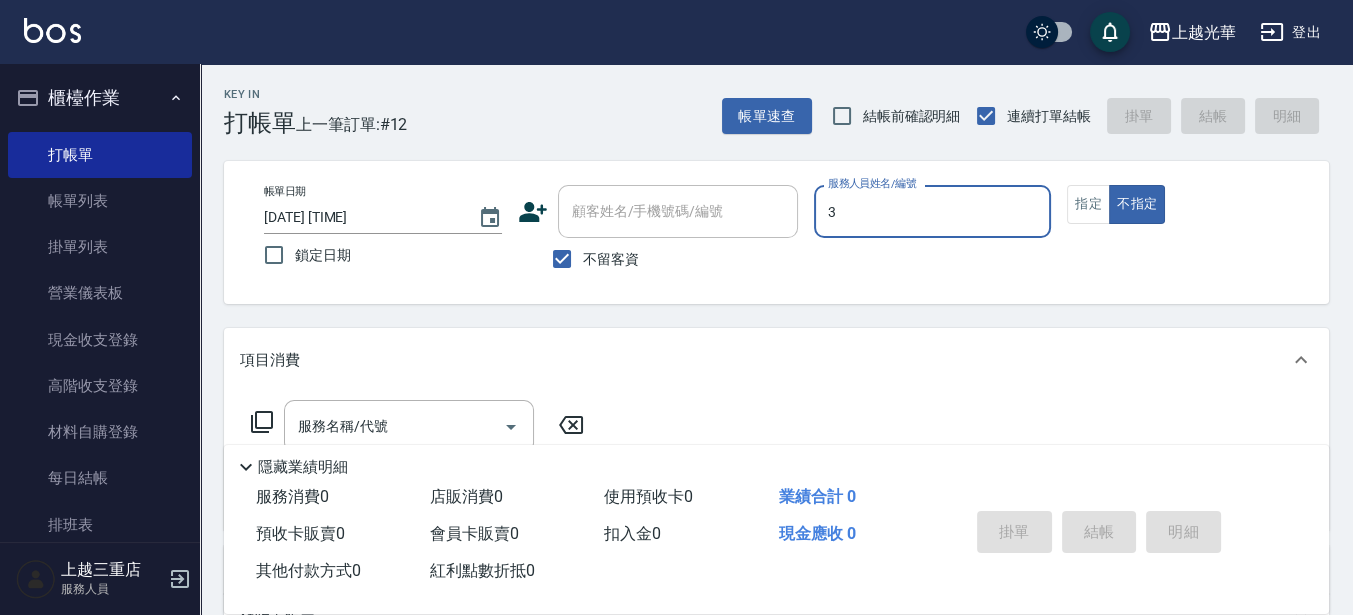 type on "小黑-3" 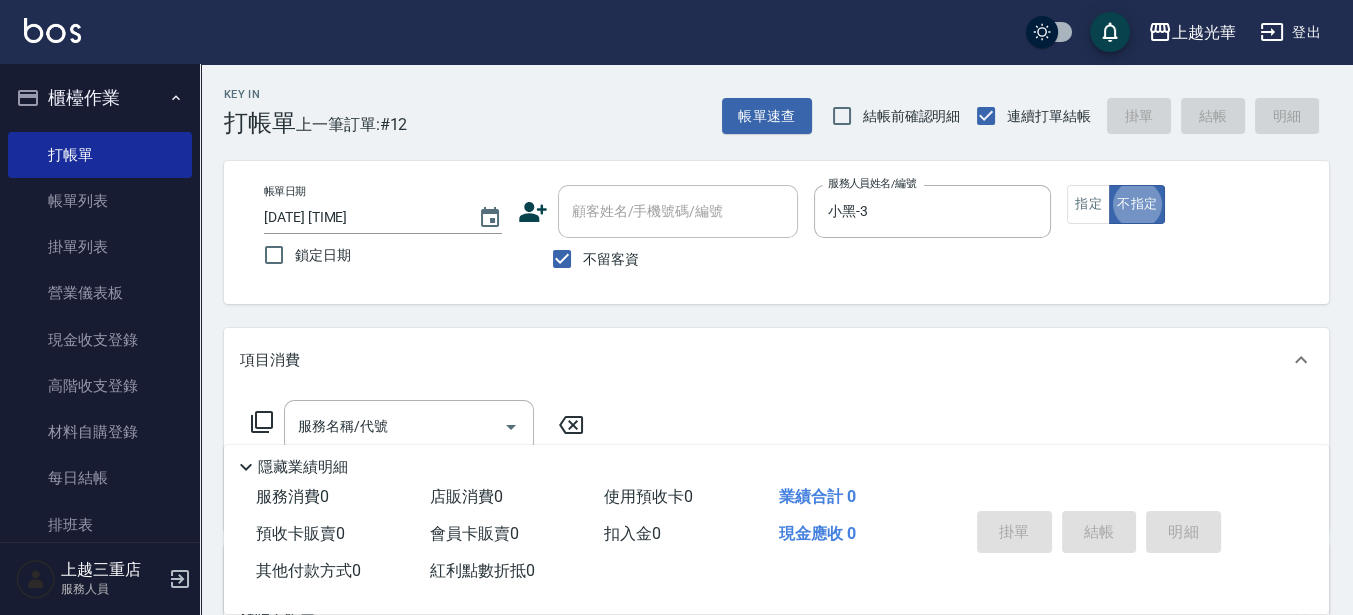 type on "false" 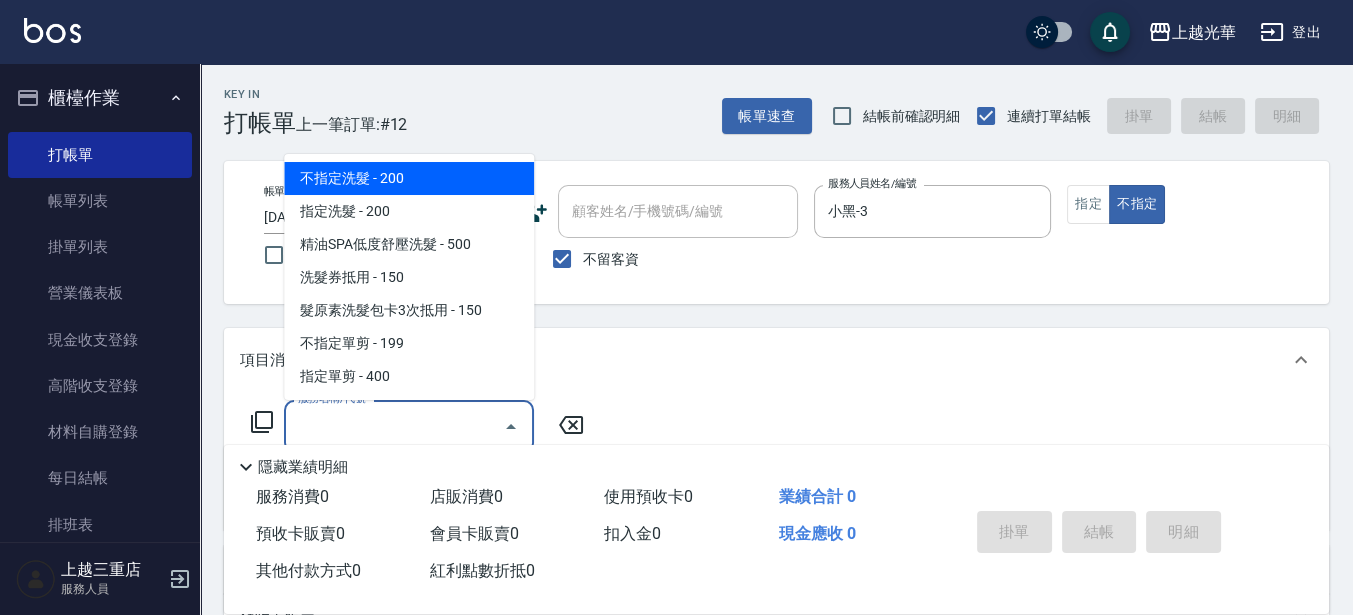 click on "服務名稱/代號" at bounding box center (394, 426) 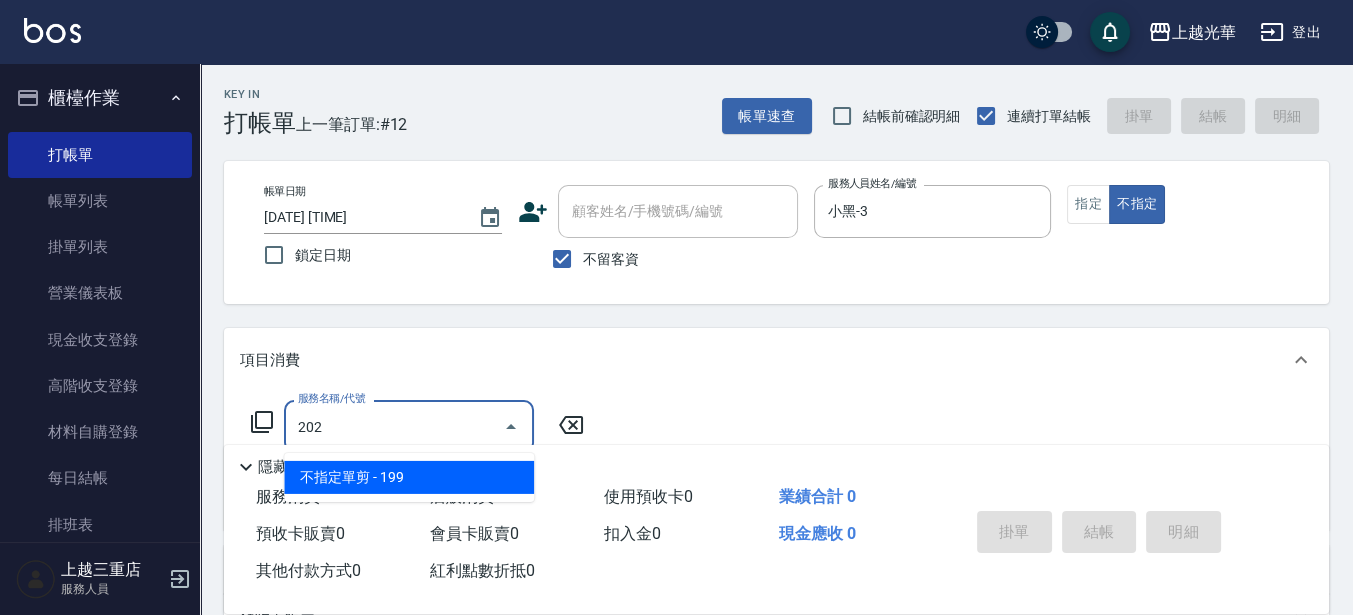 type on "不指定單剪(202)" 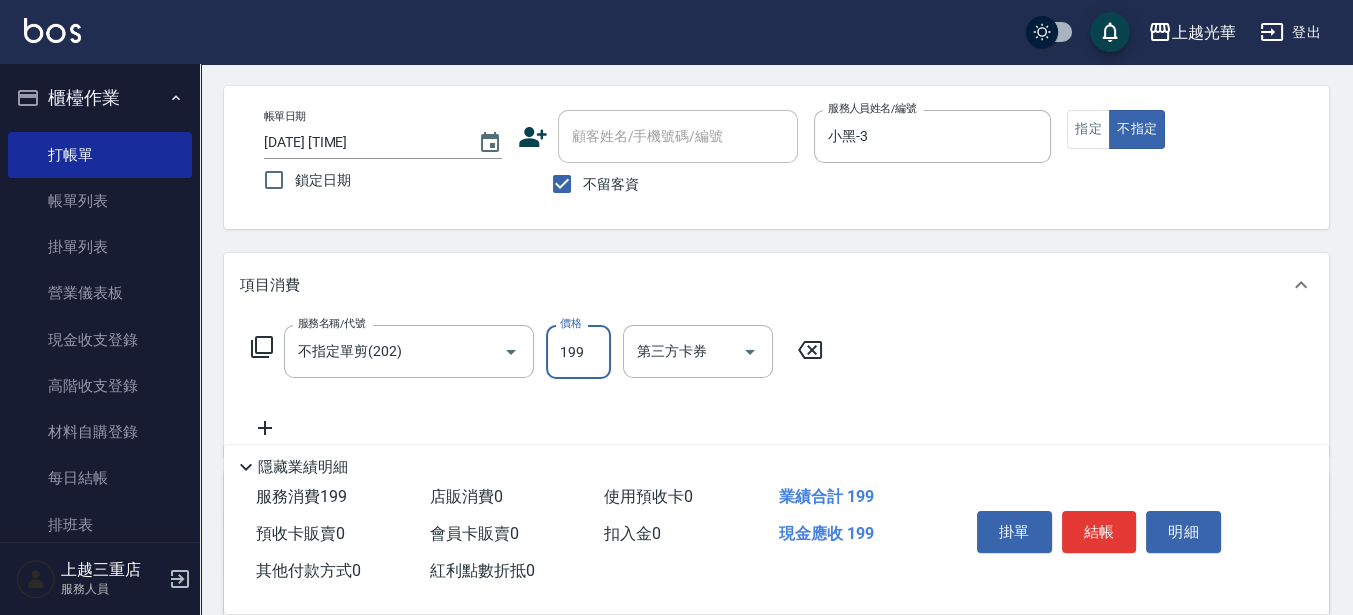 scroll, scrollTop: 125, scrollLeft: 0, axis: vertical 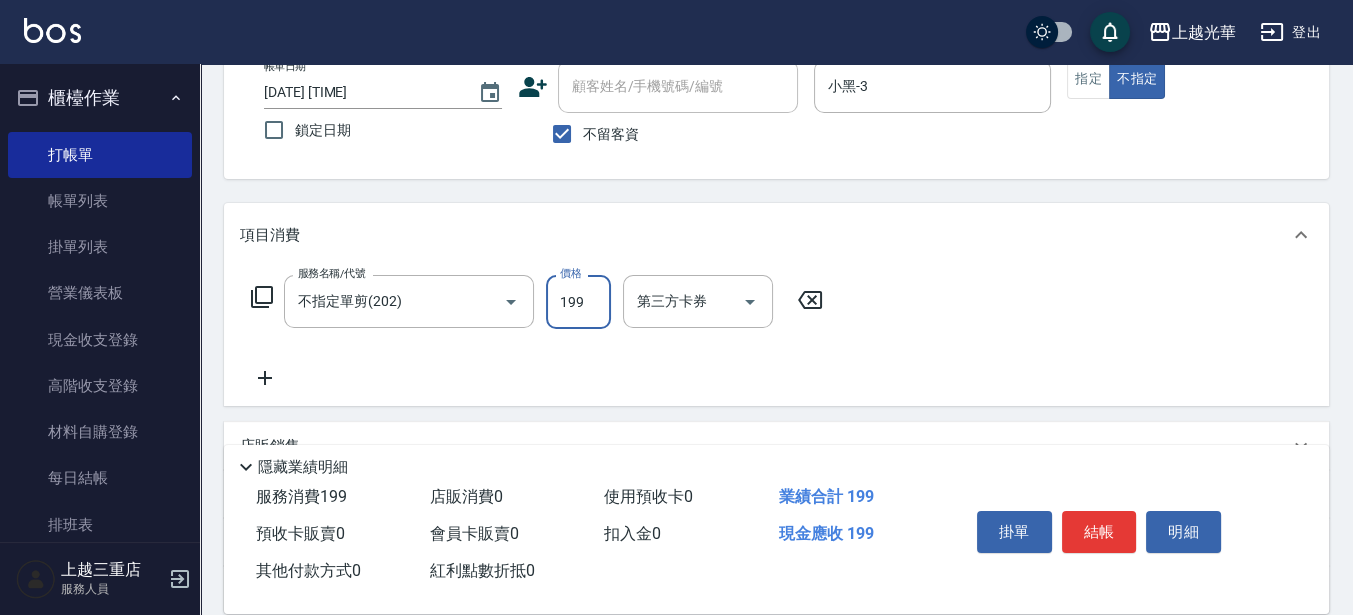 click 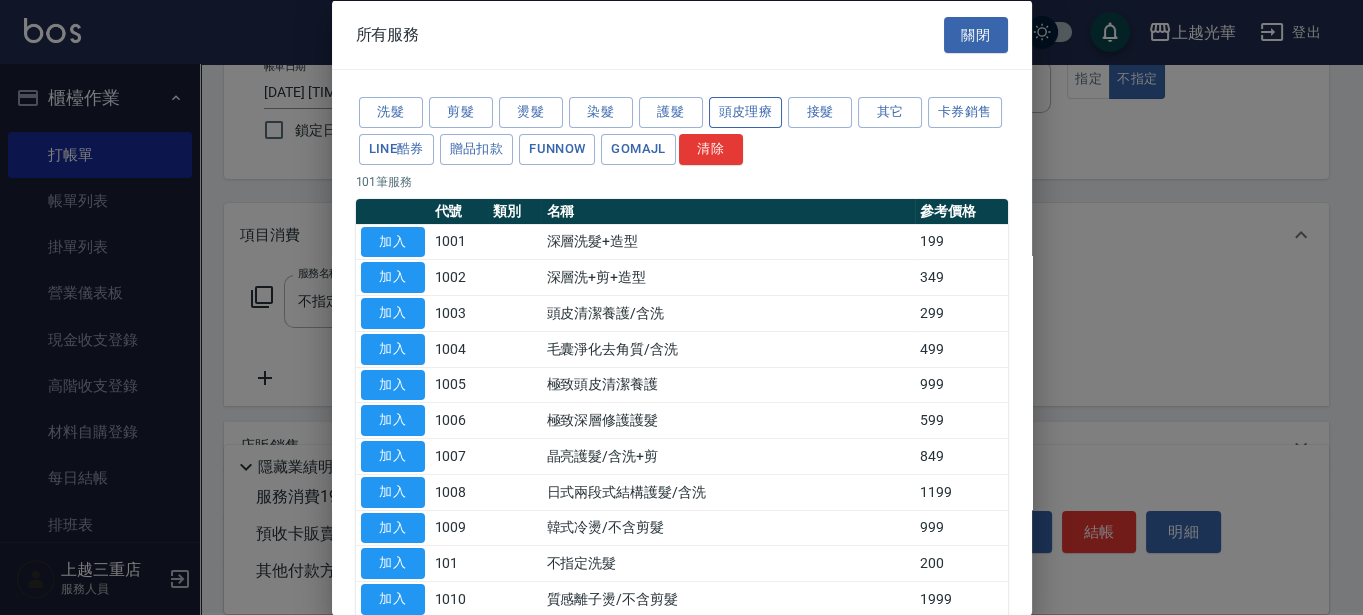click on "頭皮理療" at bounding box center (746, 112) 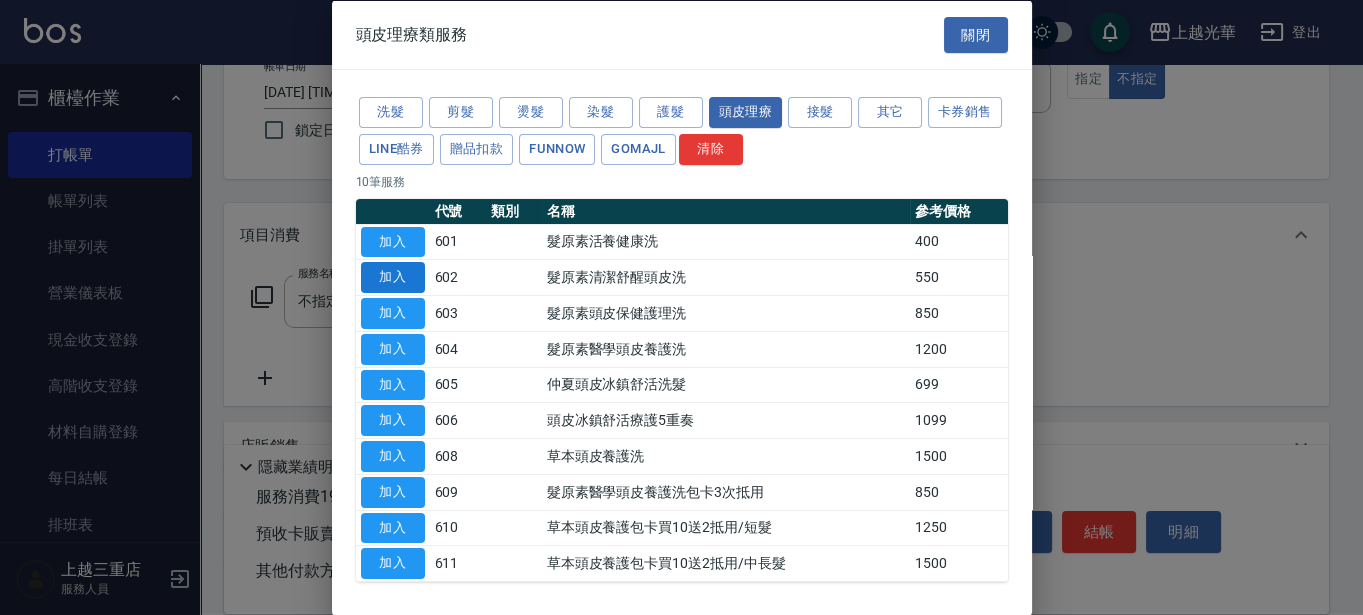 click on "加入" at bounding box center (393, 277) 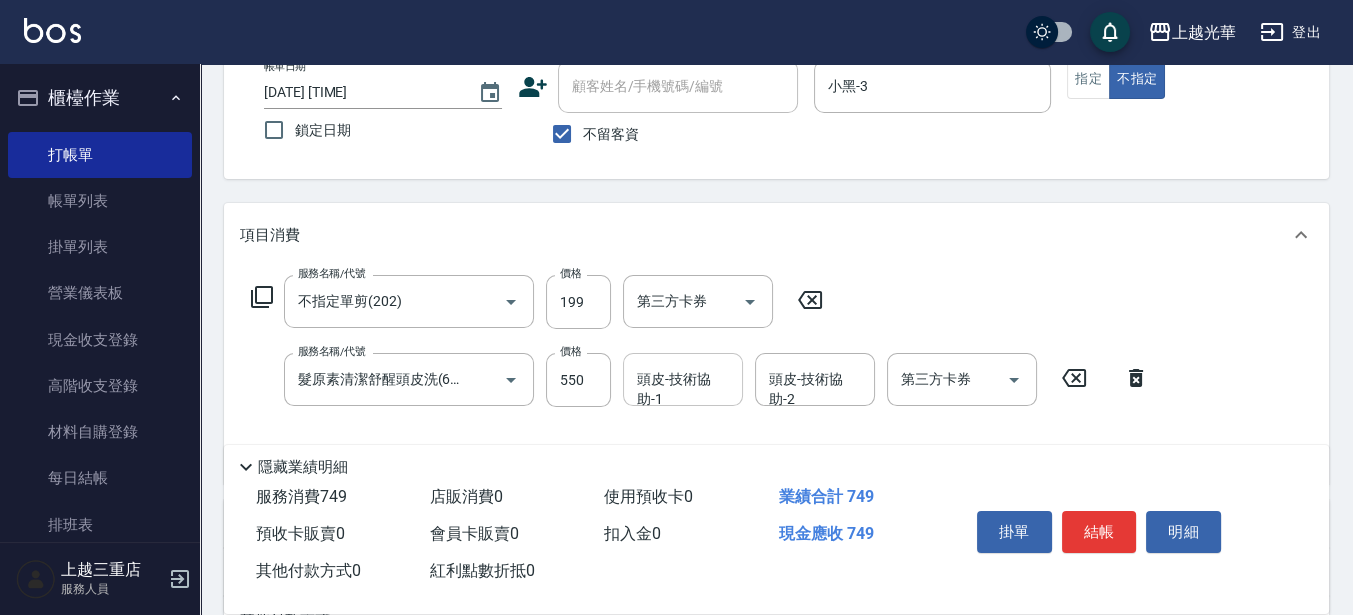 click on "頭皮-技術協助-1" at bounding box center (683, 379) 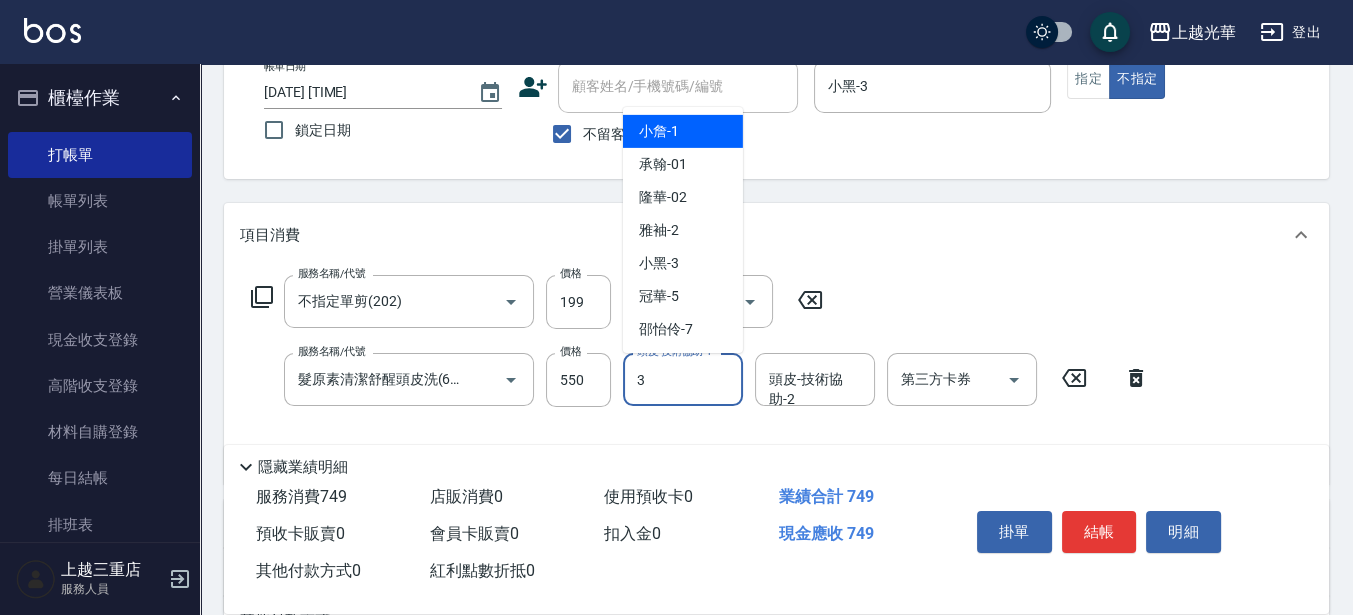 type on "小黑-3" 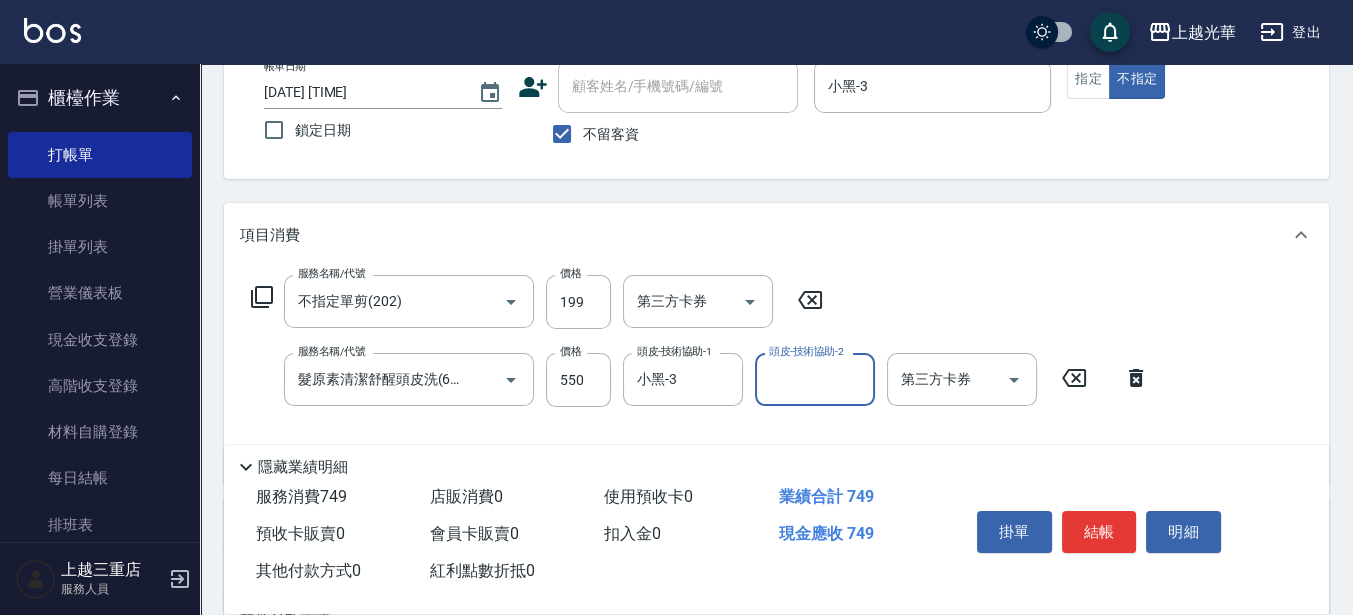 click on "結帳" at bounding box center [1099, 532] 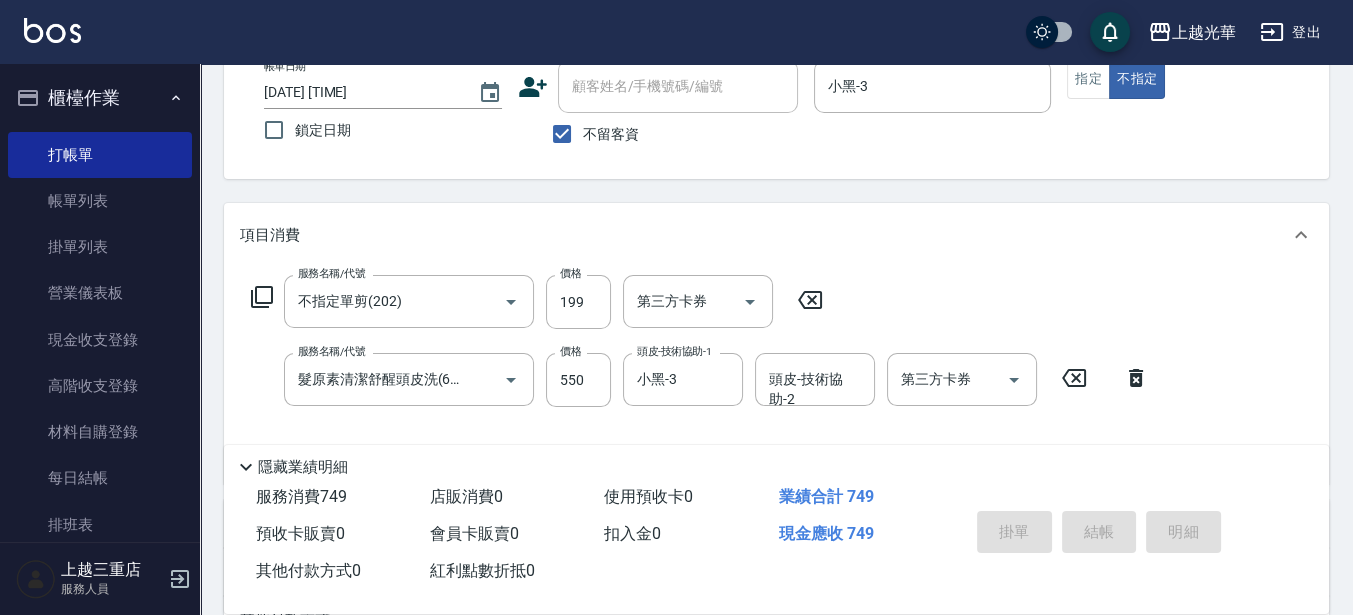 type on "[DATE] [TIME]" 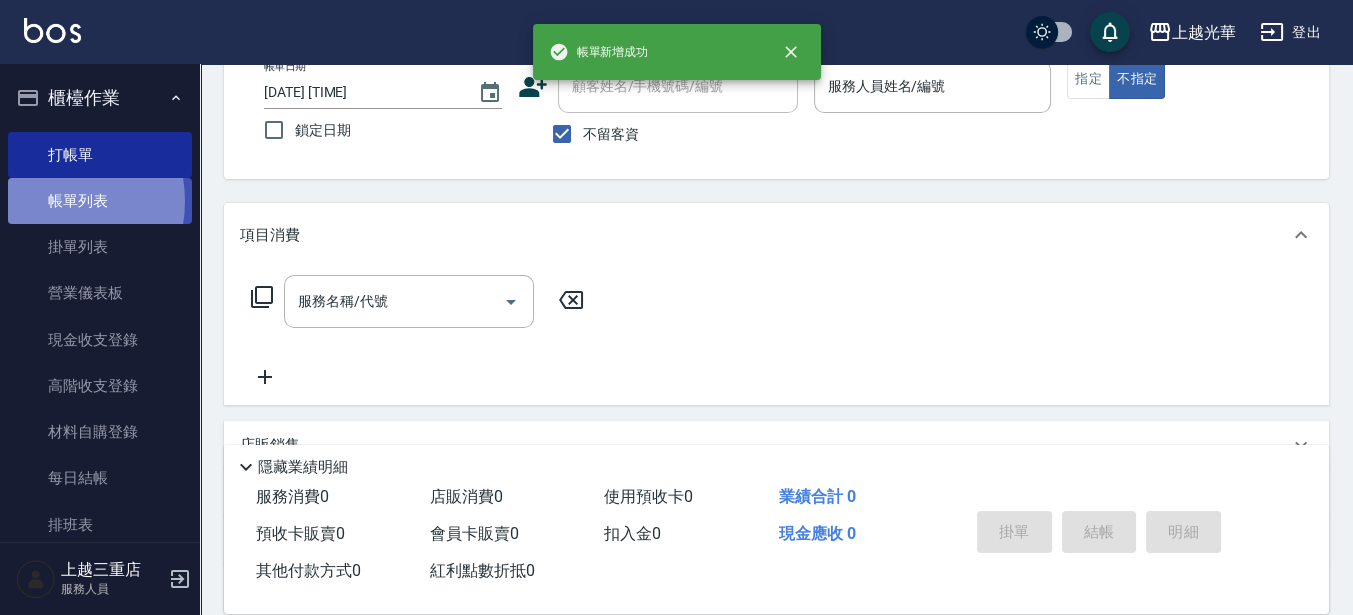 click on "帳單列表" at bounding box center [100, 201] 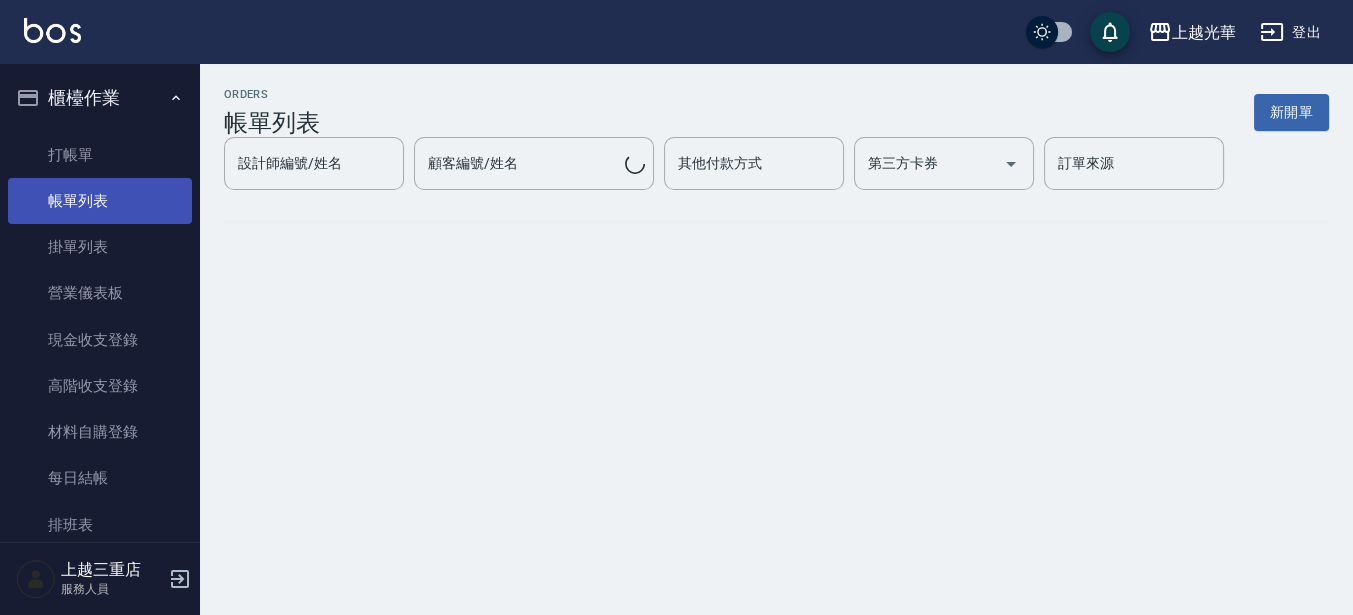 scroll, scrollTop: 0, scrollLeft: 0, axis: both 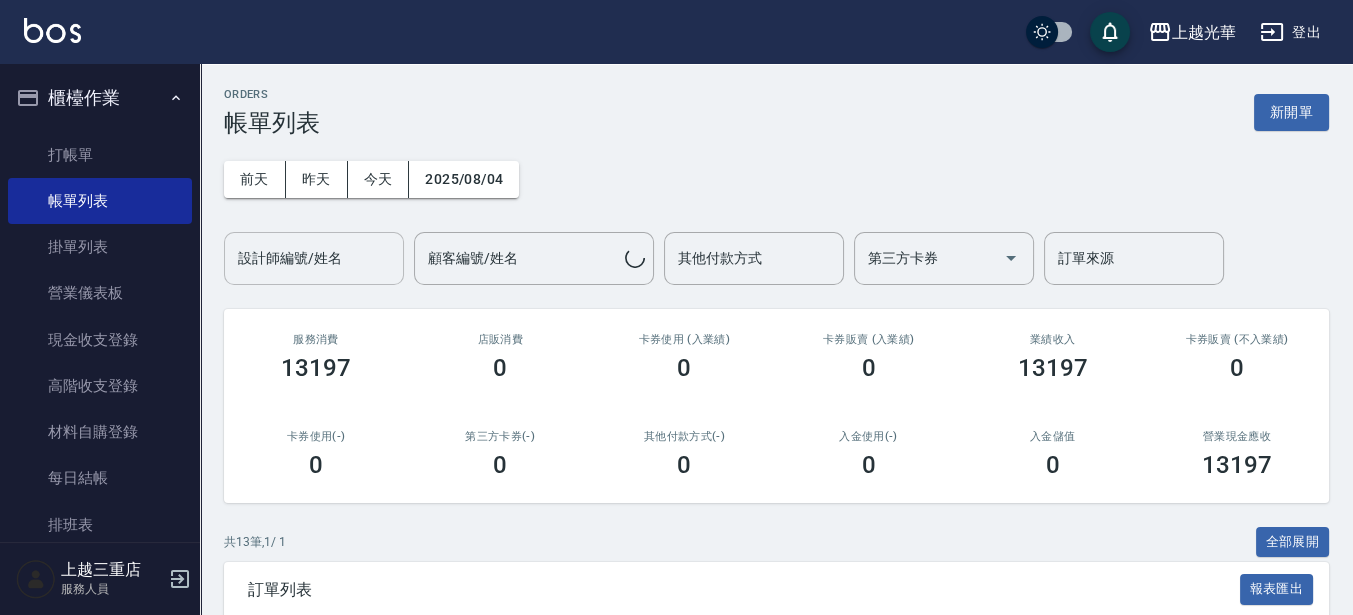 click on "設計師編號/姓名" at bounding box center (314, 258) 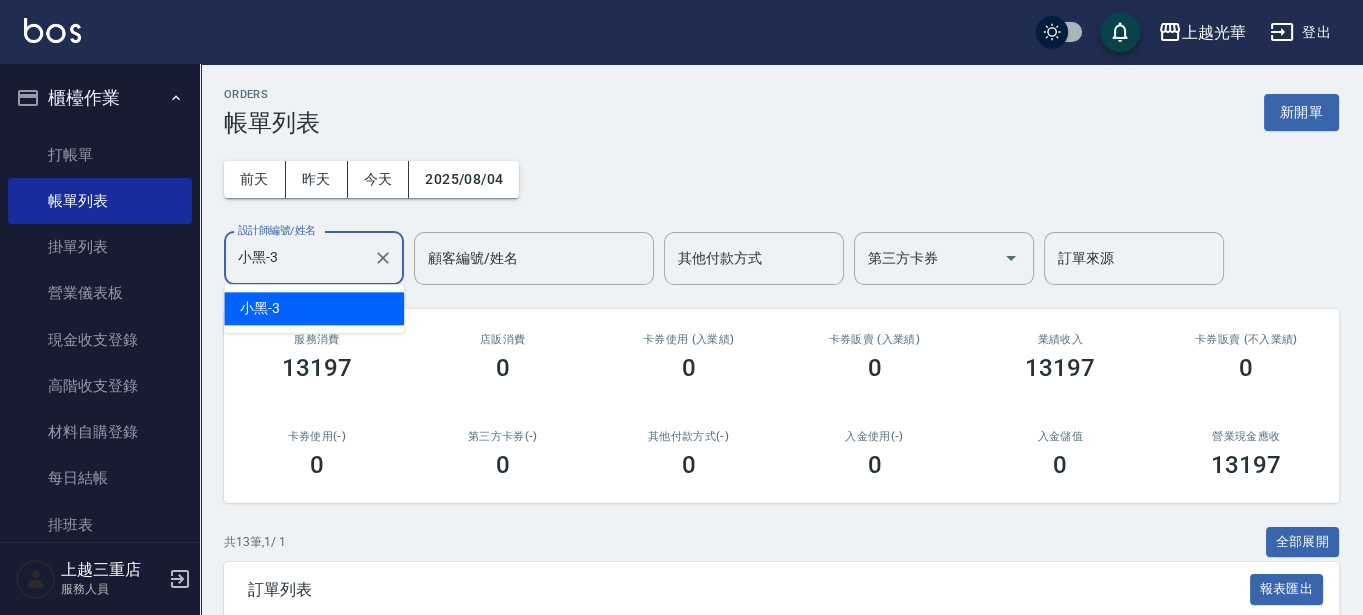 type on "小黑-3" 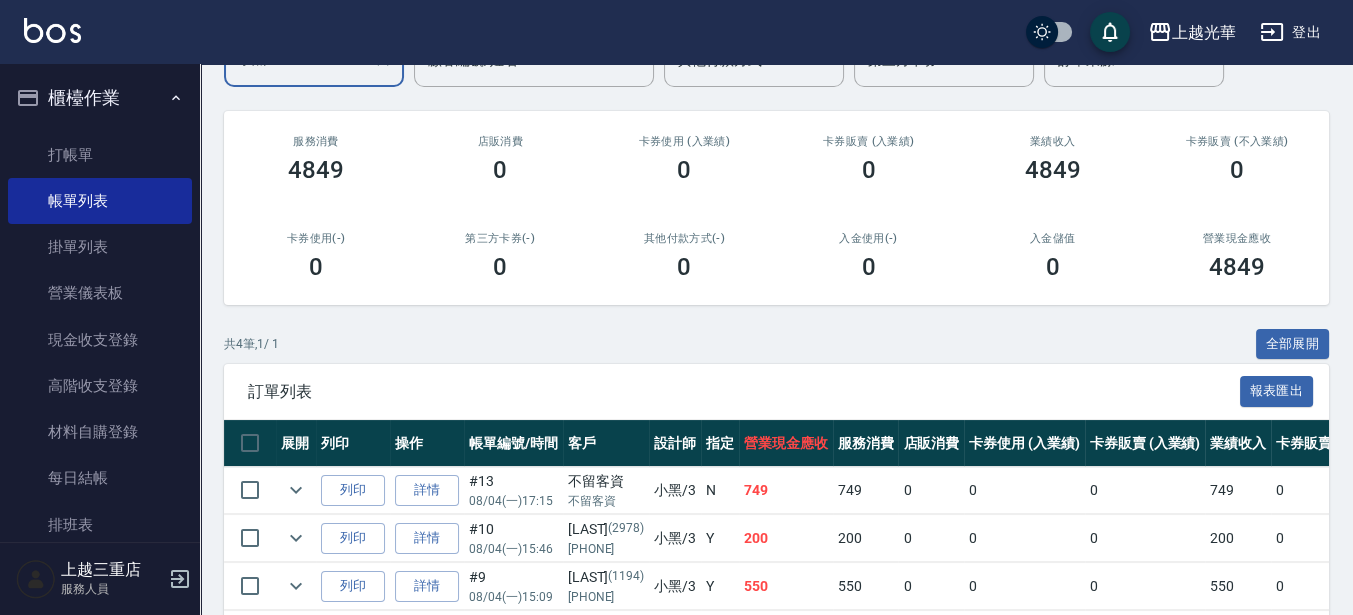 scroll, scrollTop: 335, scrollLeft: 0, axis: vertical 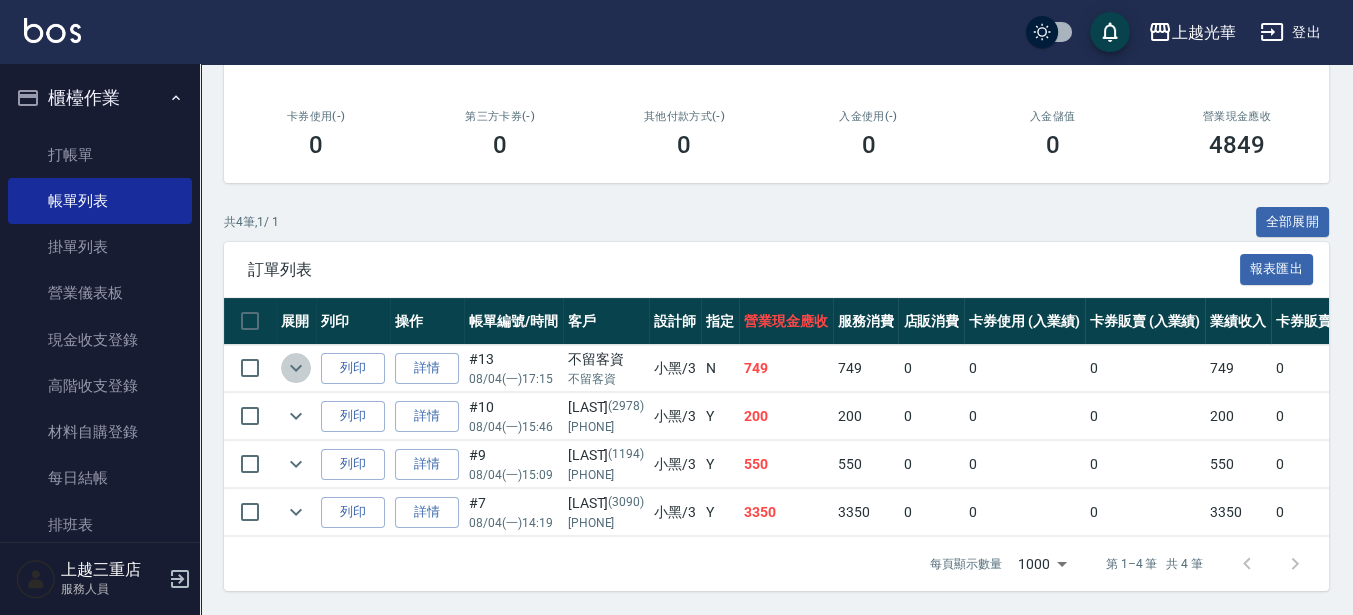 click 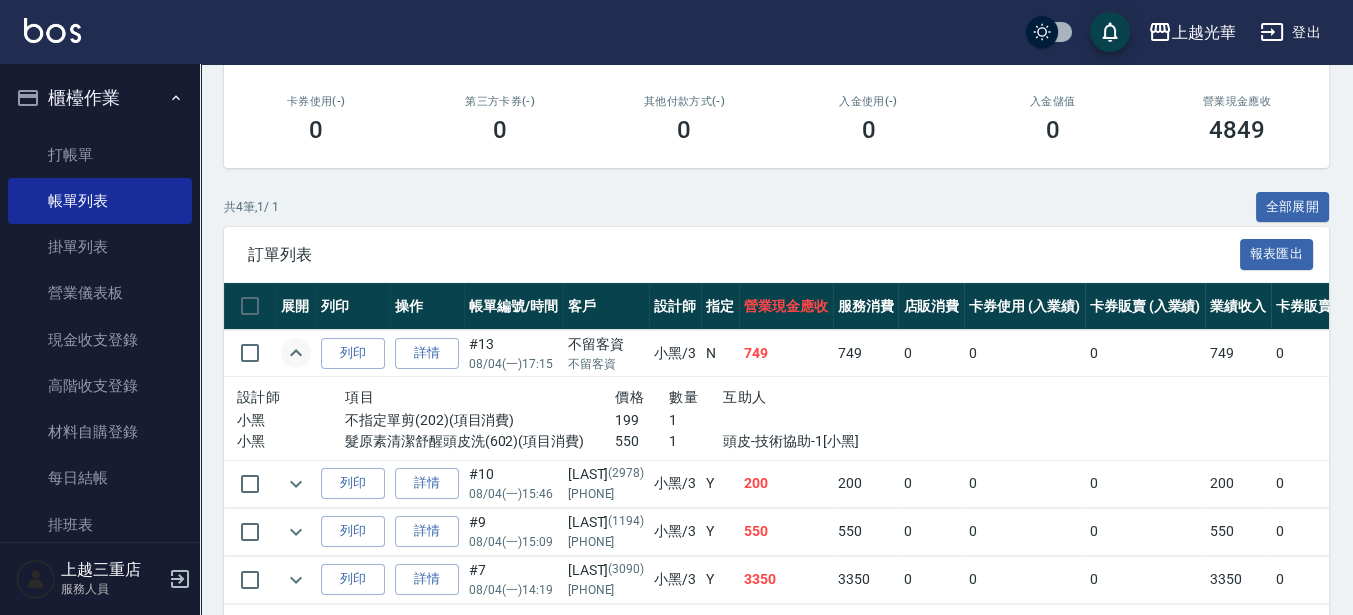 scroll, scrollTop: 418, scrollLeft: 0, axis: vertical 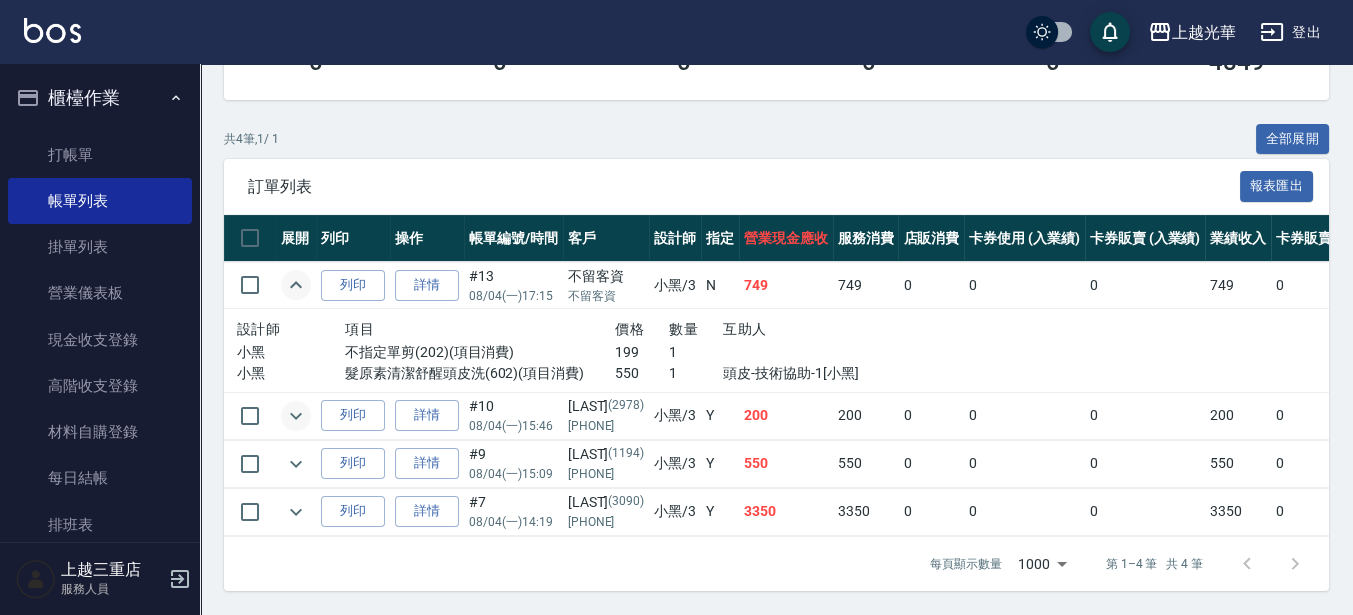 click 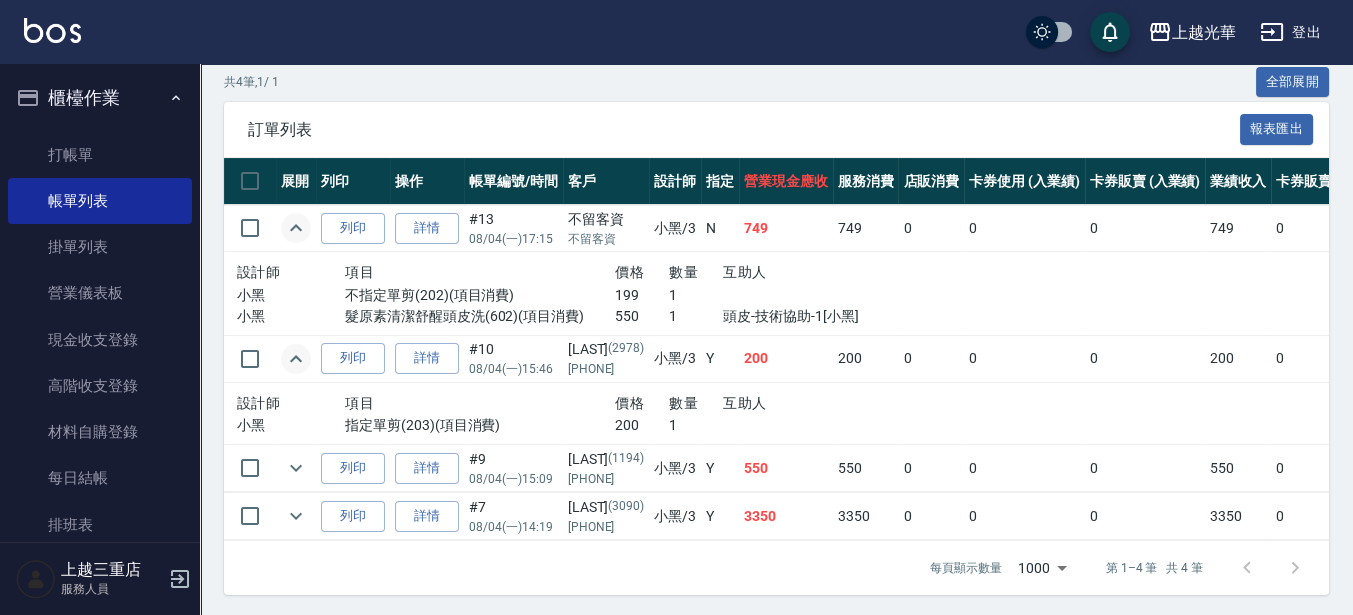 scroll, scrollTop: 480, scrollLeft: 0, axis: vertical 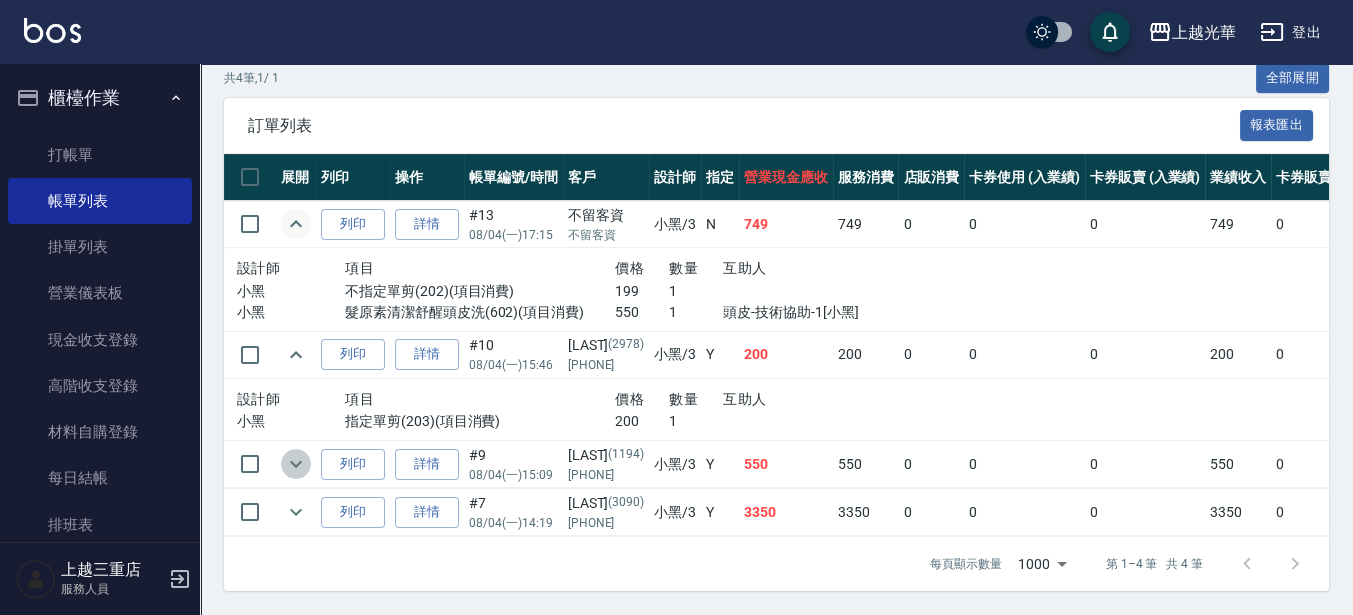 click 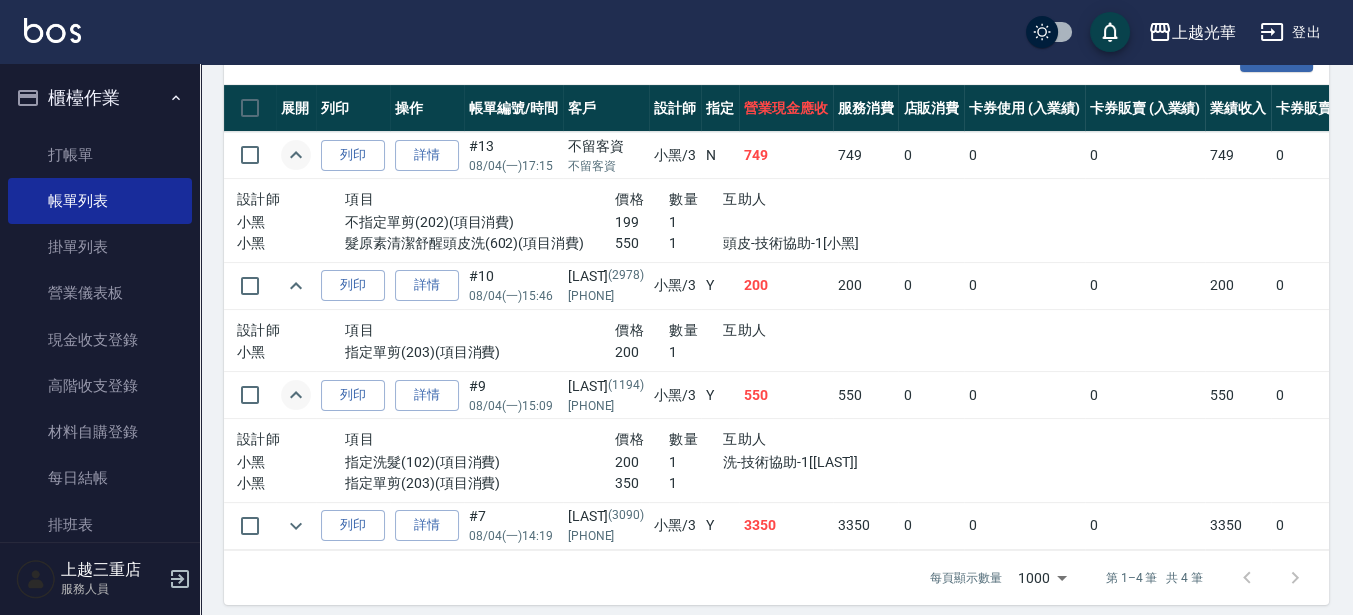 scroll, scrollTop: 562, scrollLeft: 0, axis: vertical 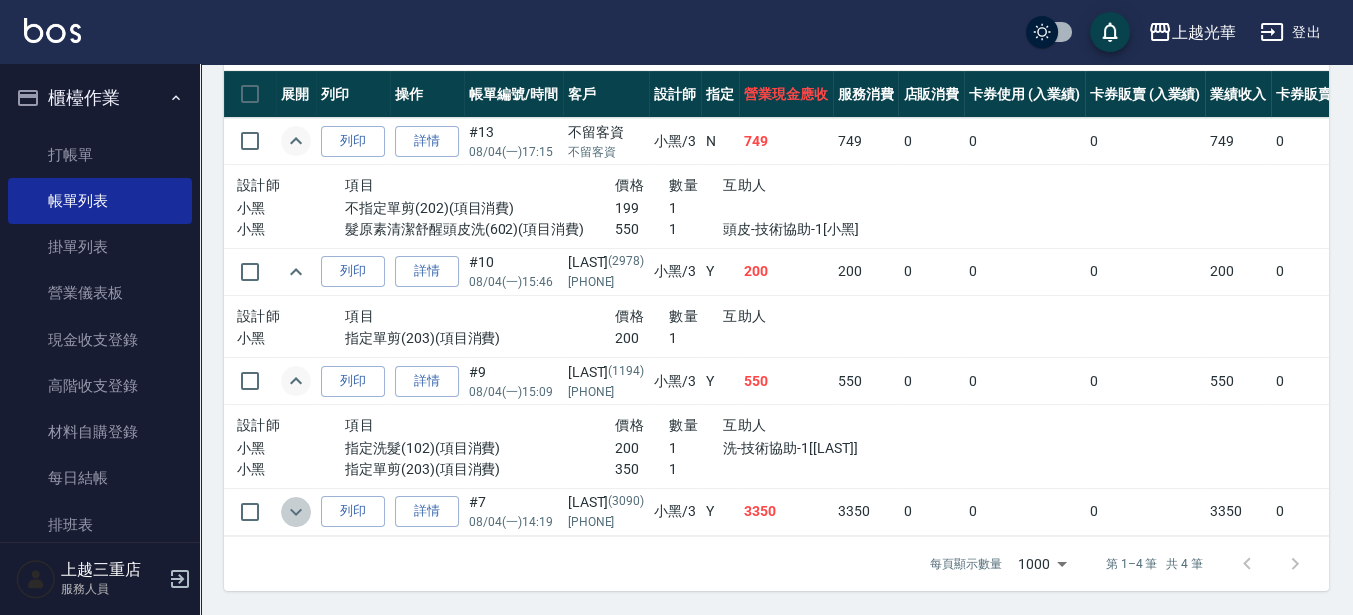 click 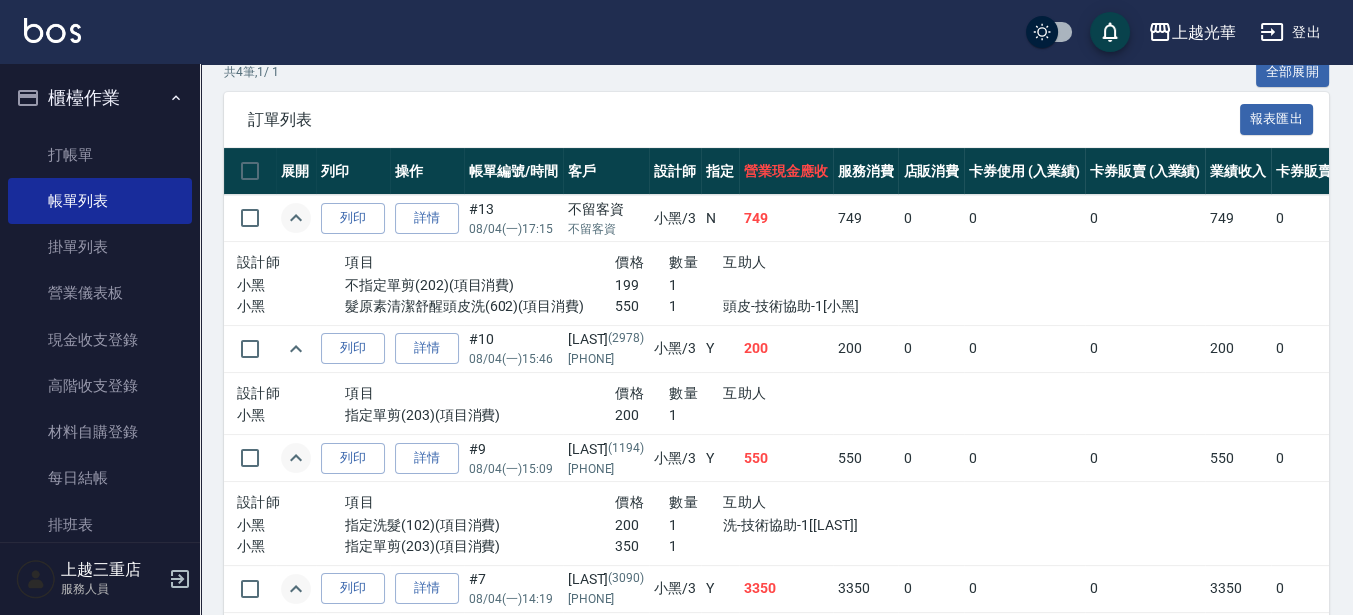 scroll, scrollTop: 436, scrollLeft: 0, axis: vertical 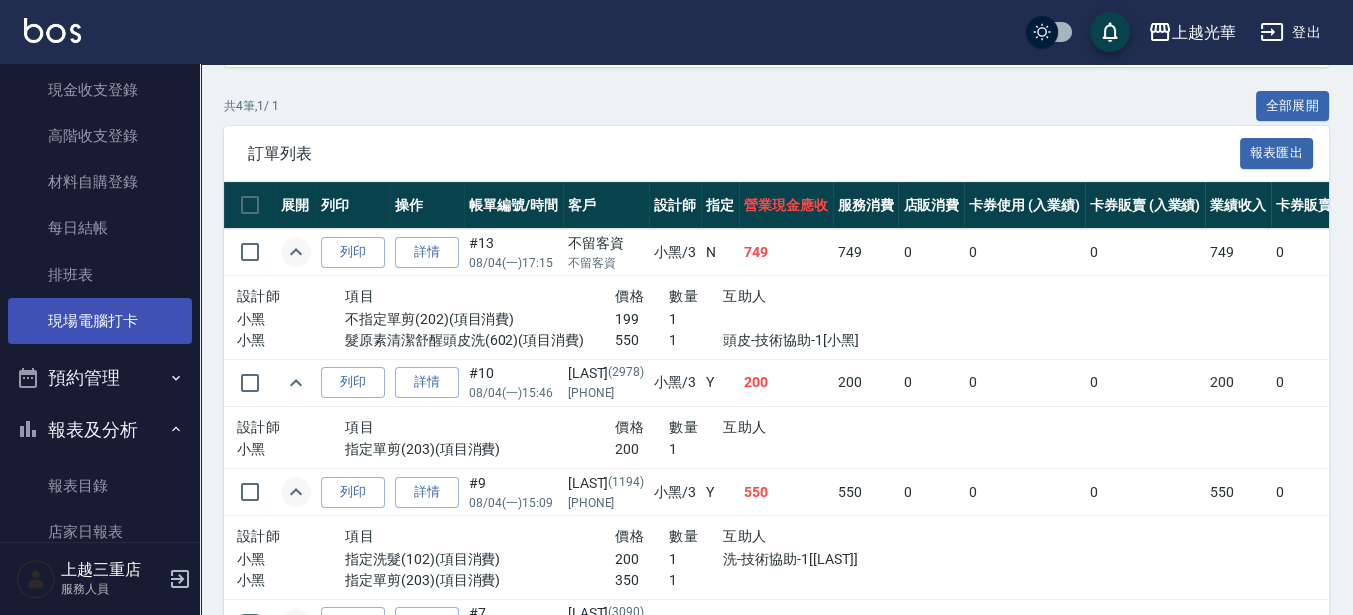 click on "現場電腦打卡" at bounding box center [100, 321] 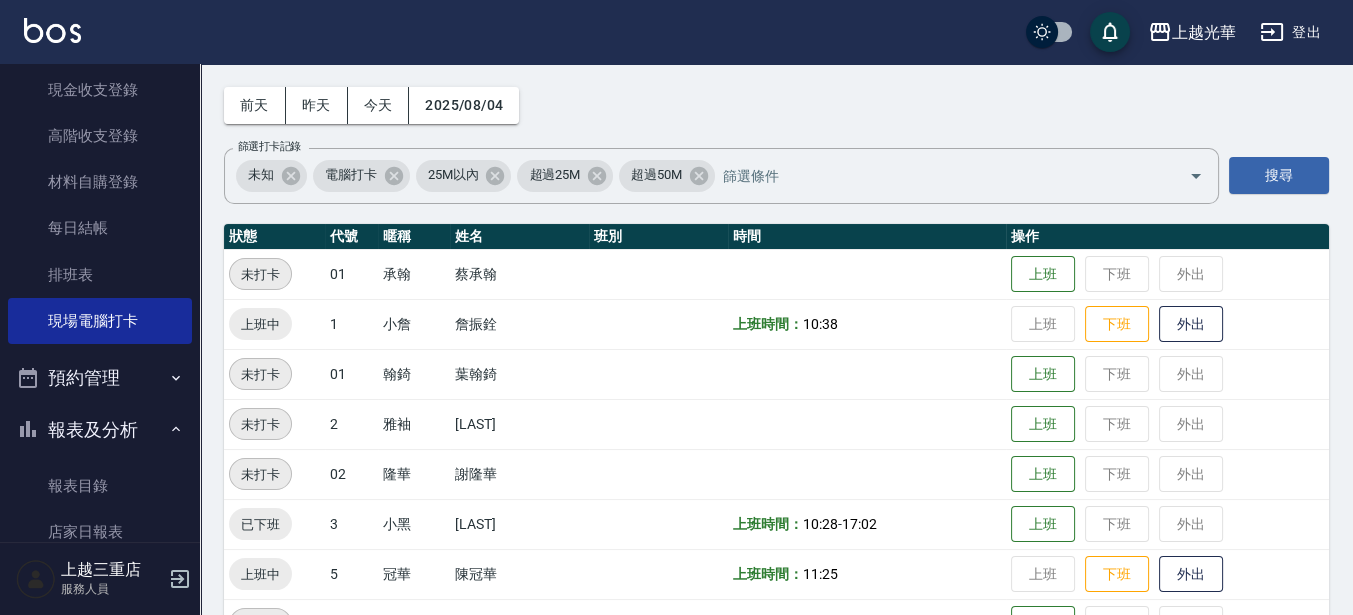 scroll, scrollTop: 125, scrollLeft: 0, axis: vertical 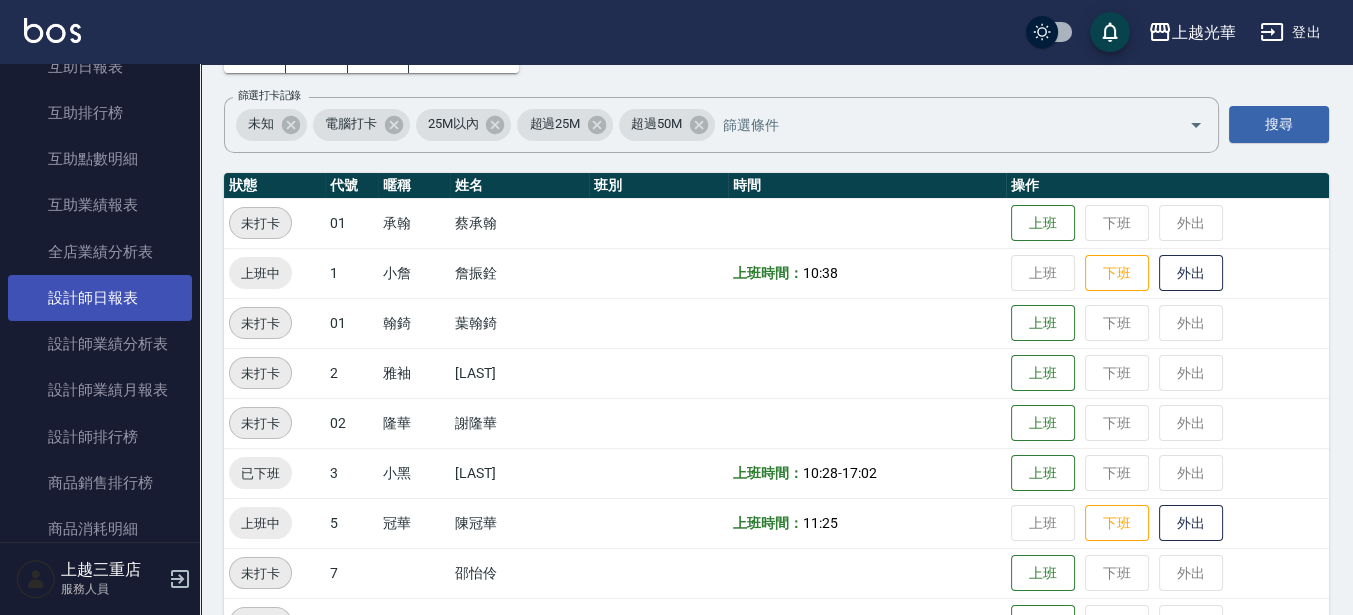 click on "設計師日報表" at bounding box center [100, 298] 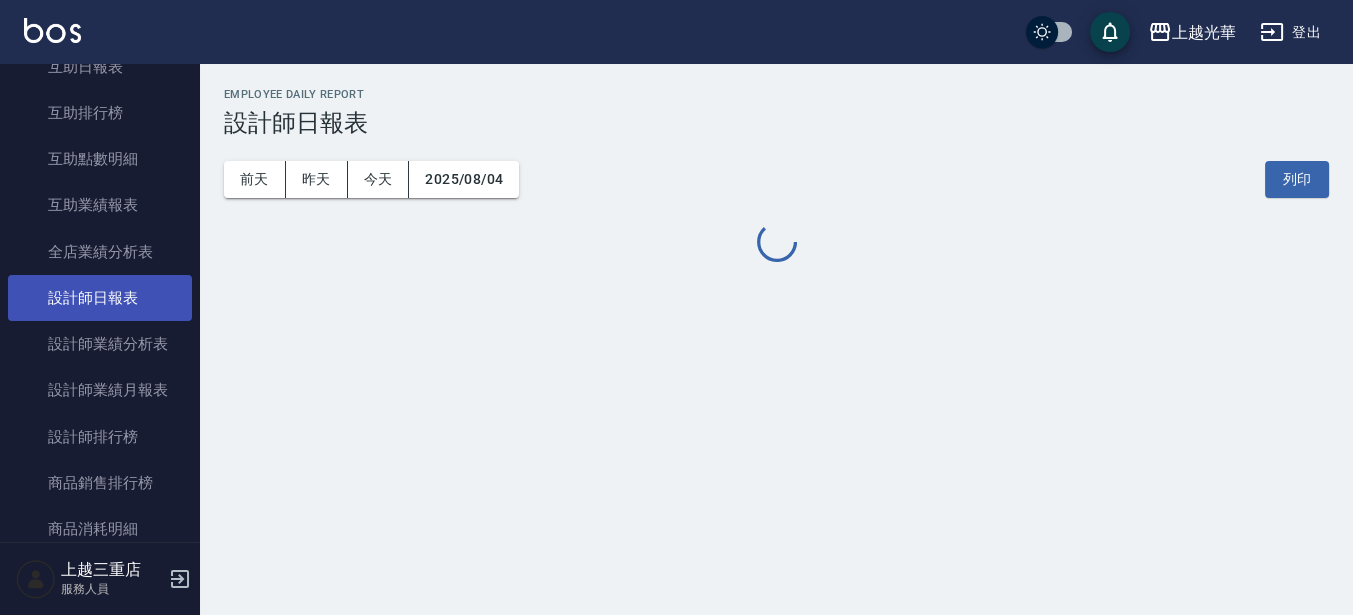 scroll, scrollTop: 0, scrollLeft: 0, axis: both 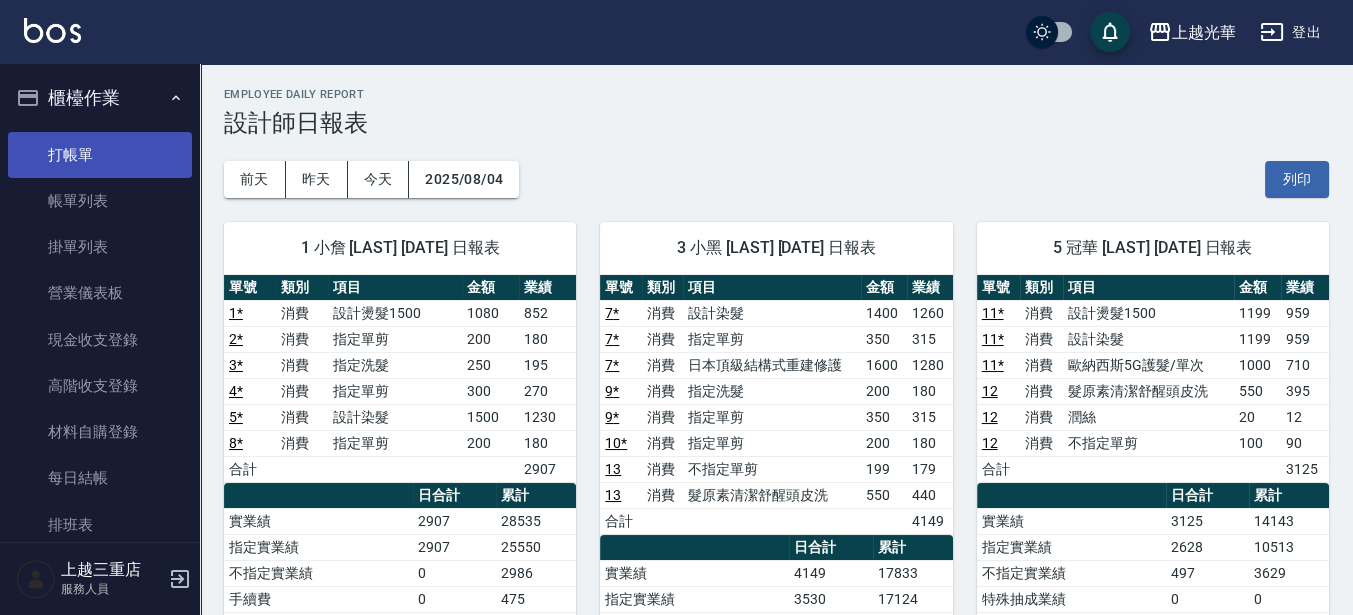 click on "打帳單" at bounding box center (100, 155) 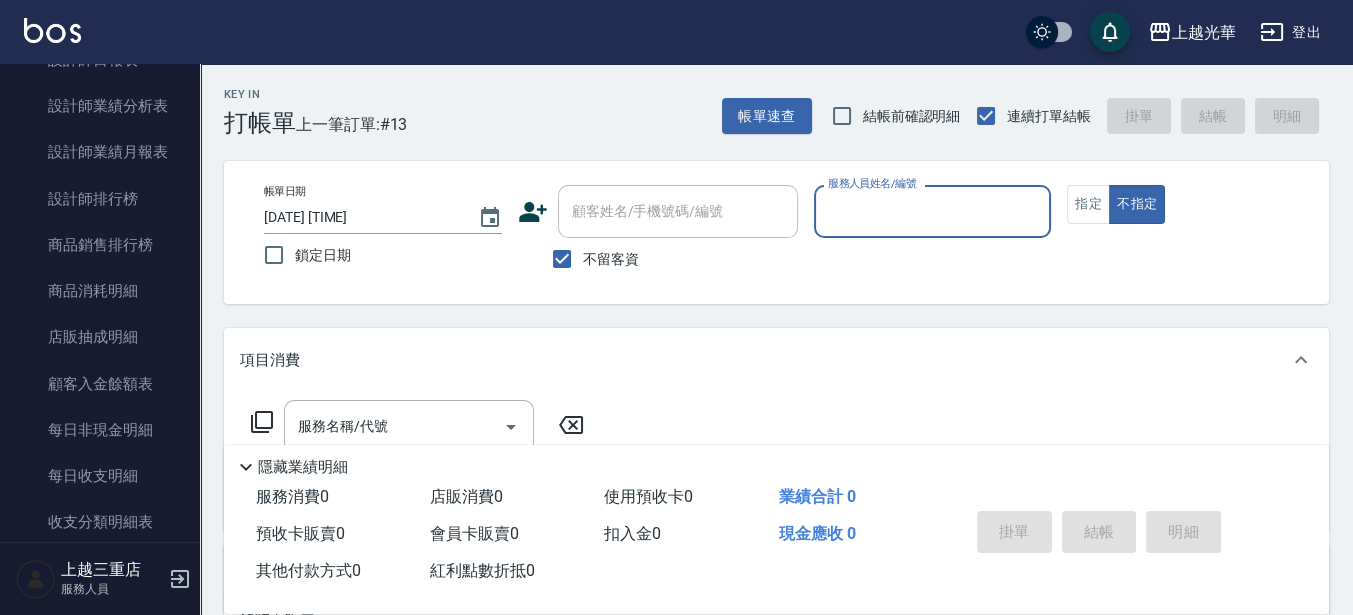 scroll, scrollTop: 750, scrollLeft: 0, axis: vertical 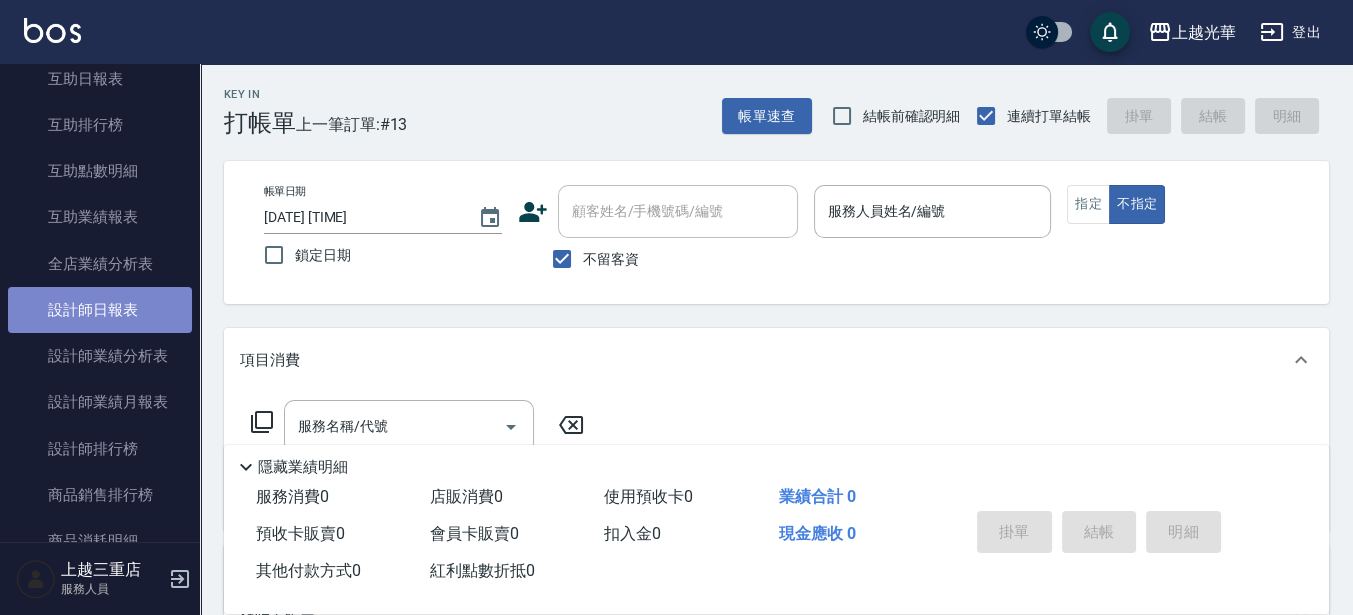 click on "設計師日報表" at bounding box center (100, 310) 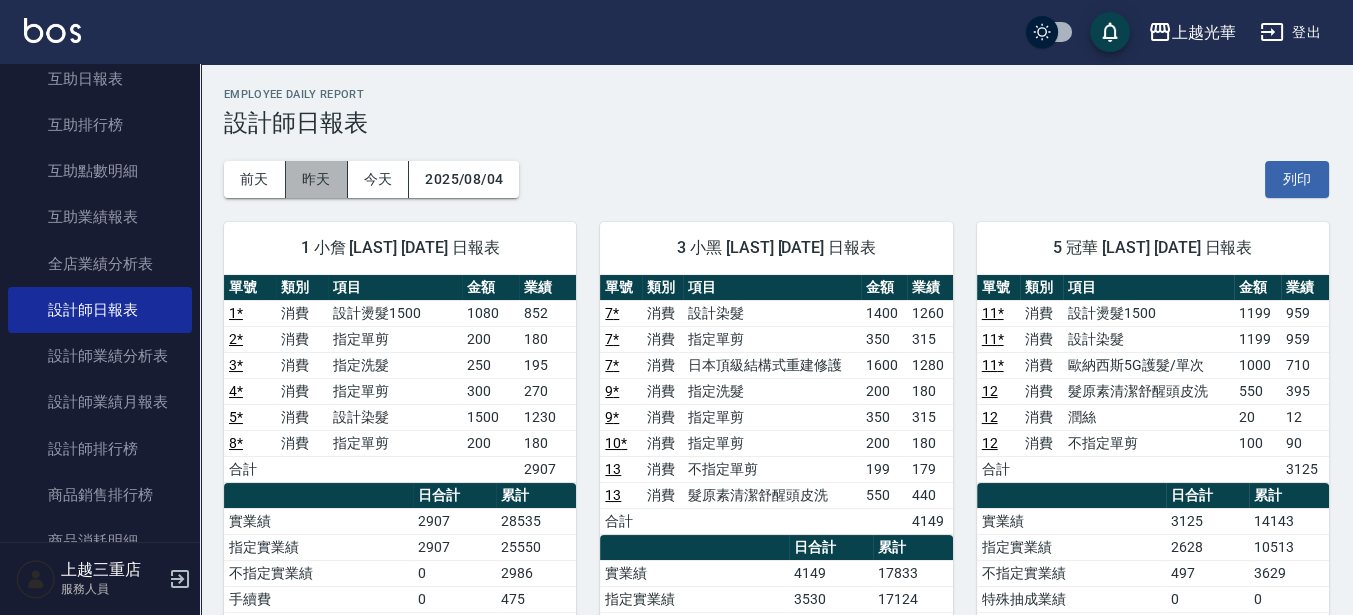 click on "昨天" at bounding box center (317, 179) 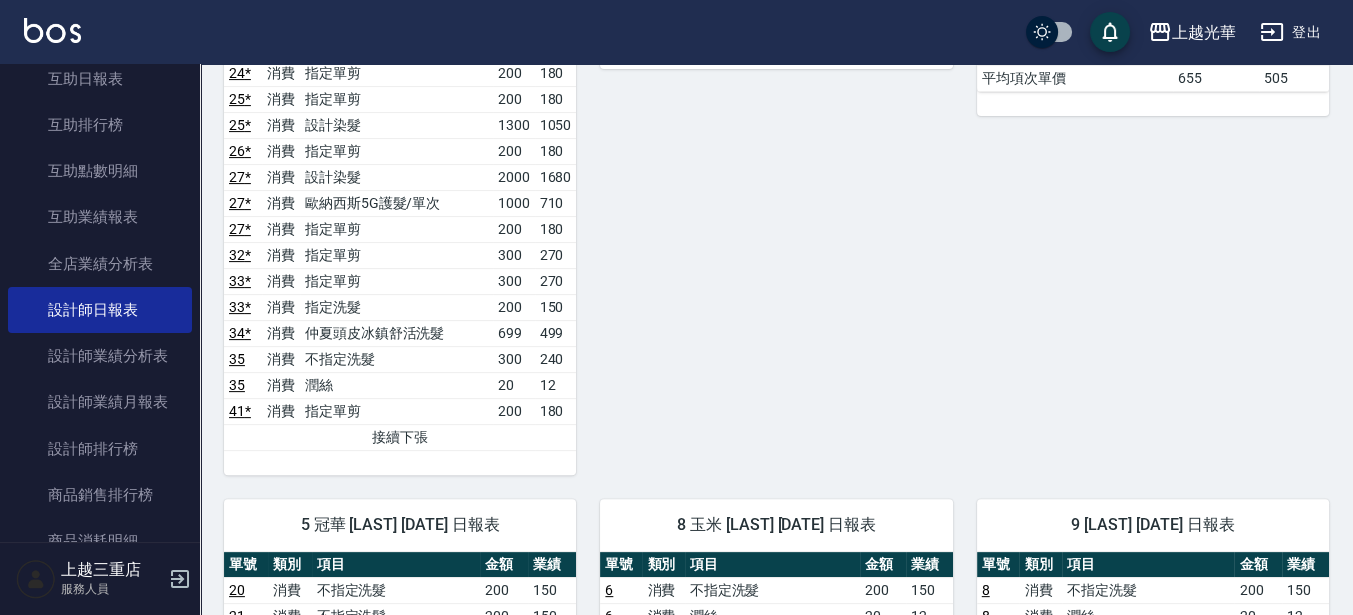 scroll, scrollTop: 1250, scrollLeft: 0, axis: vertical 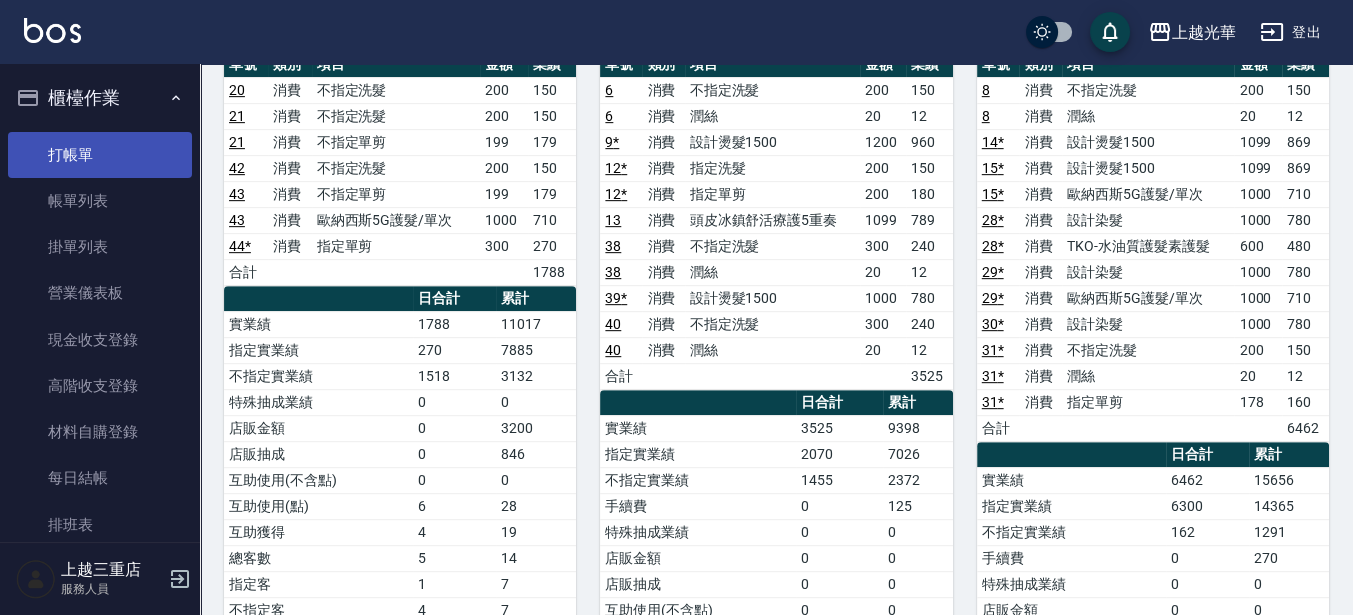 click on "打帳單" at bounding box center (100, 155) 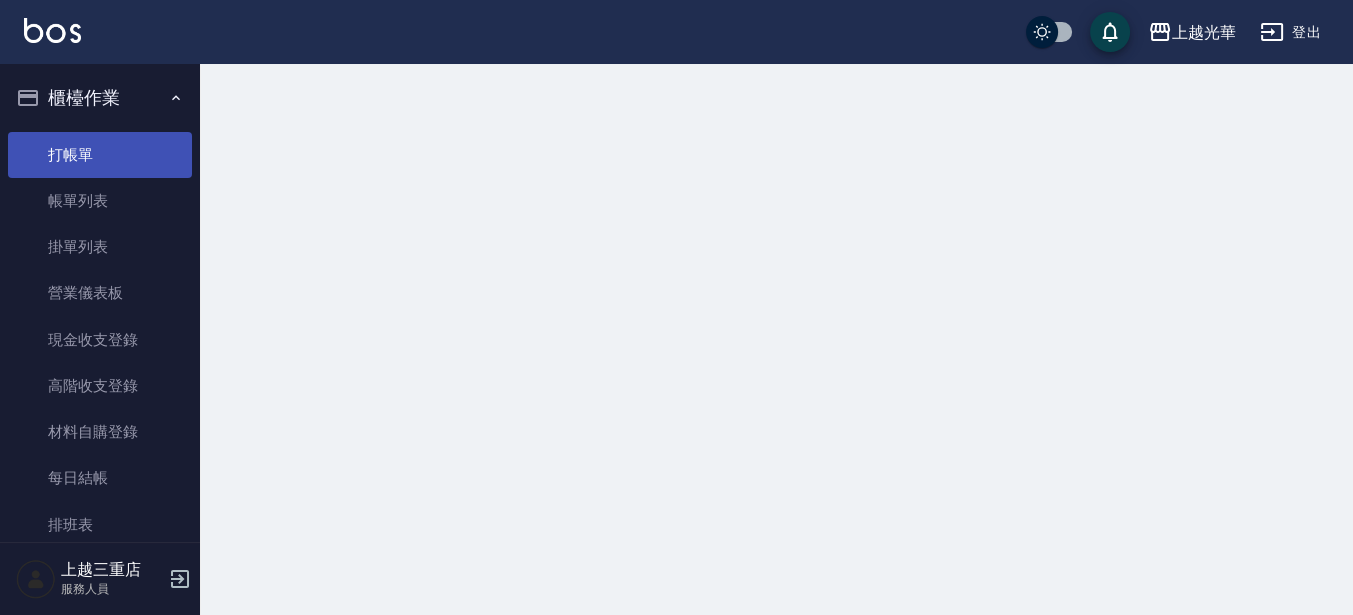 scroll, scrollTop: 0, scrollLeft: 0, axis: both 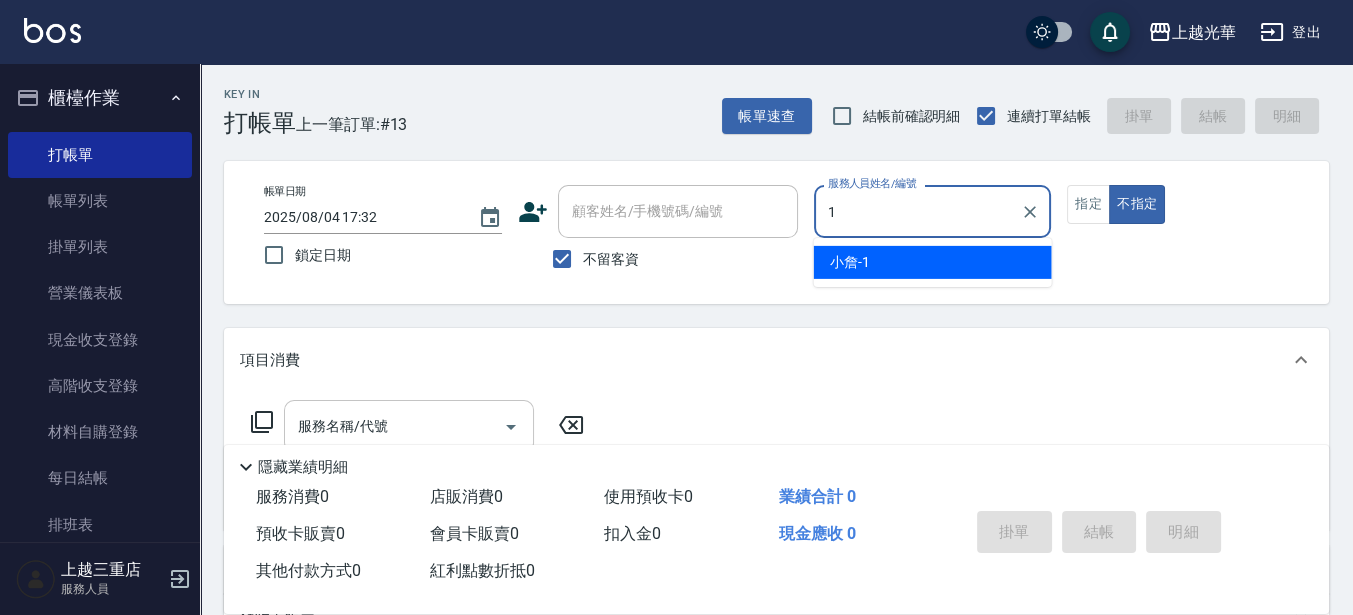 type on "小詹-1" 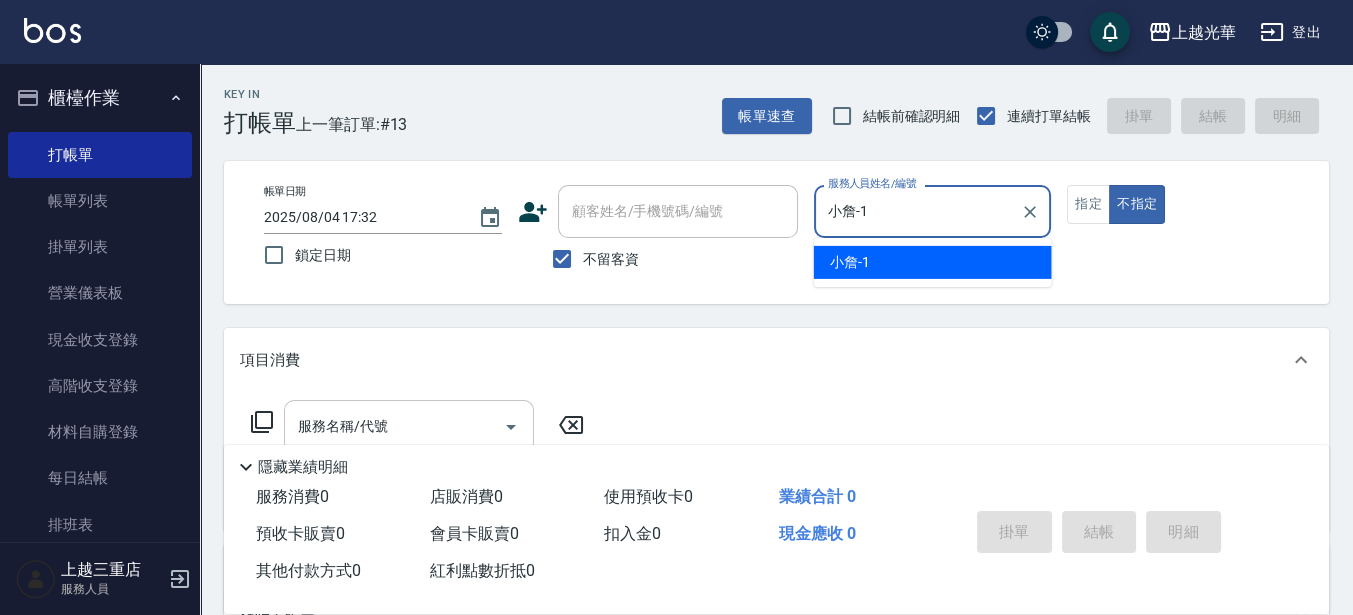 type on "false" 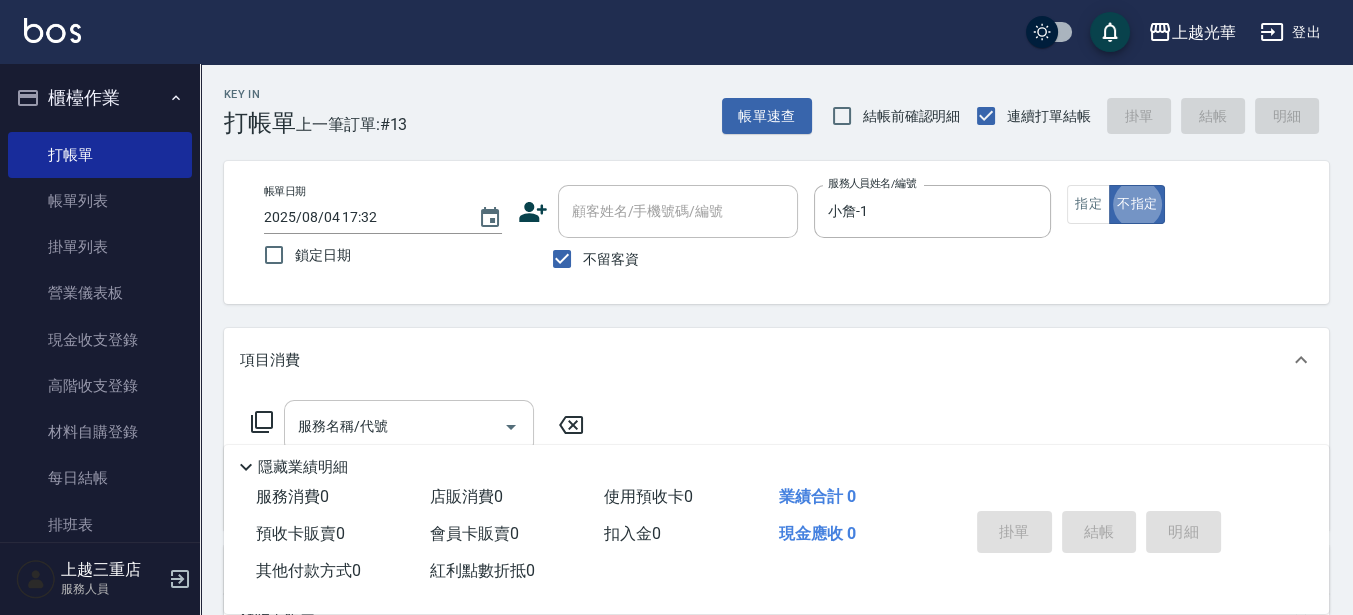 click on "服務名稱/代號" at bounding box center [394, 426] 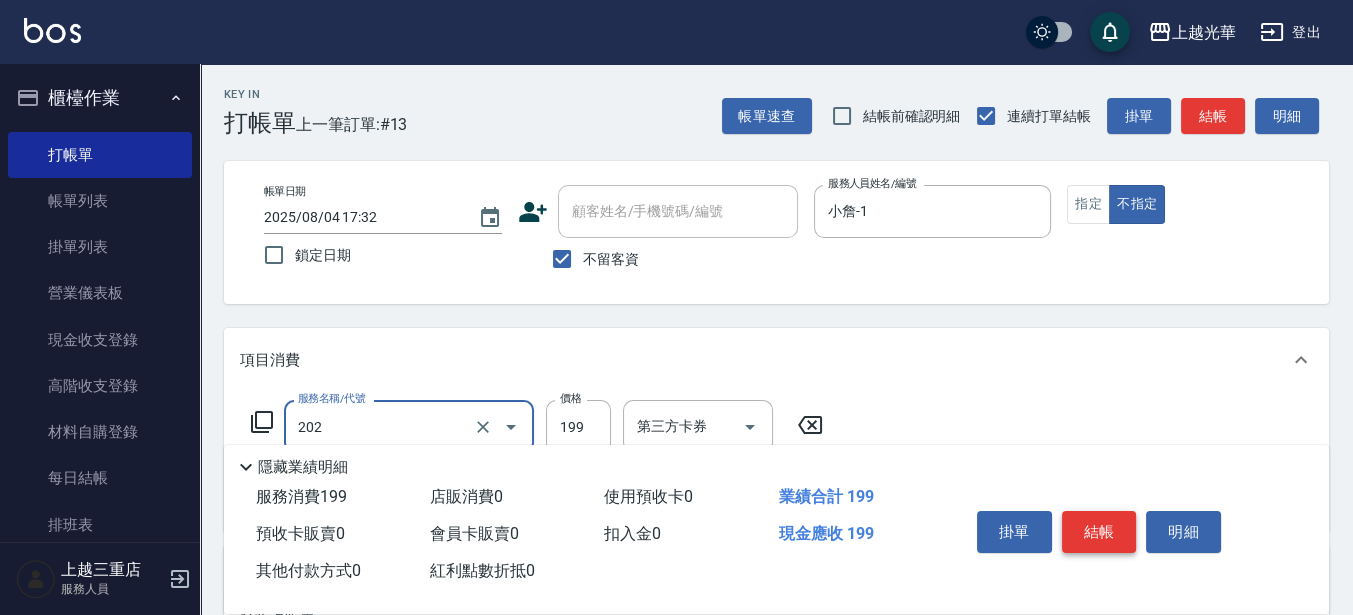 type on "不指定單剪(202)" 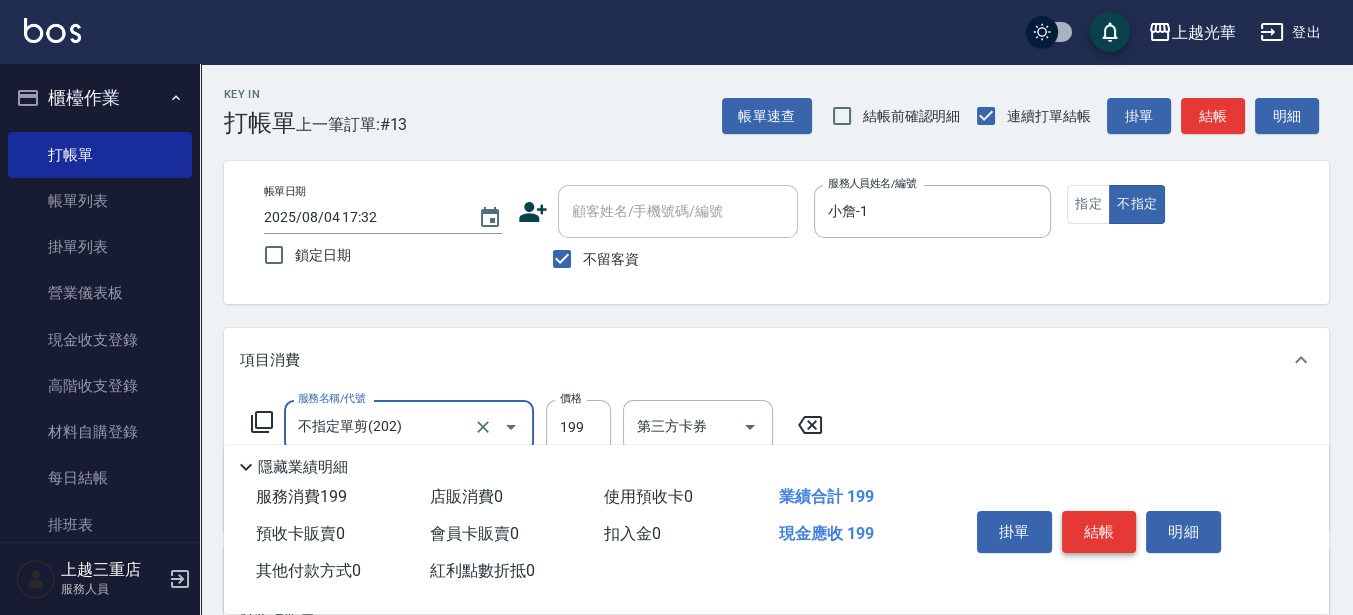 click on "結帳" at bounding box center [1099, 532] 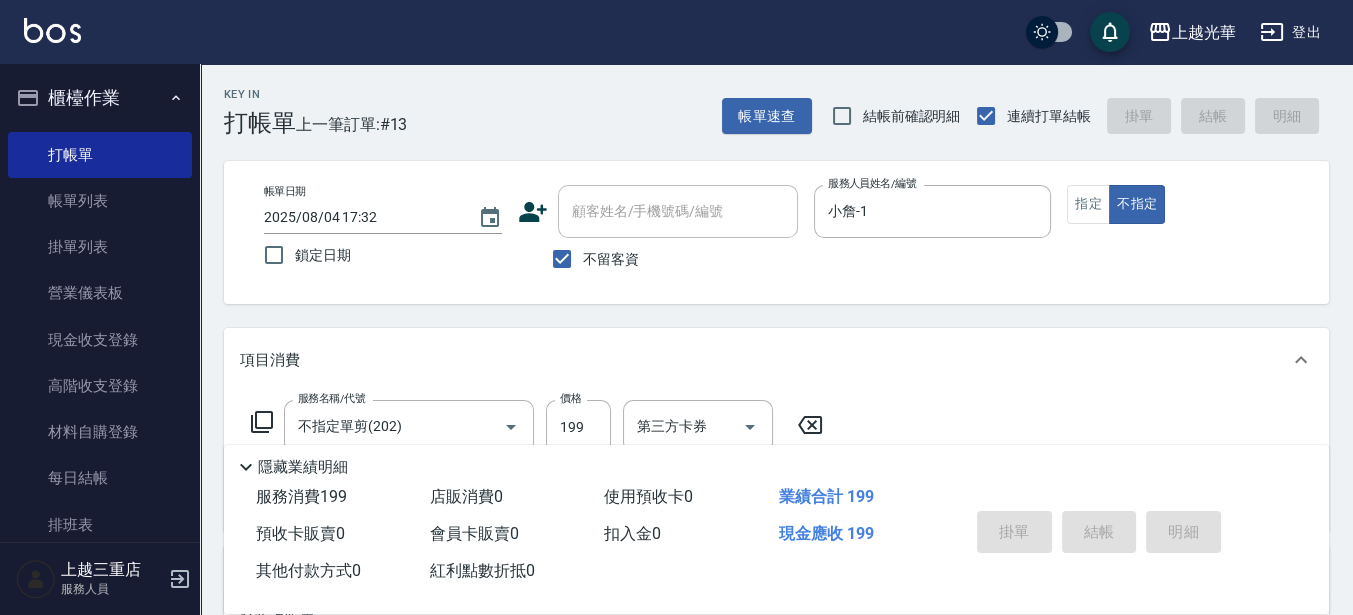 type on "[DATE] [TIME]" 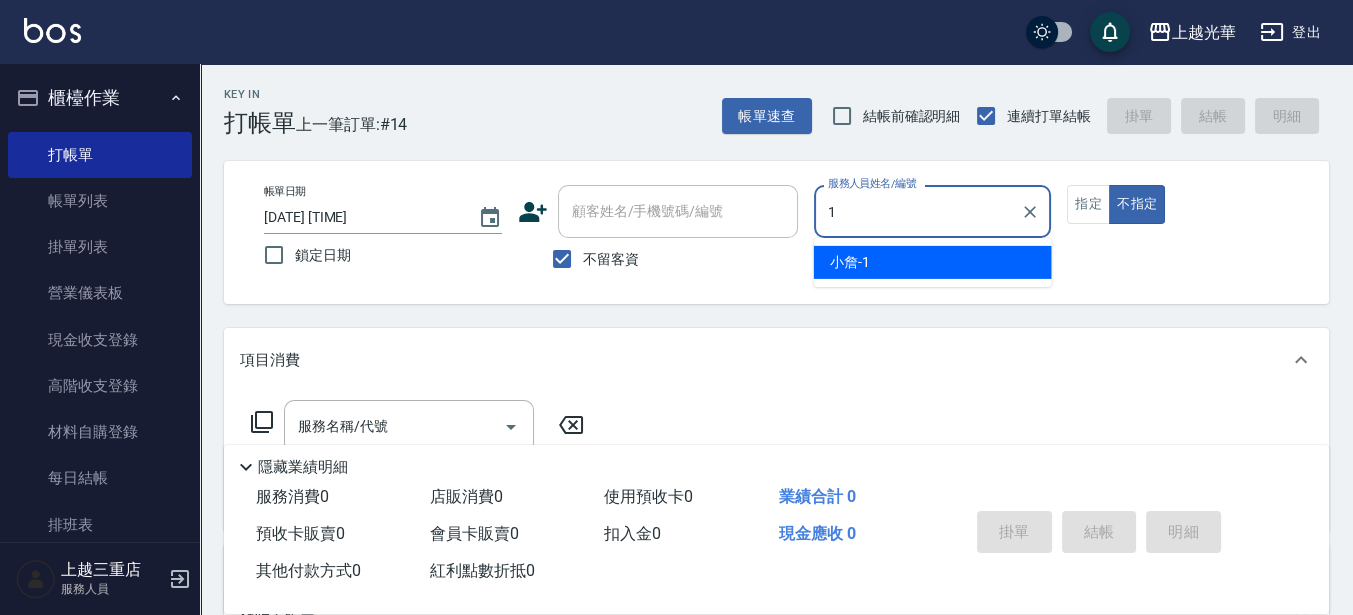 type on "小詹-1" 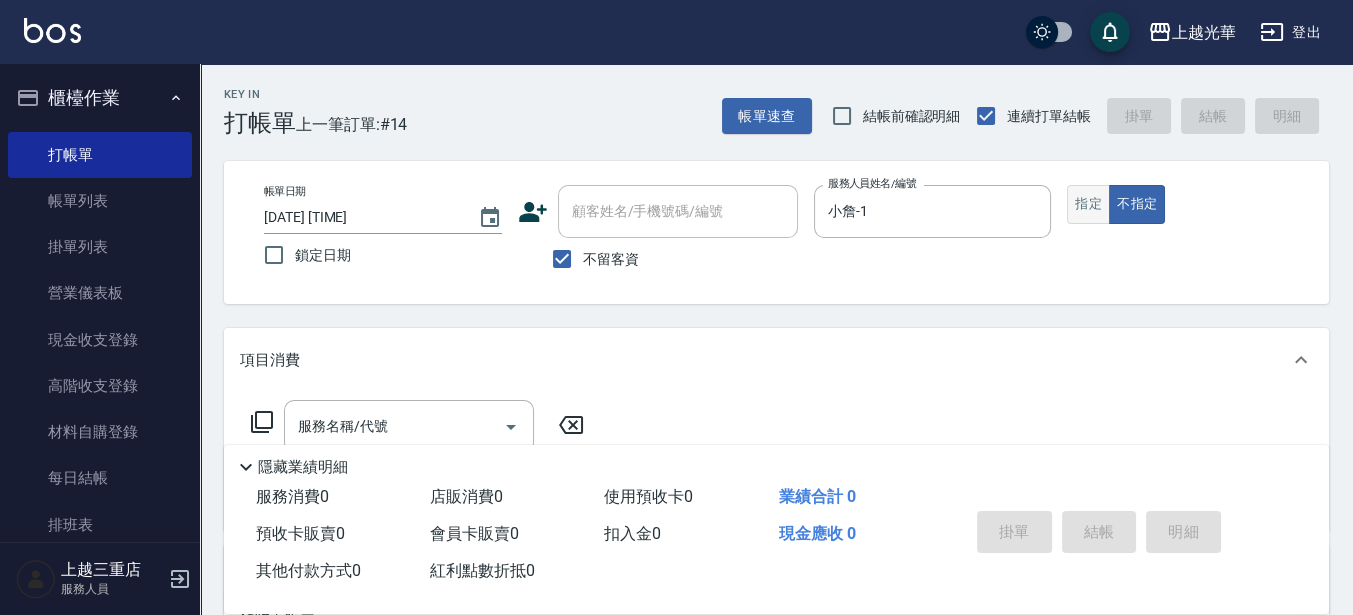 click on "指定" at bounding box center [1088, 204] 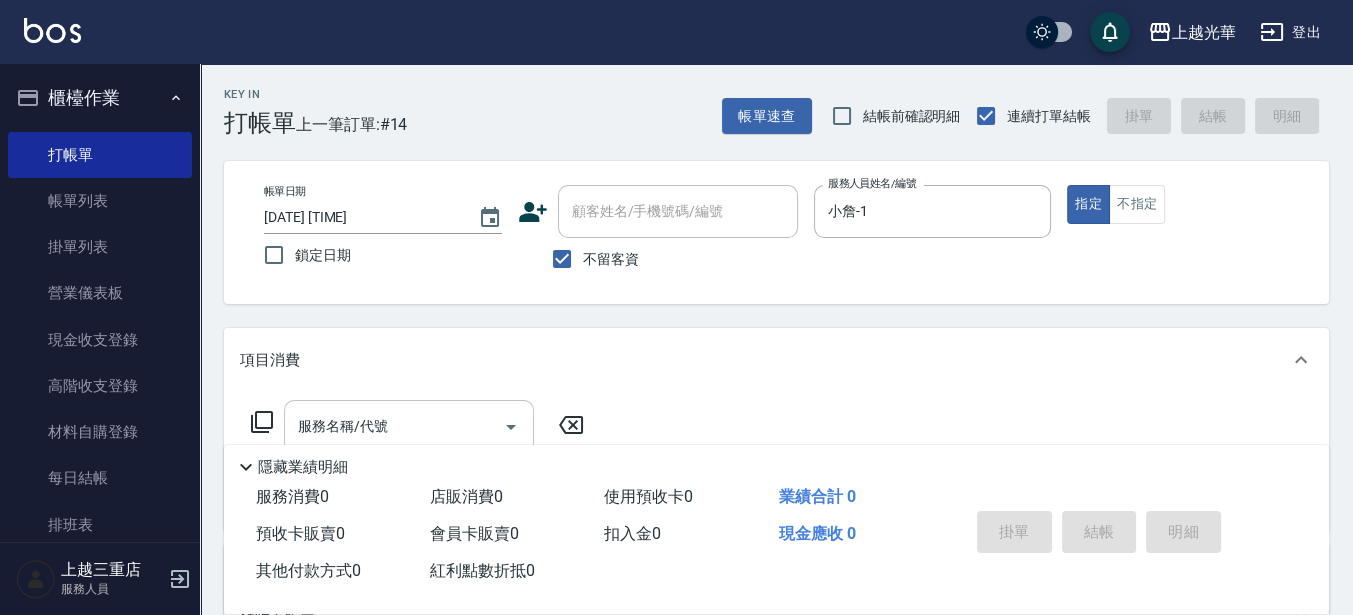 click on "服務名稱/代號" at bounding box center (394, 426) 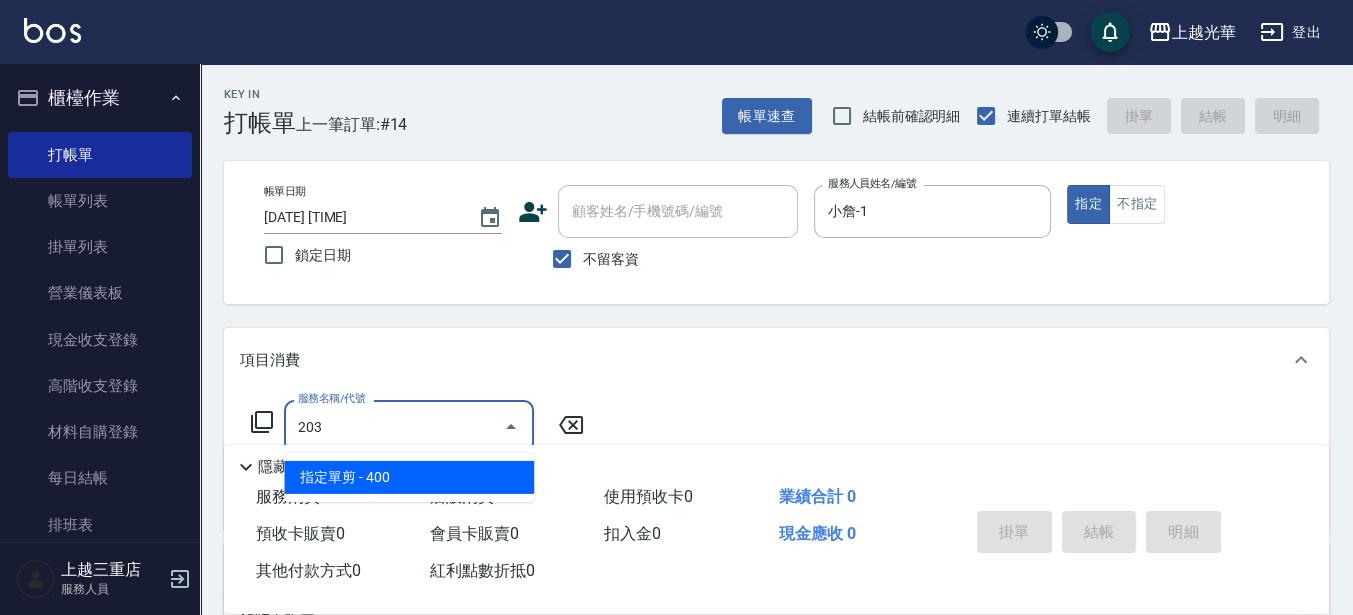 type on "指定單剪(203)" 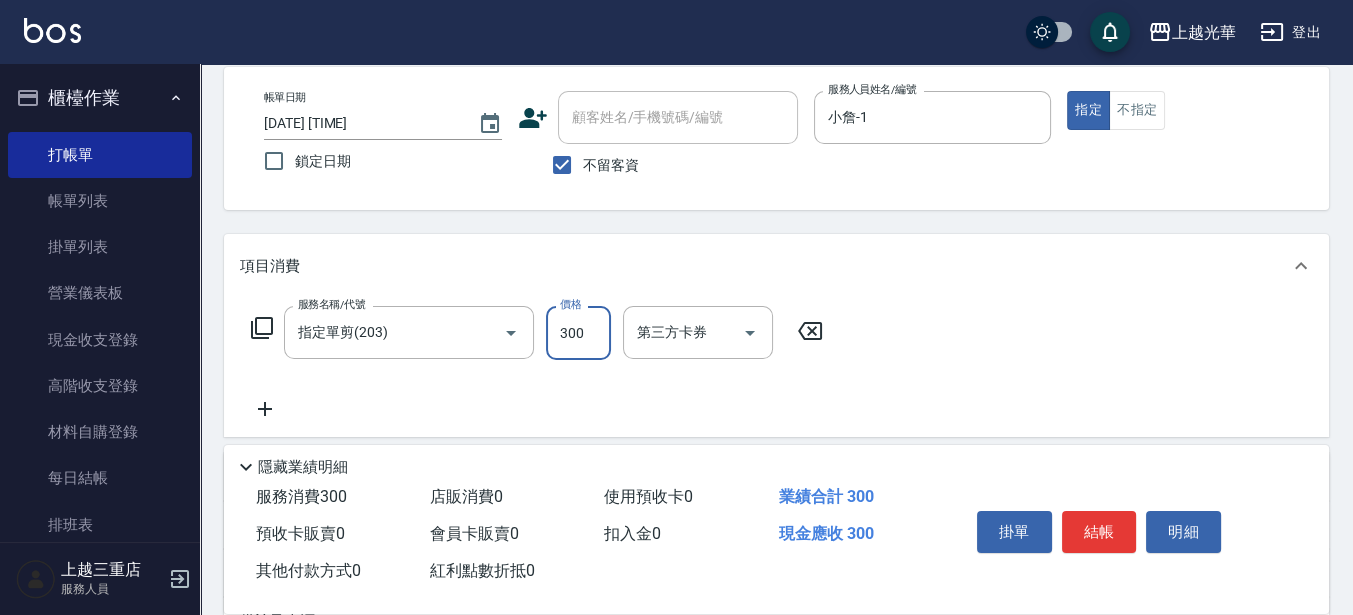 scroll, scrollTop: 125, scrollLeft: 0, axis: vertical 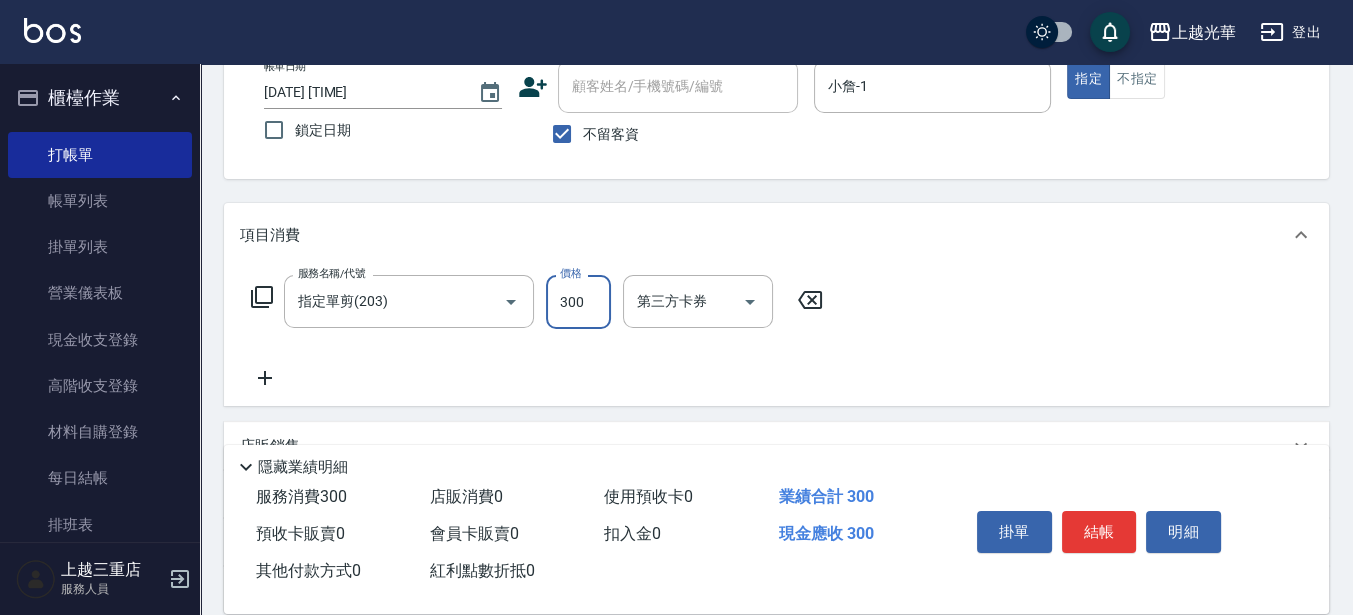 type on "300" 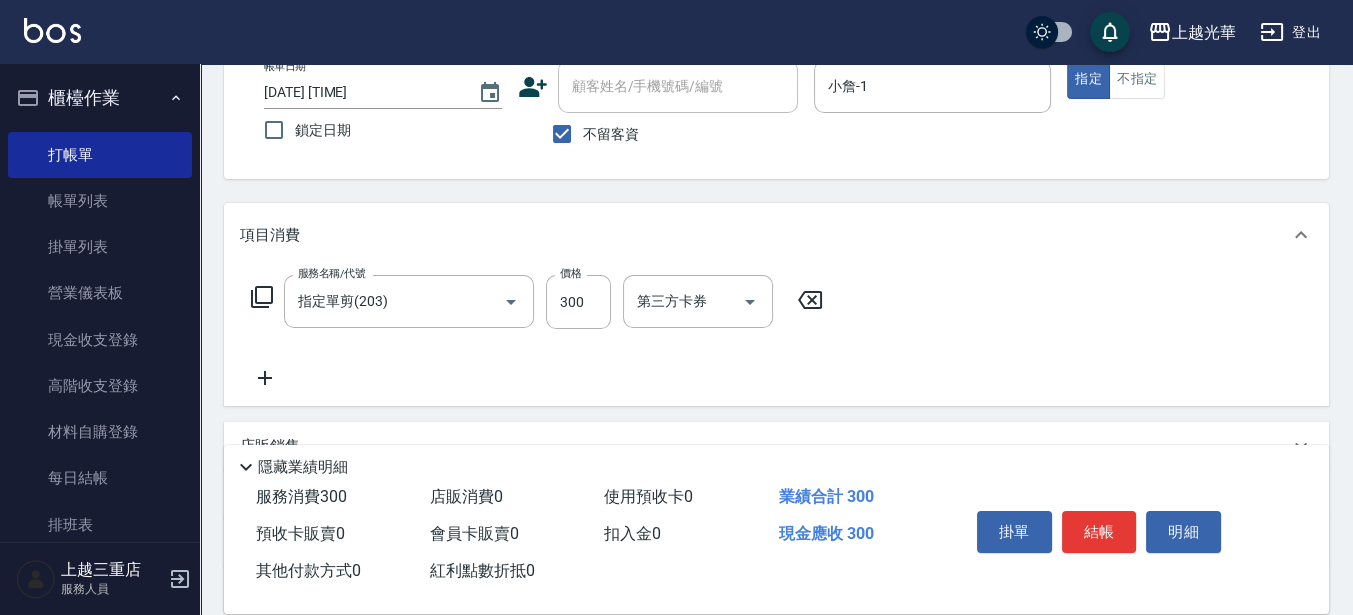click 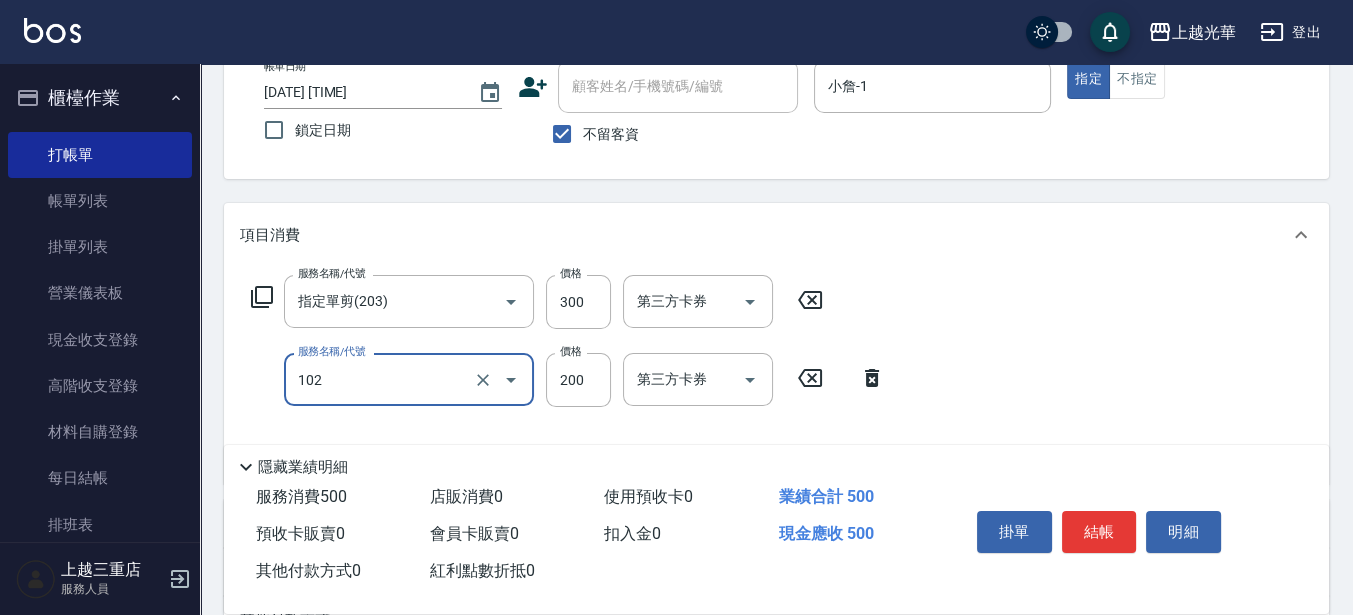 type on "指定洗髮(102)" 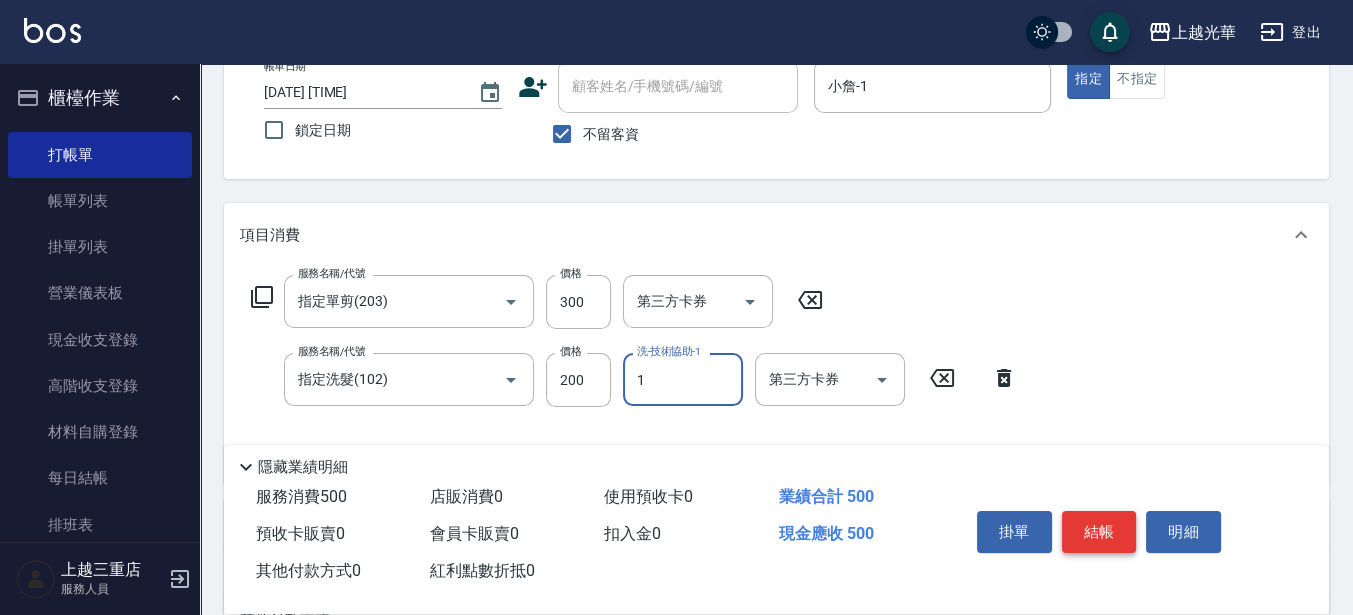 type on "小詹-1" 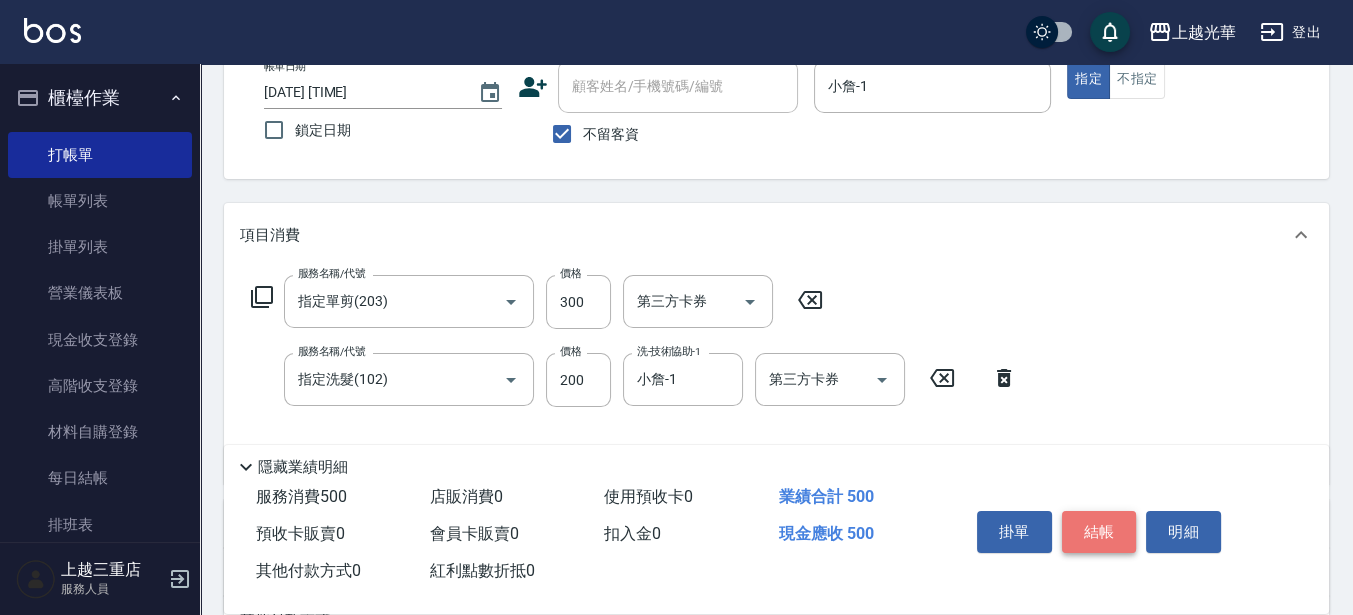 click on "結帳" at bounding box center [1099, 532] 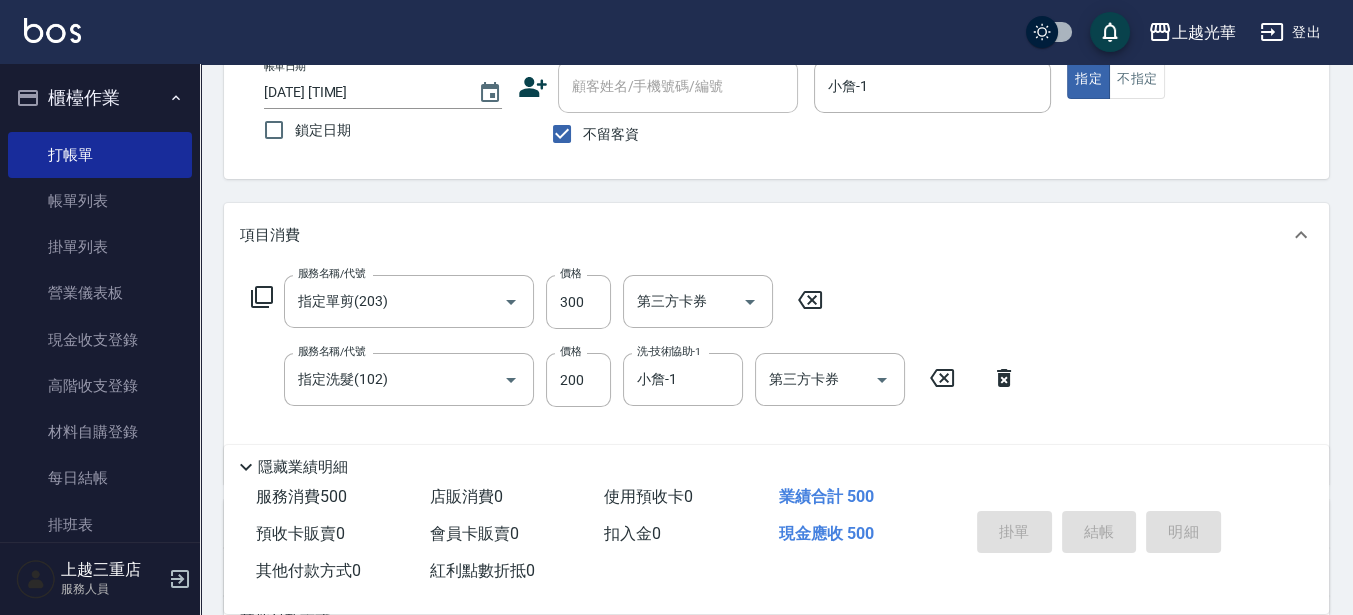 type 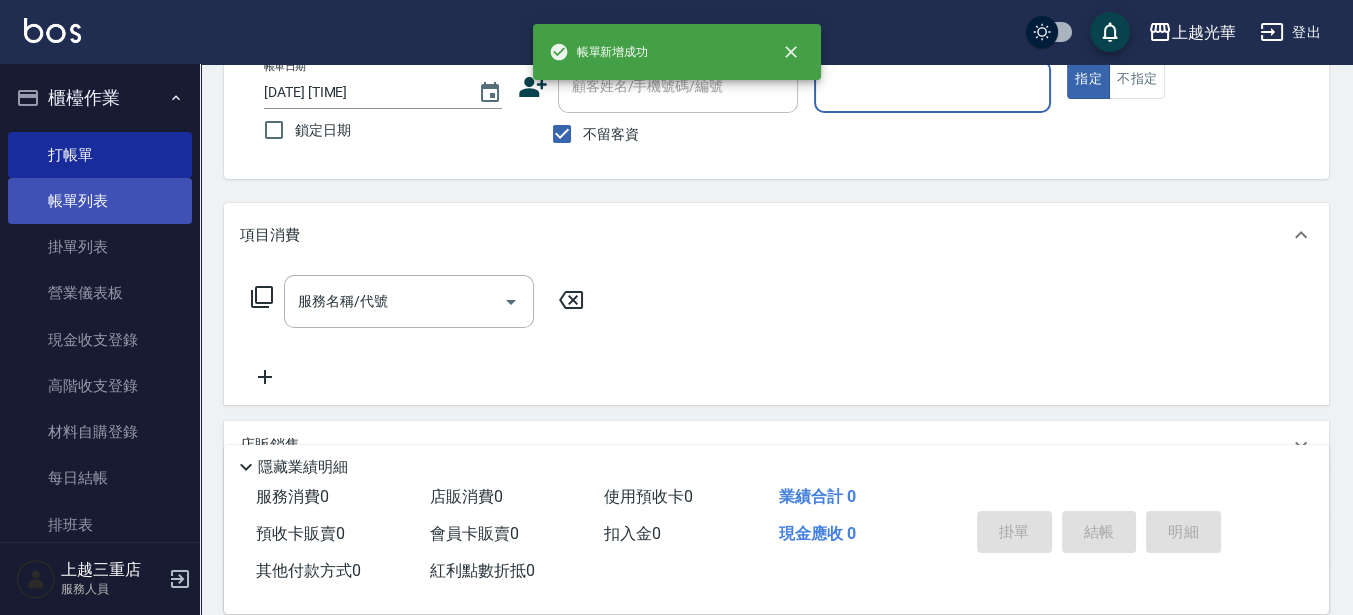 click on "帳單列表" at bounding box center (100, 201) 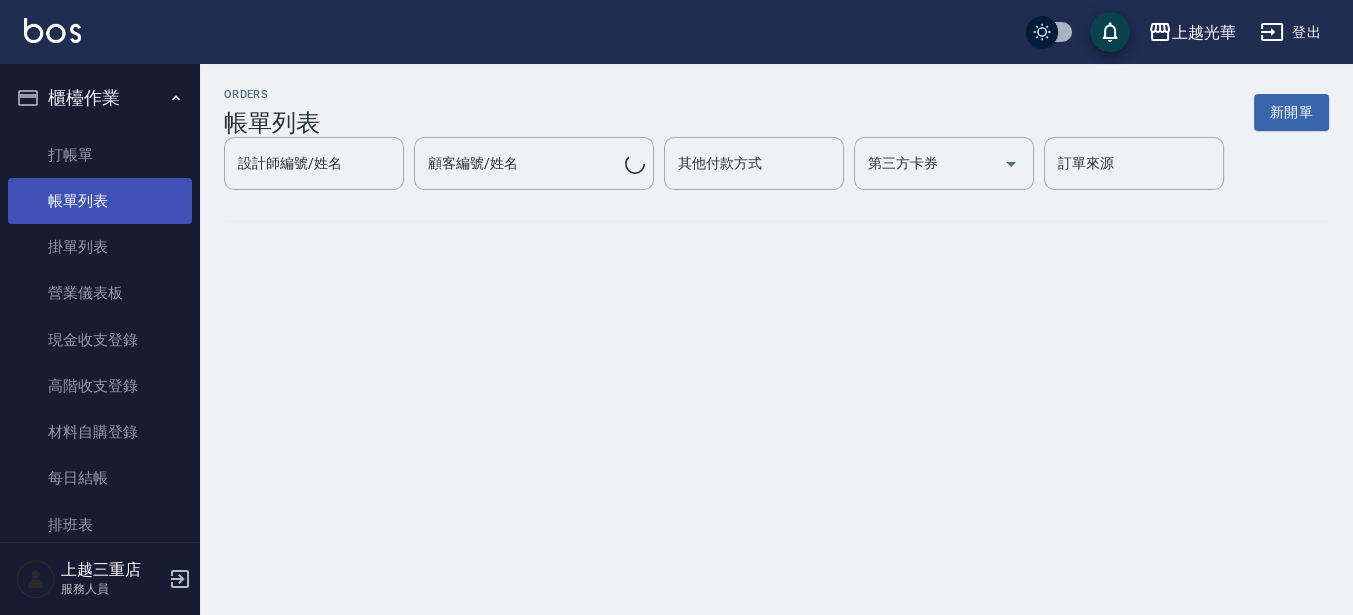 scroll, scrollTop: 0, scrollLeft: 0, axis: both 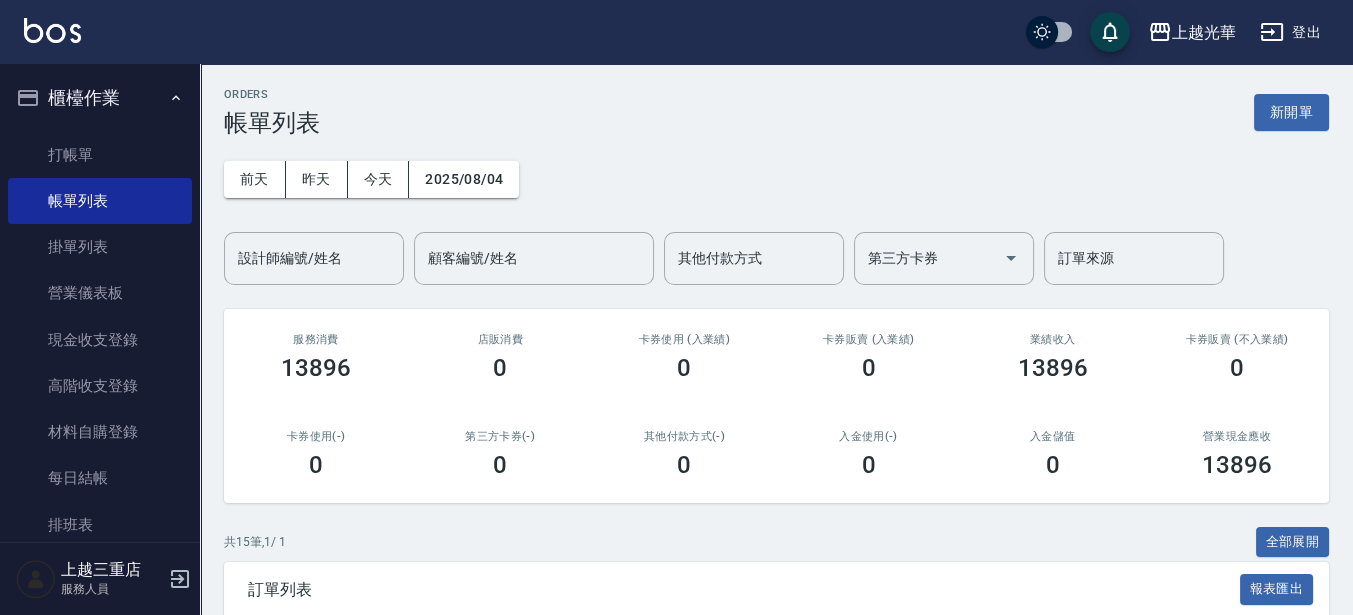 click on "設計師編號/姓名 設計師編號/姓名" at bounding box center (314, 258) 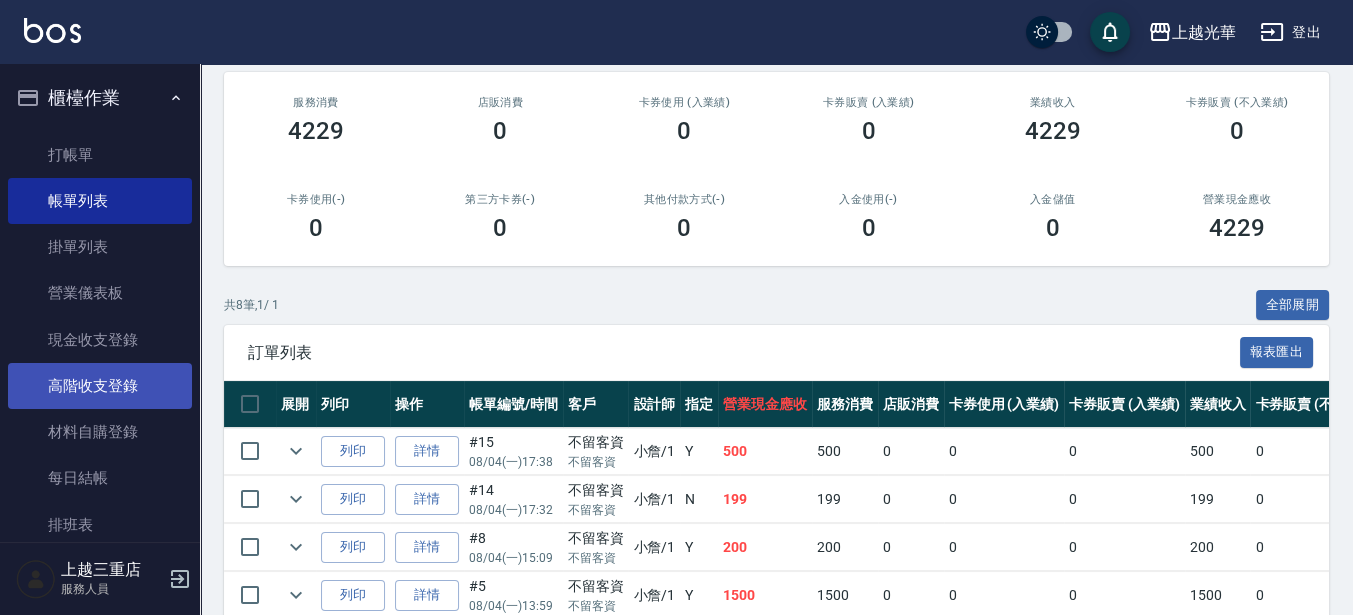 scroll, scrollTop: 250, scrollLeft: 0, axis: vertical 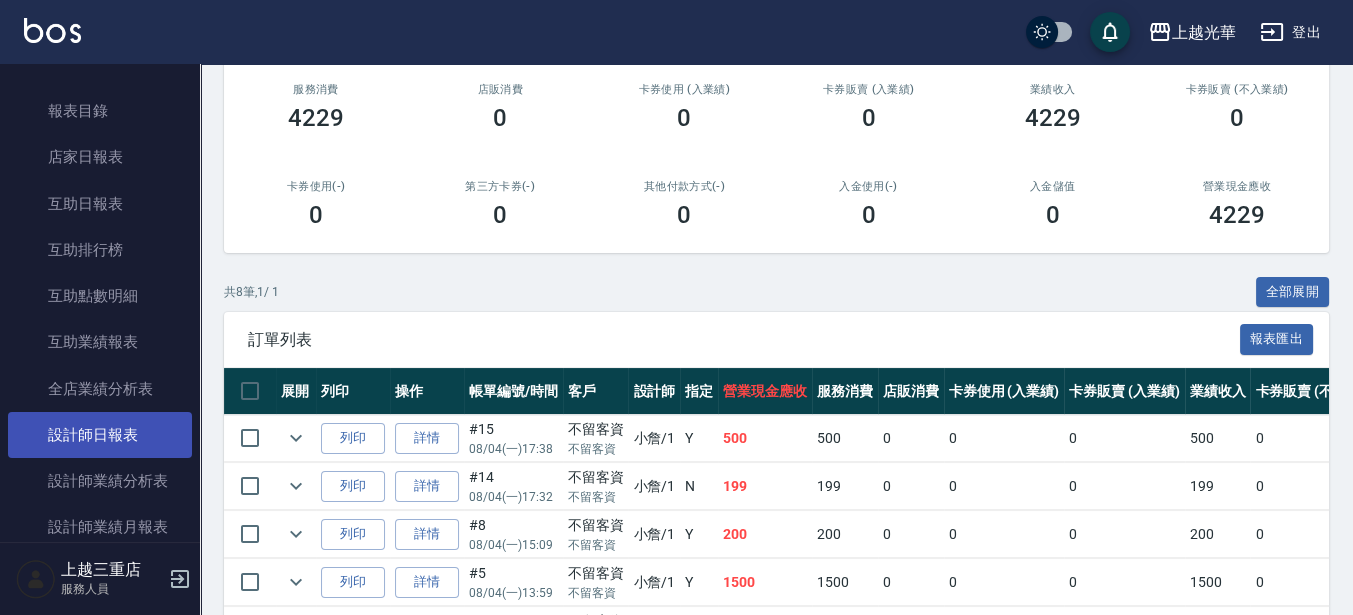 type on "小詹-1" 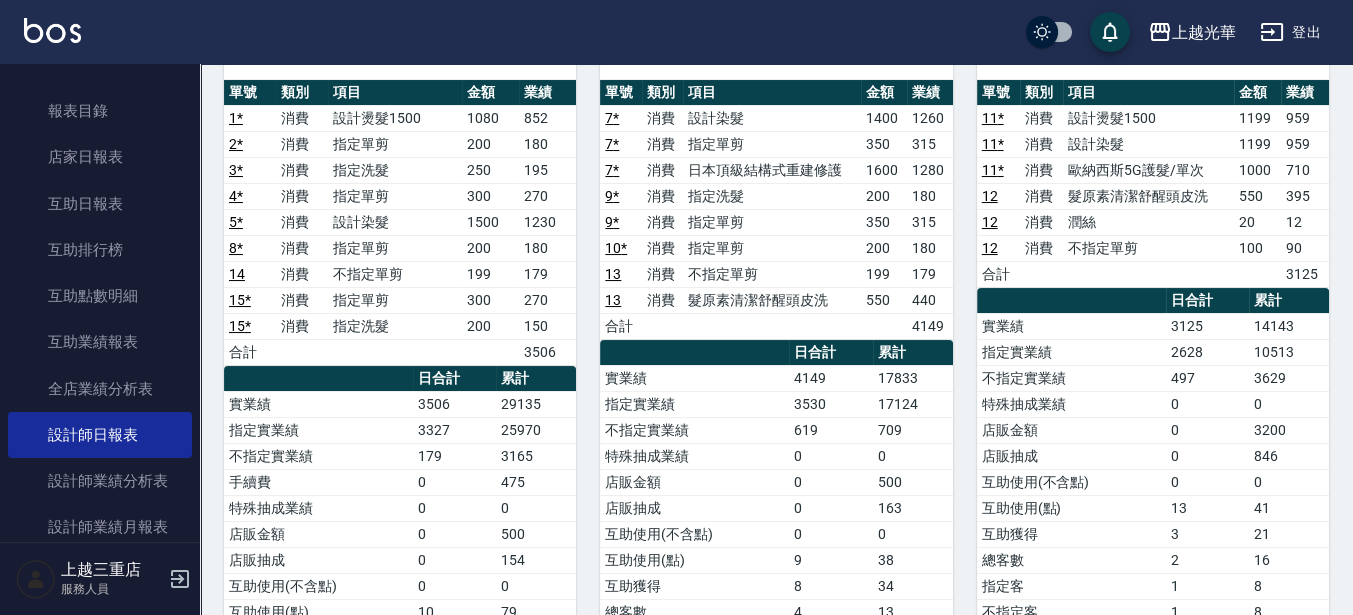 scroll, scrollTop: 375, scrollLeft: 0, axis: vertical 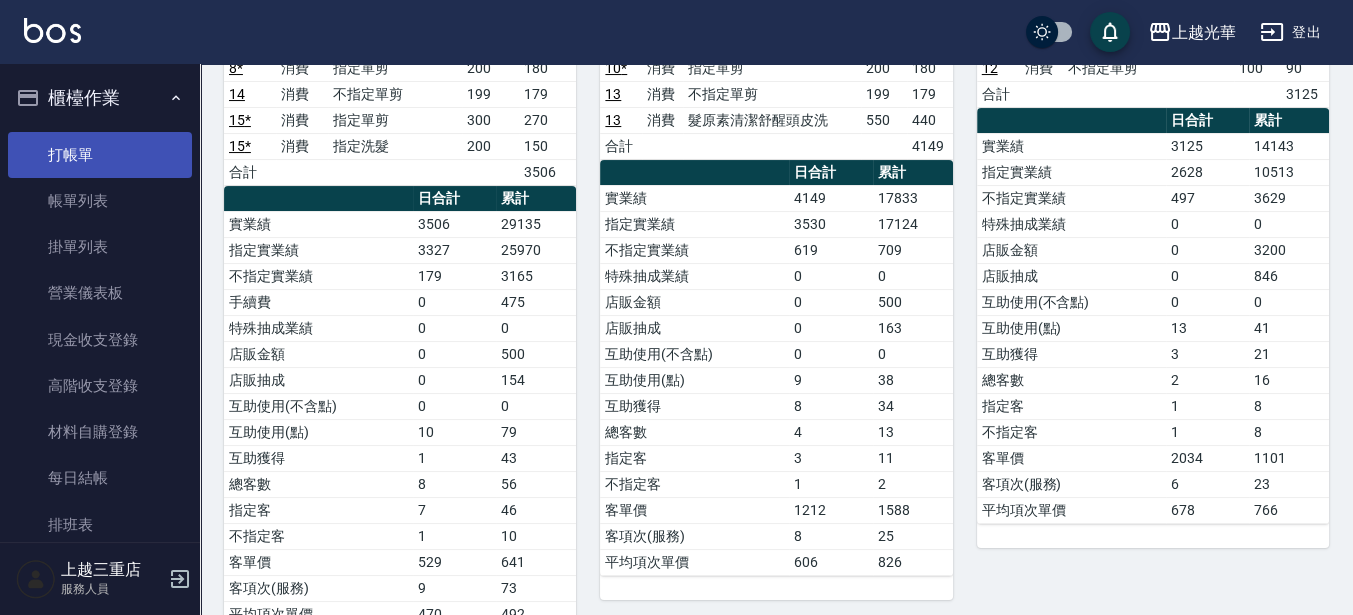 click on "打帳單" at bounding box center [100, 155] 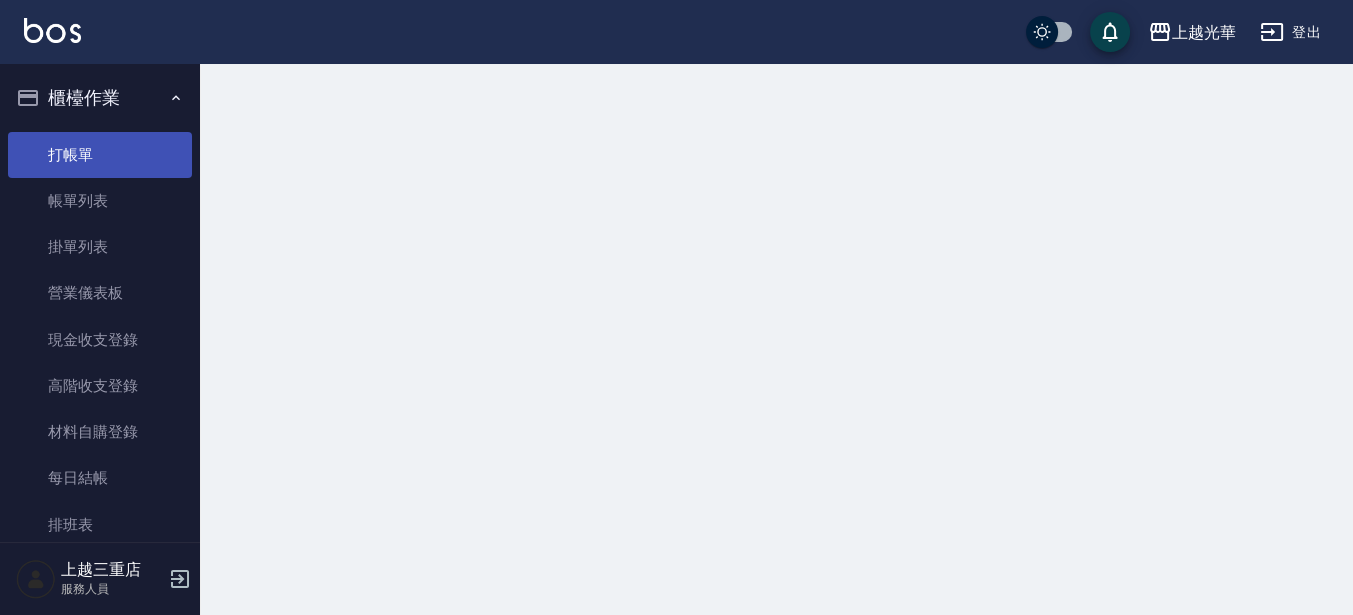 scroll, scrollTop: 0, scrollLeft: 0, axis: both 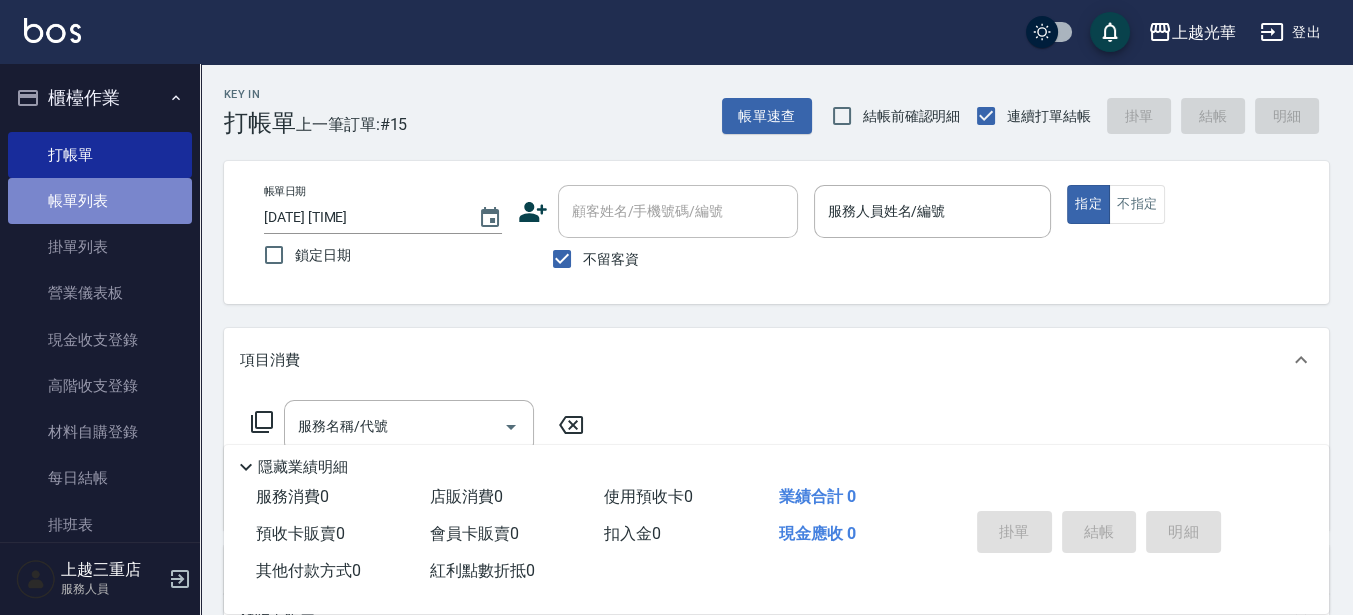 click on "帳單列表" at bounding box center (100, 201) 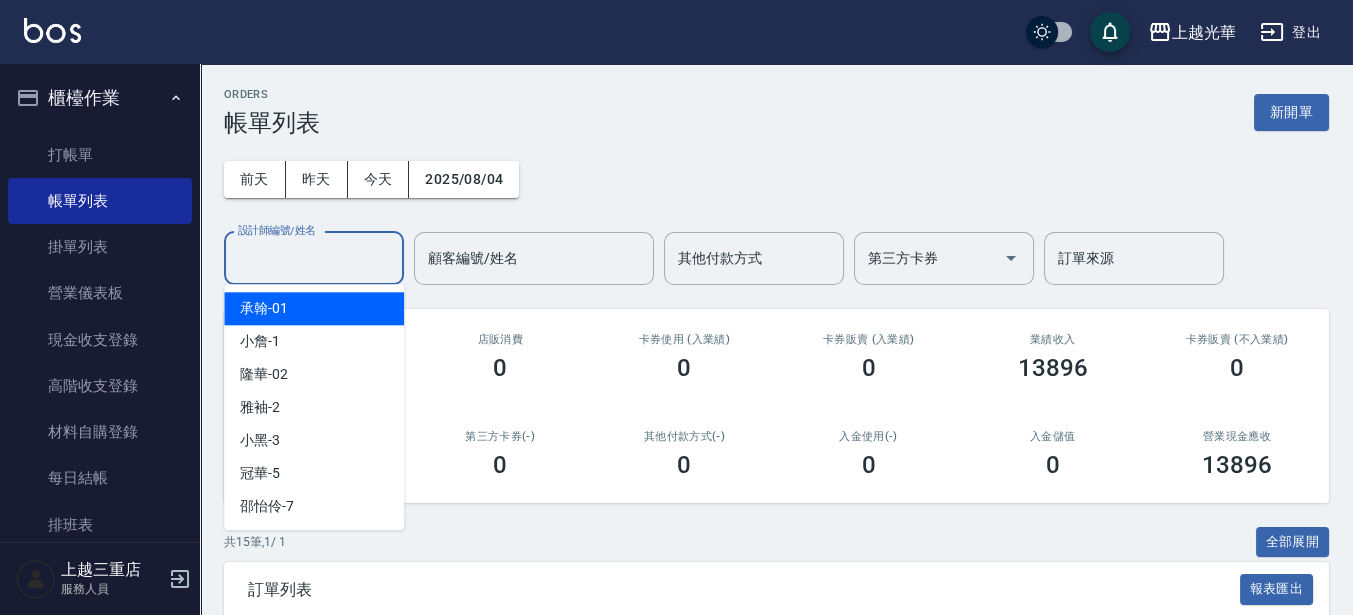 click on "設計師編號/姓名" at bounding box center [314, 258] 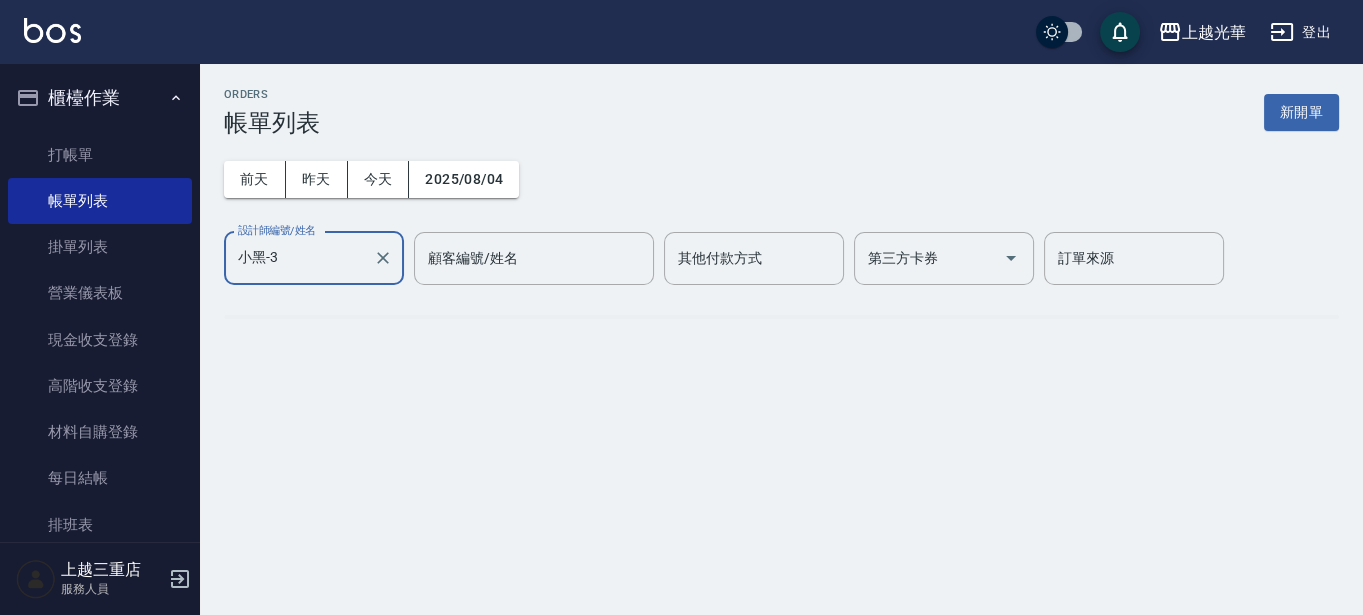 type on "小黑-3" 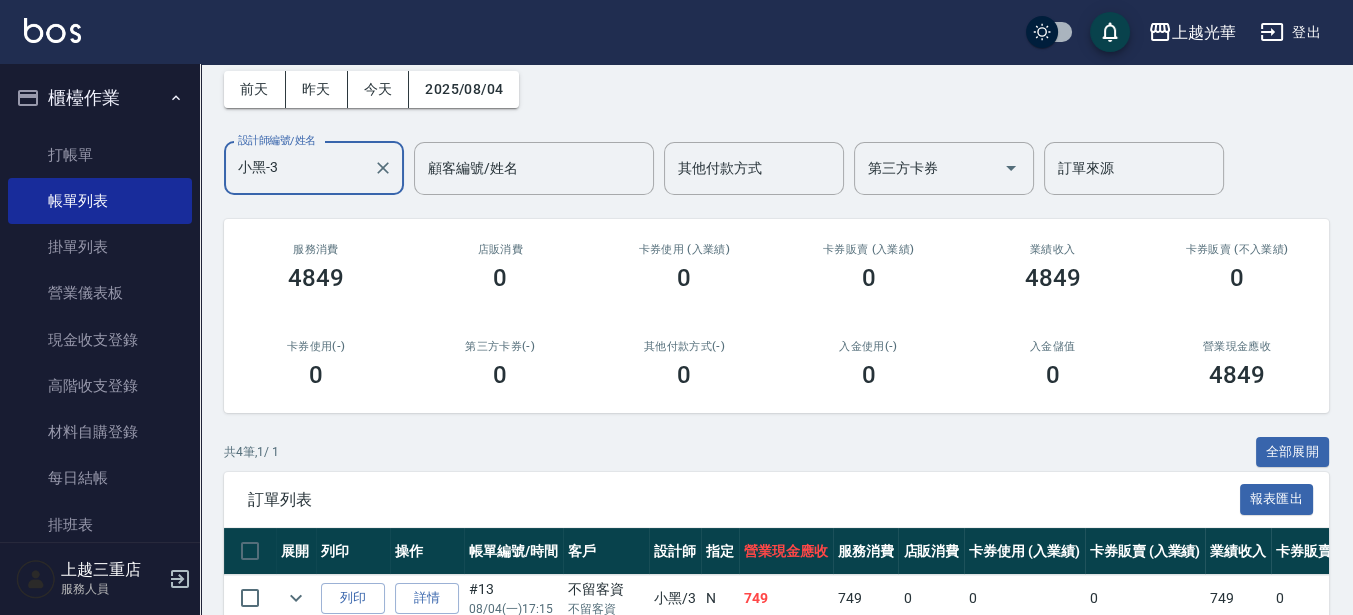 scroll, scrollTop: 125, scrollLeft: 0, axis: vertical 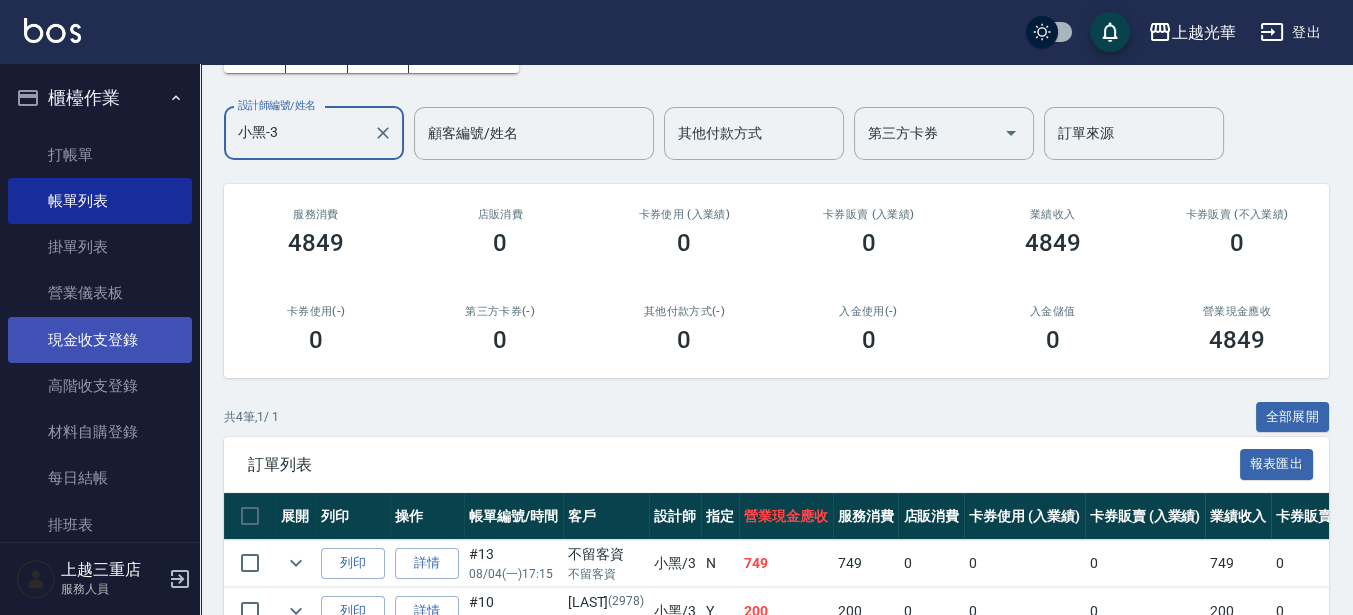 click on "現金收支登錄" at bounding box center (100, 340) 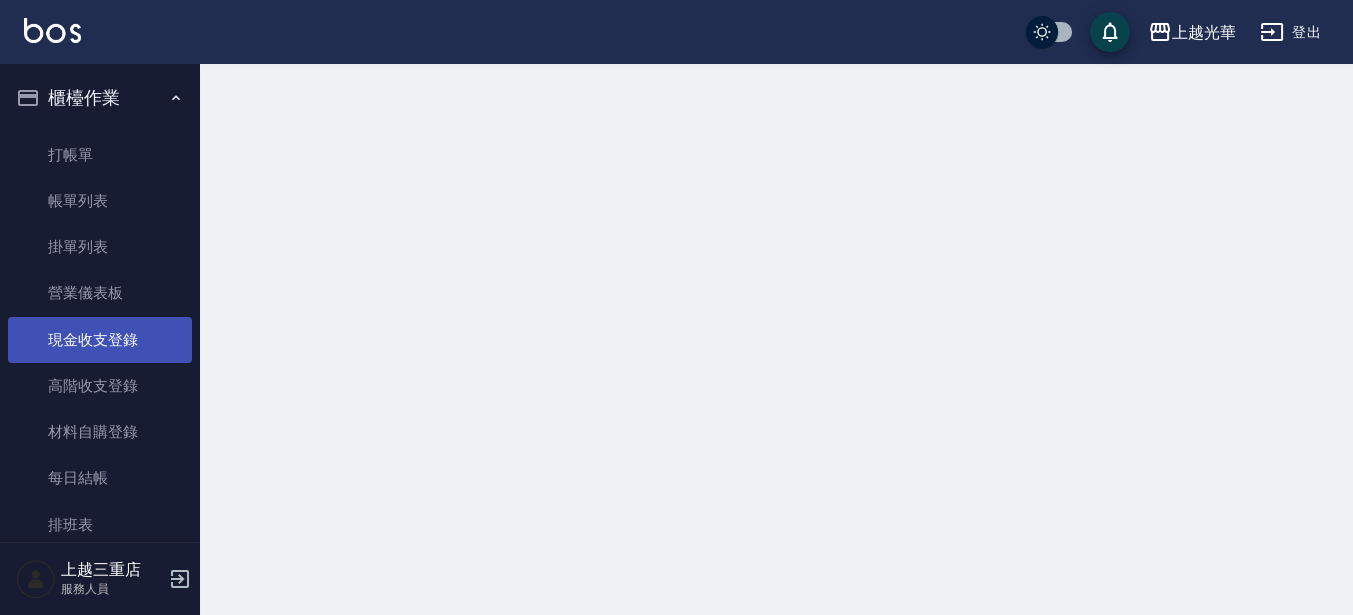 scroll, scrollTop: 0, scrollLeft: 0, axis: both 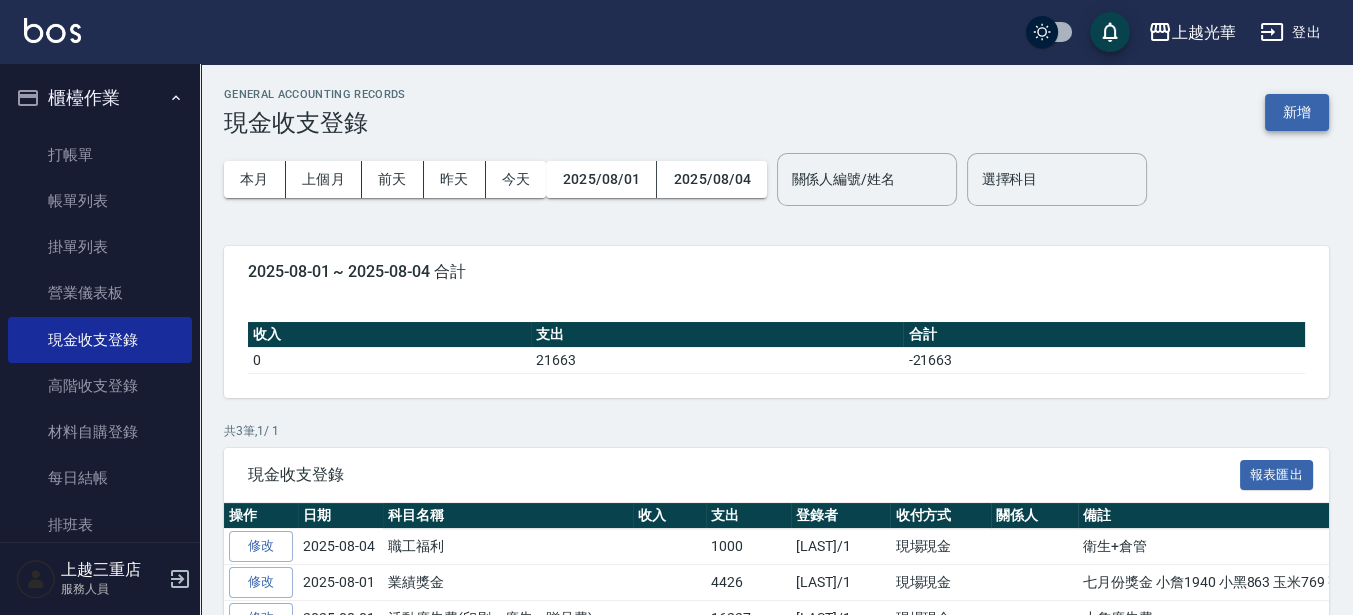 click on "新增" at bounding box center [1297, 112] 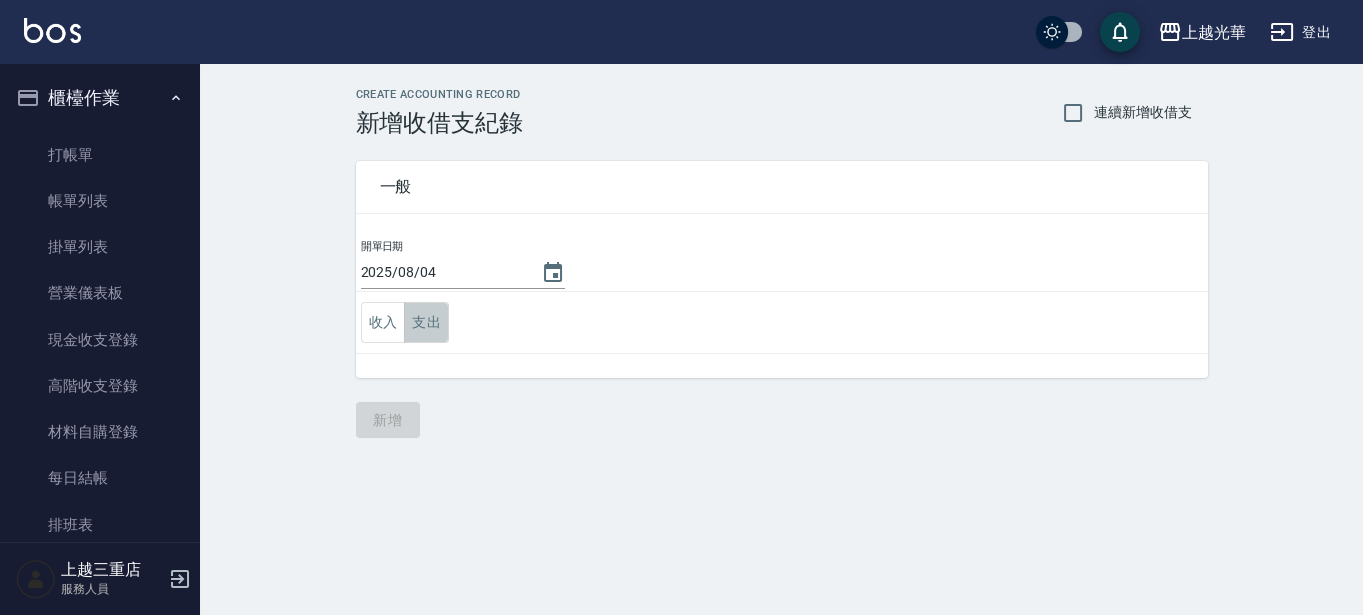 drag, startPoint x: 428, startPoint y: 323, endPoint x: 436, endPoint y: 341, distance: 19.697716 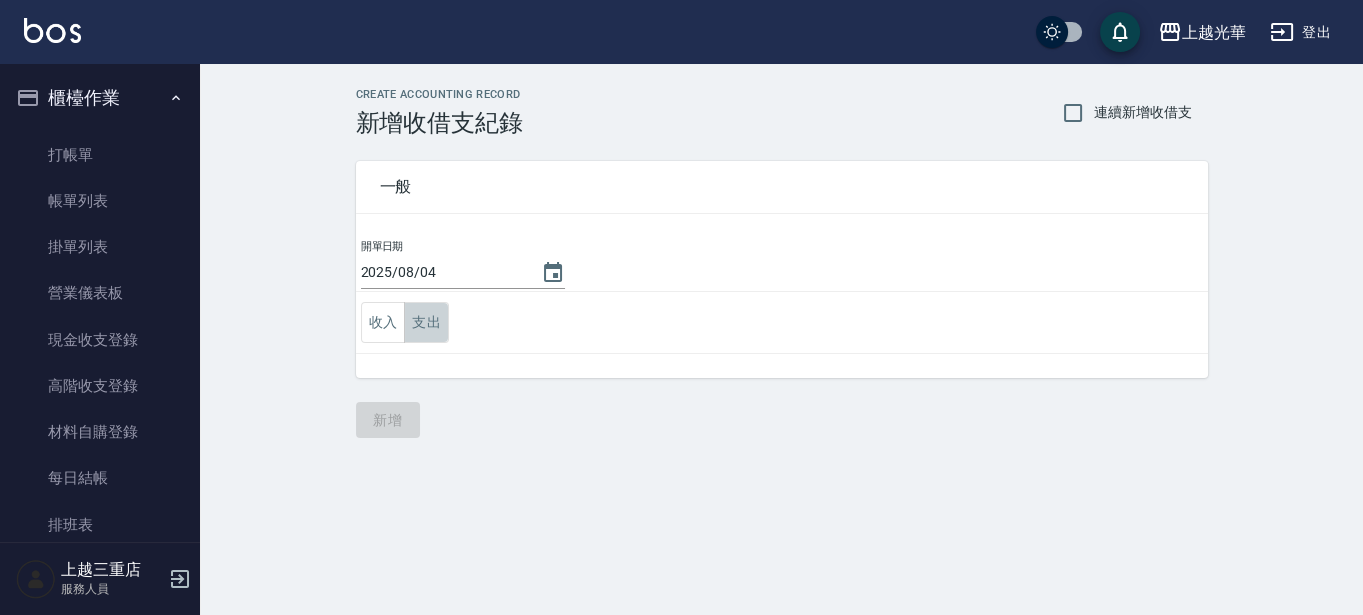 click on "支出" at bounding box center (426, 322) 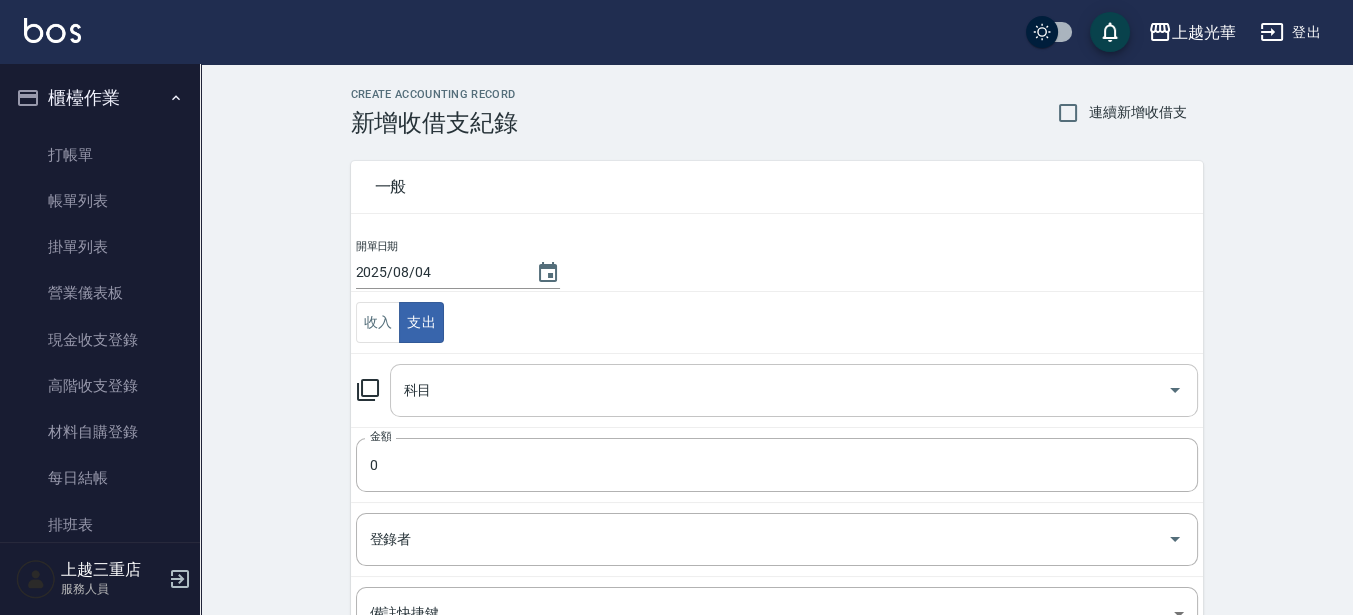 click on "科目" at bounding box center [779, 390] 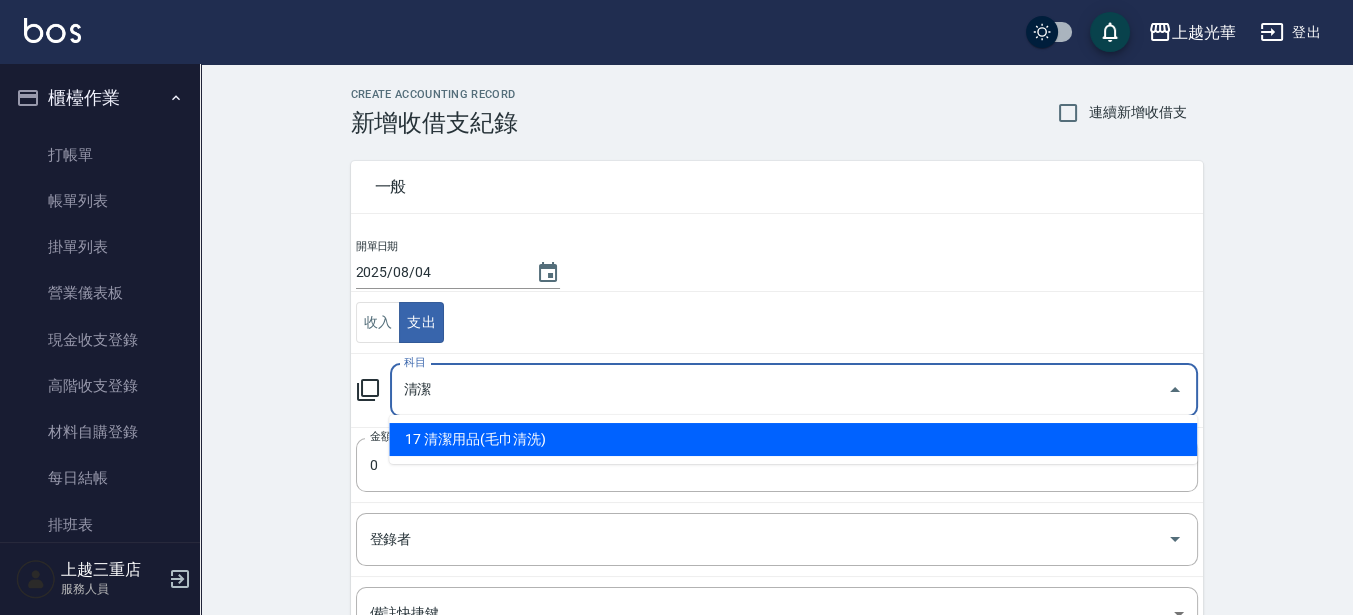 click on "17 清潔用品(毛巾清洗)" at bounding box center [793, 439] 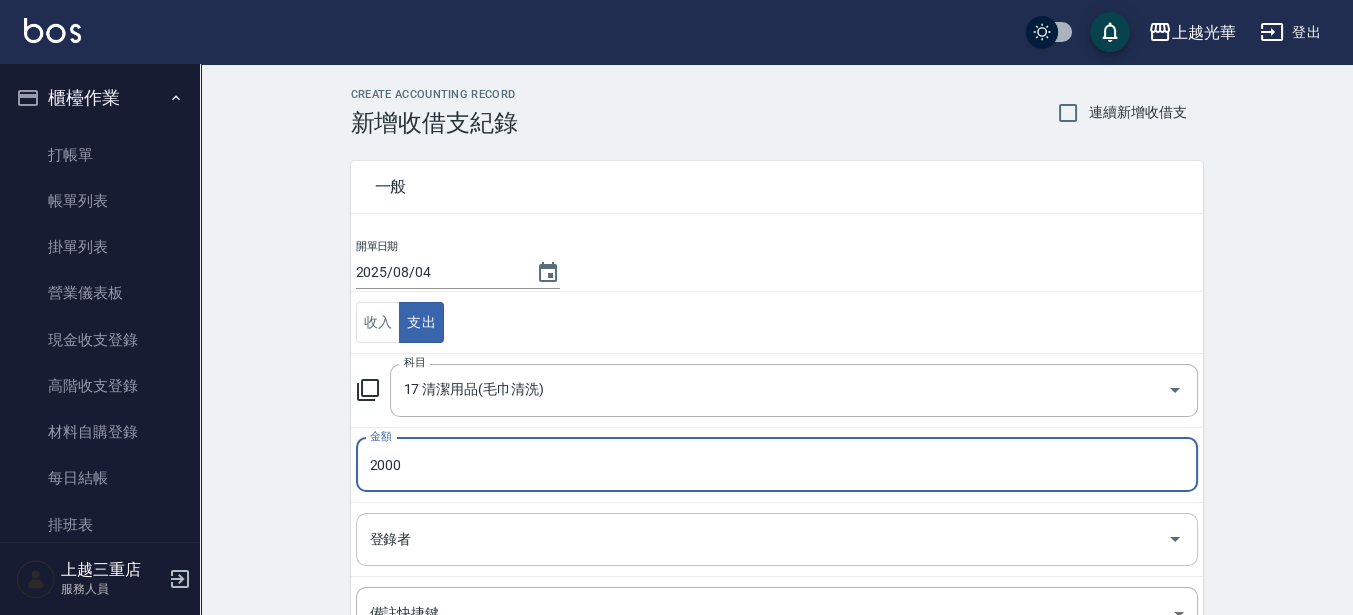 type on "2000" 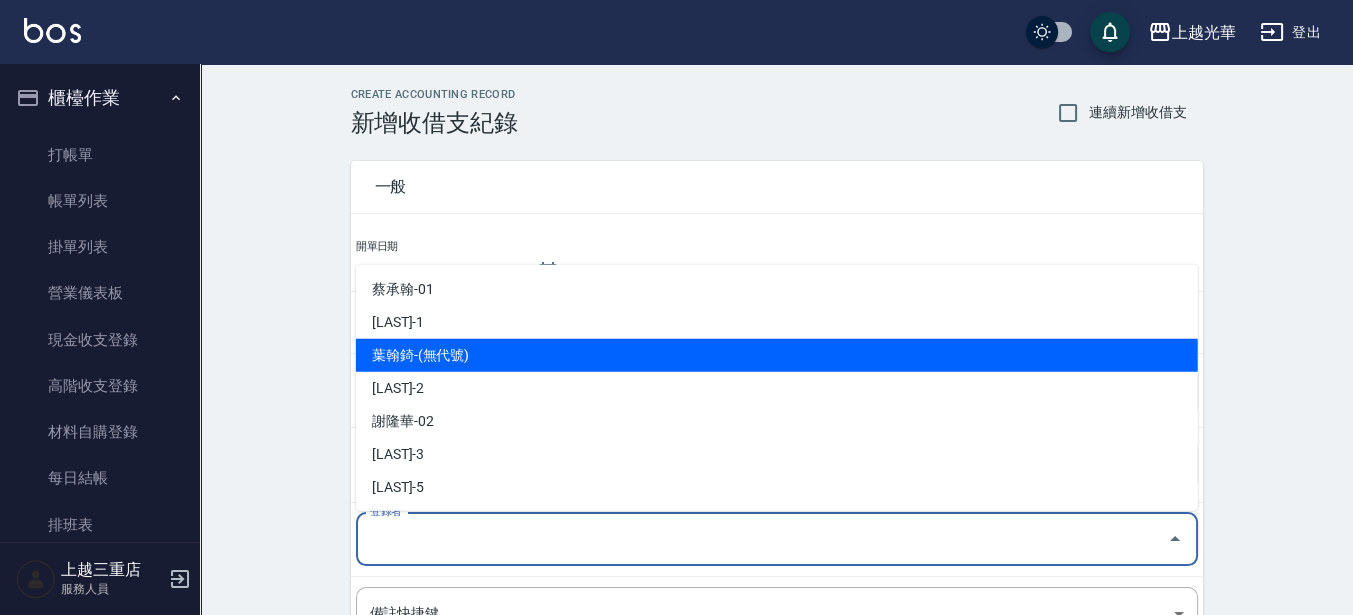 click on "[LAST]-1" at bounding box center [777, 322] 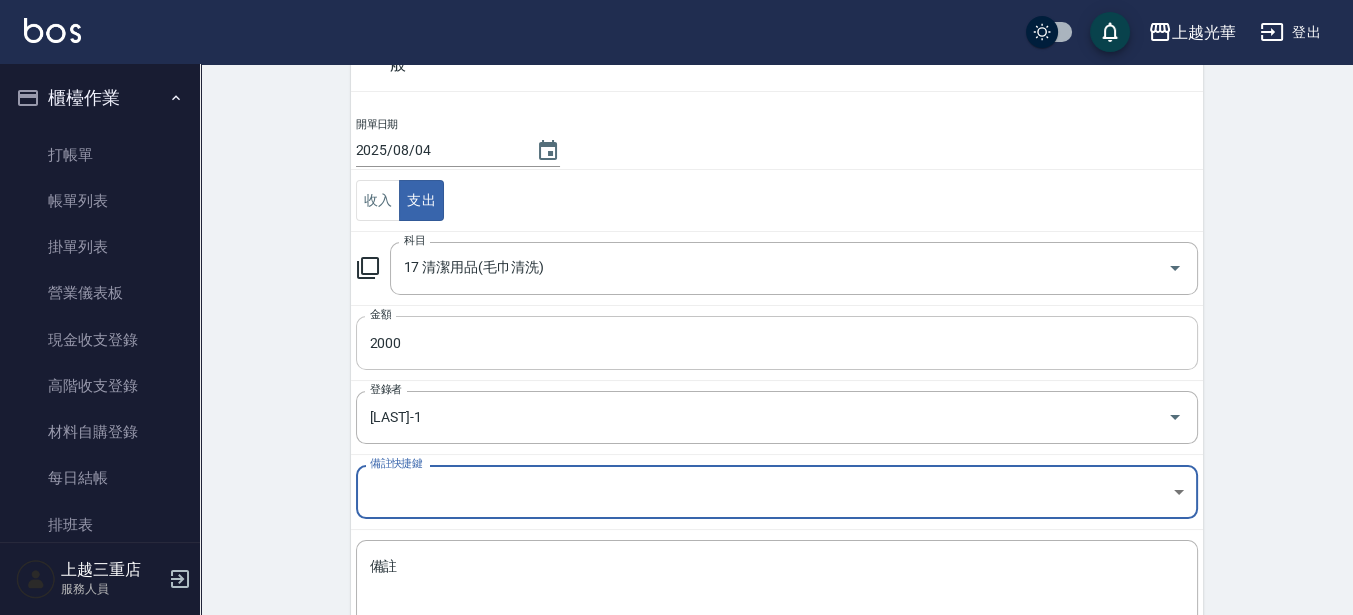 scroll, scrollTop: 264, scrollLeft: 0, axis: vertical 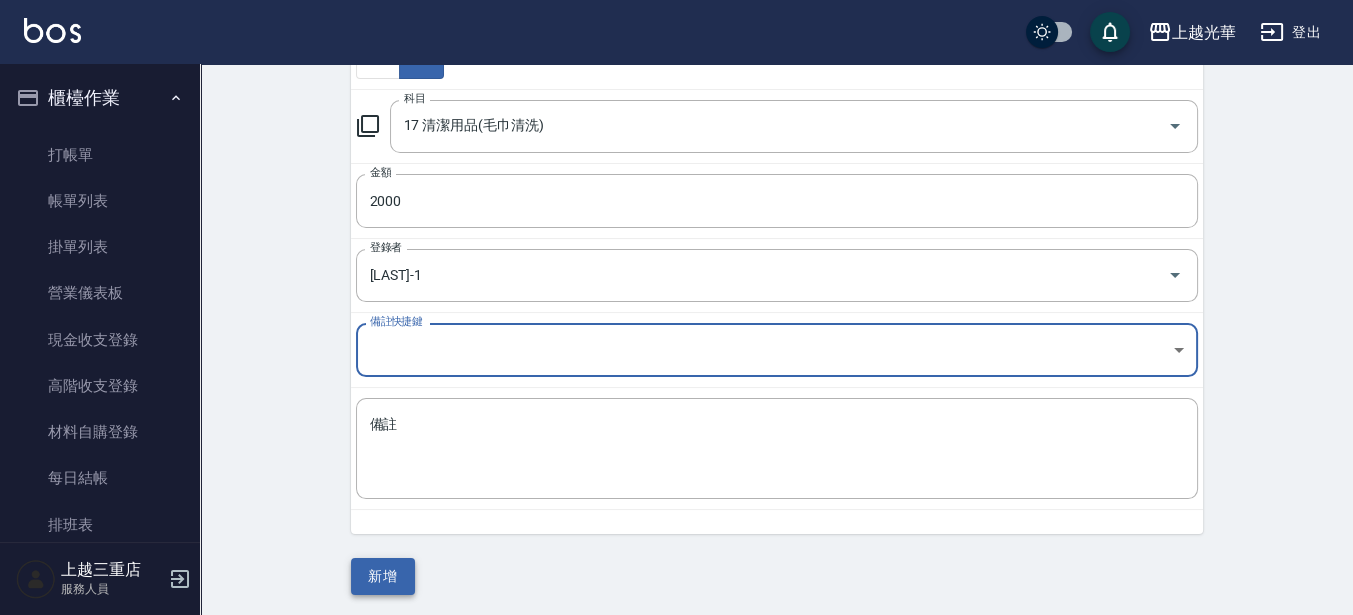 click on "新增" at bounding box center [383, 576] 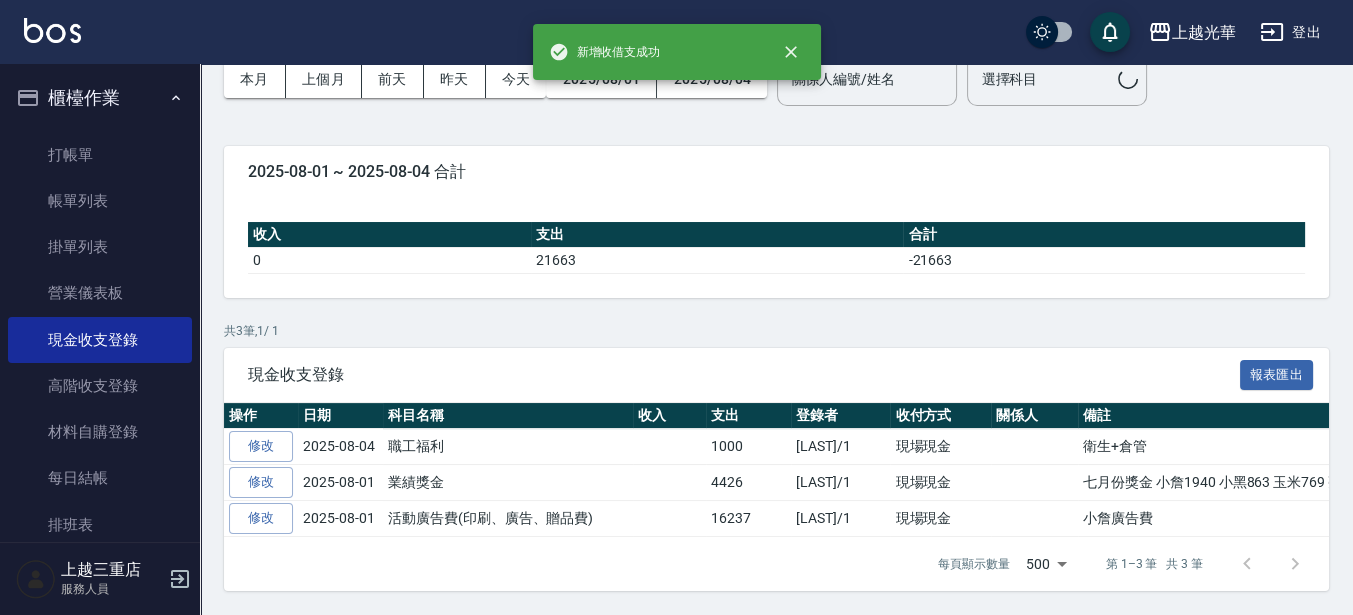 scroll, scrollTop: 0, scrollLeft: 0, axis: both 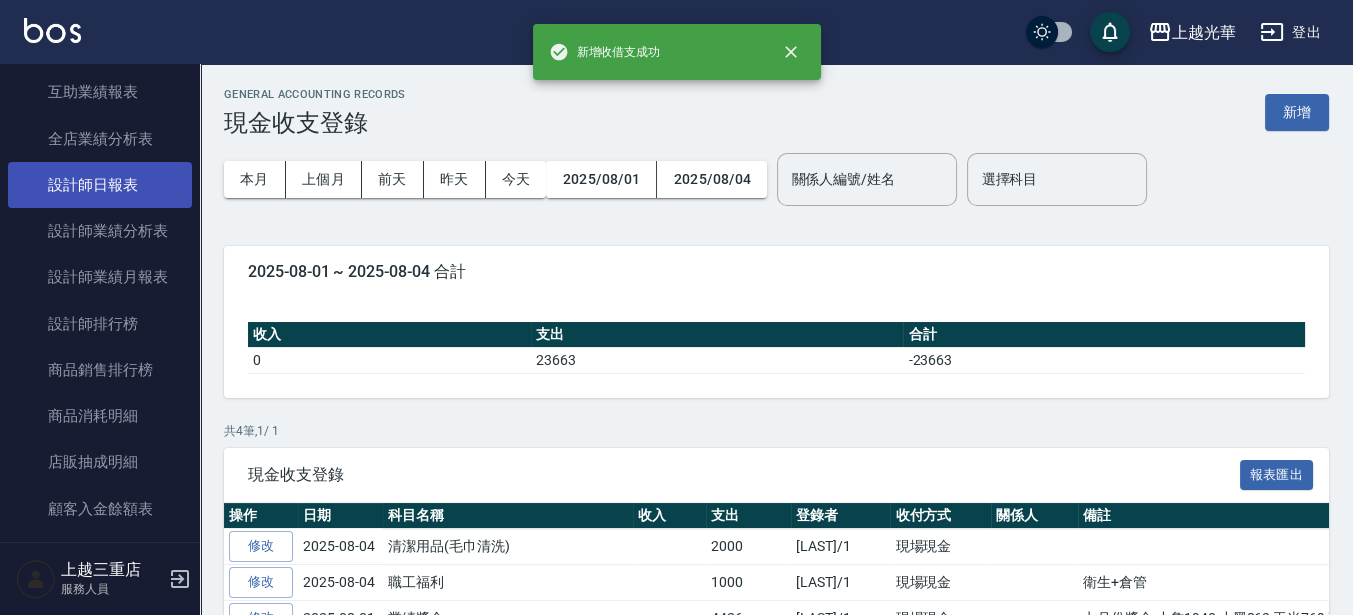 click on "設計師日報表" at bounding box center [100, 185] 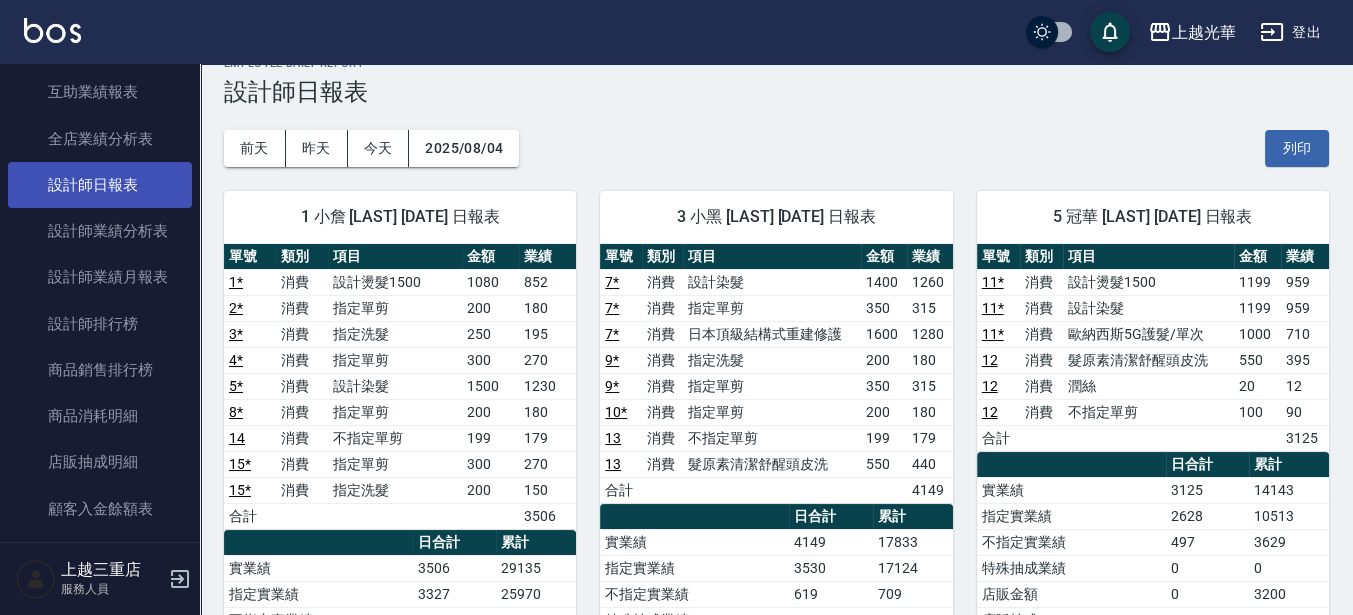 scroll, scrollTop: 0, scrollLeft: 0, axis: both 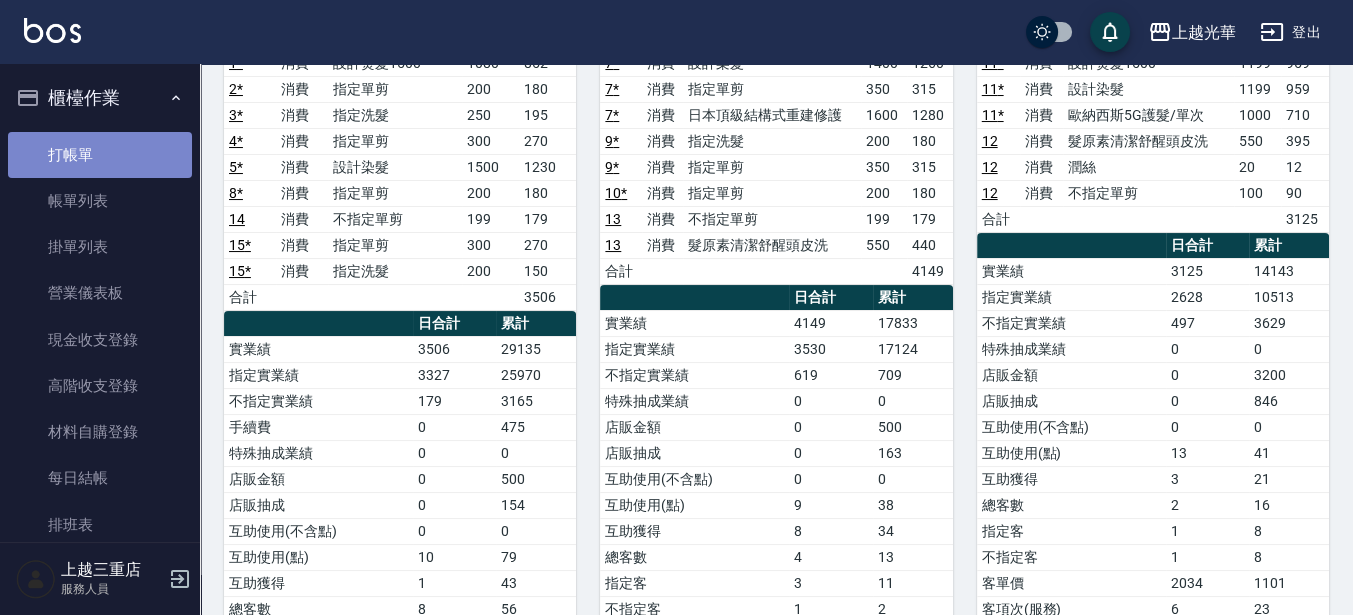 click on "打帳單" at bounding box center [100, 155] 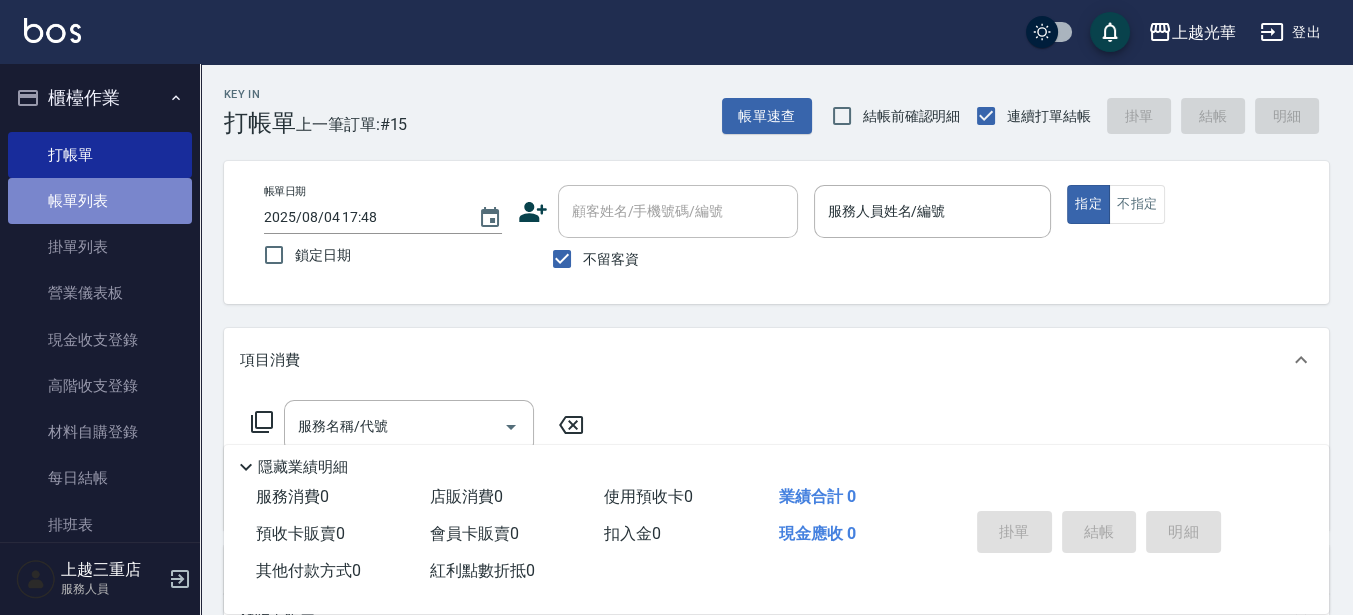 click on "帳單列表" at bounding box center (100, 201) 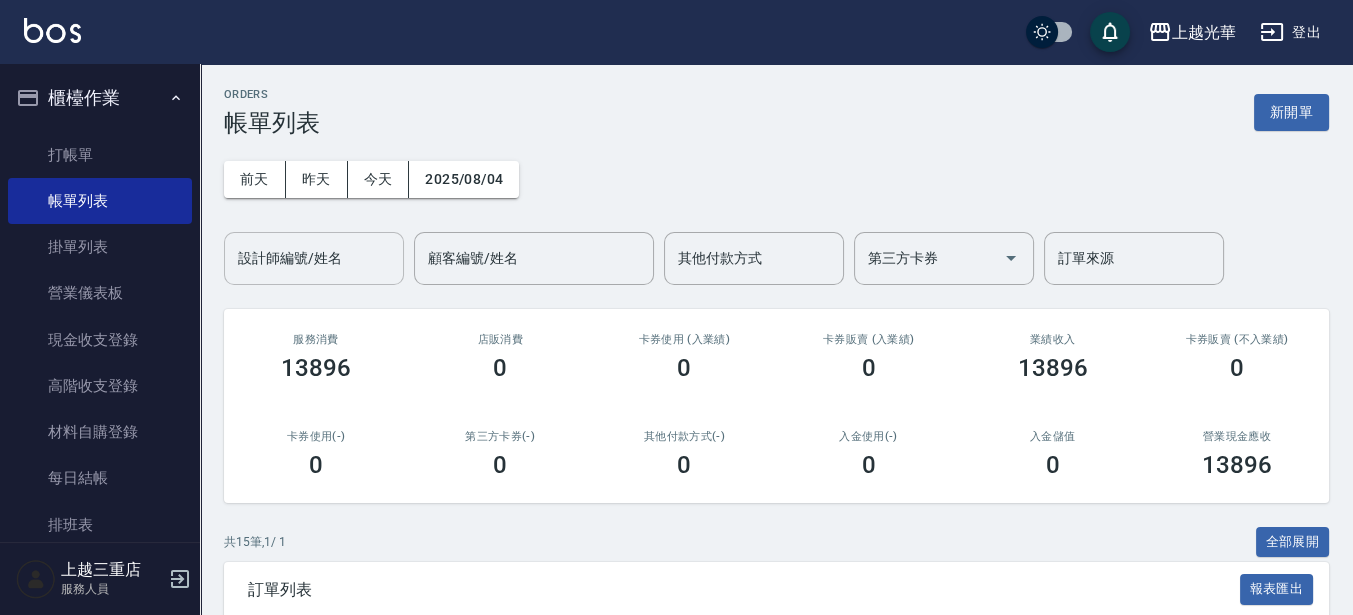 click on "設計師編號/姓名" at bounding box center [314, 258] 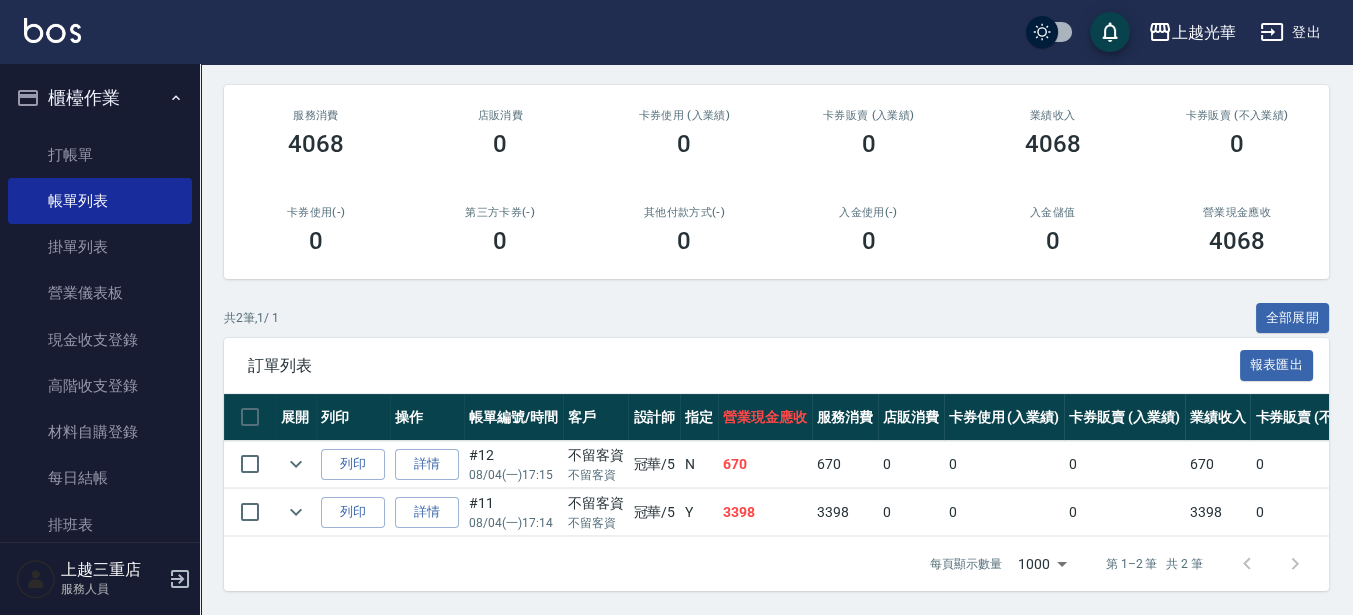 scroll, scrollTop: 240, scrollLeft: 0, axis: vertical 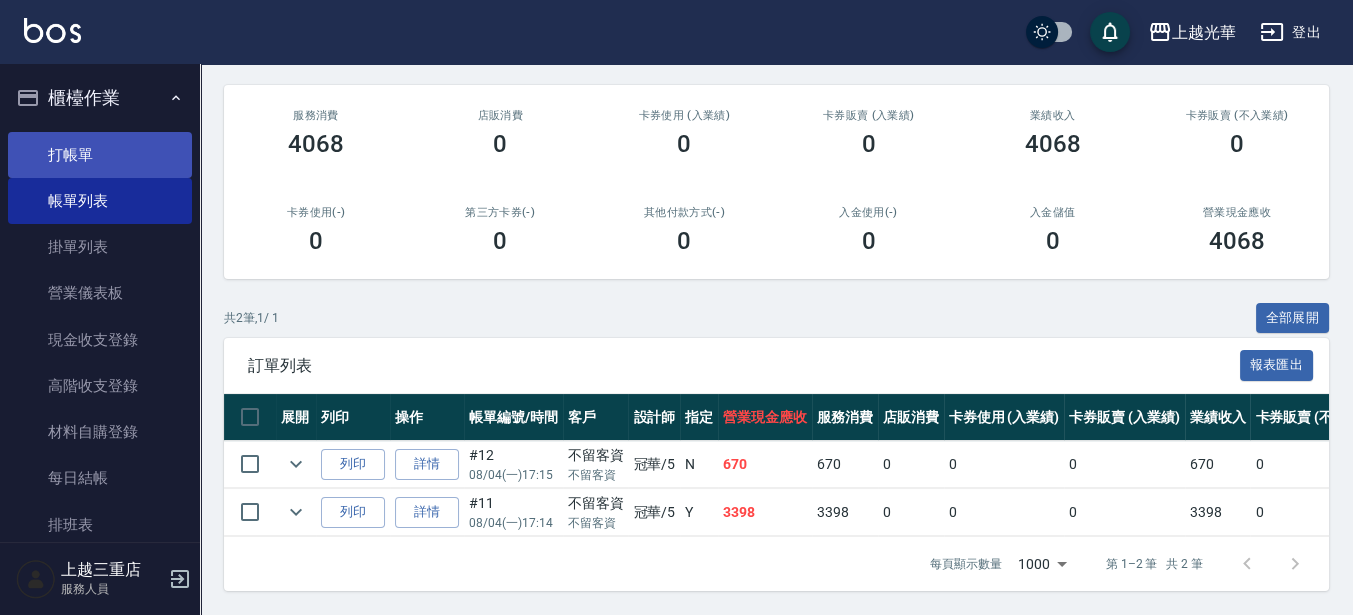 type on "冠華-5" 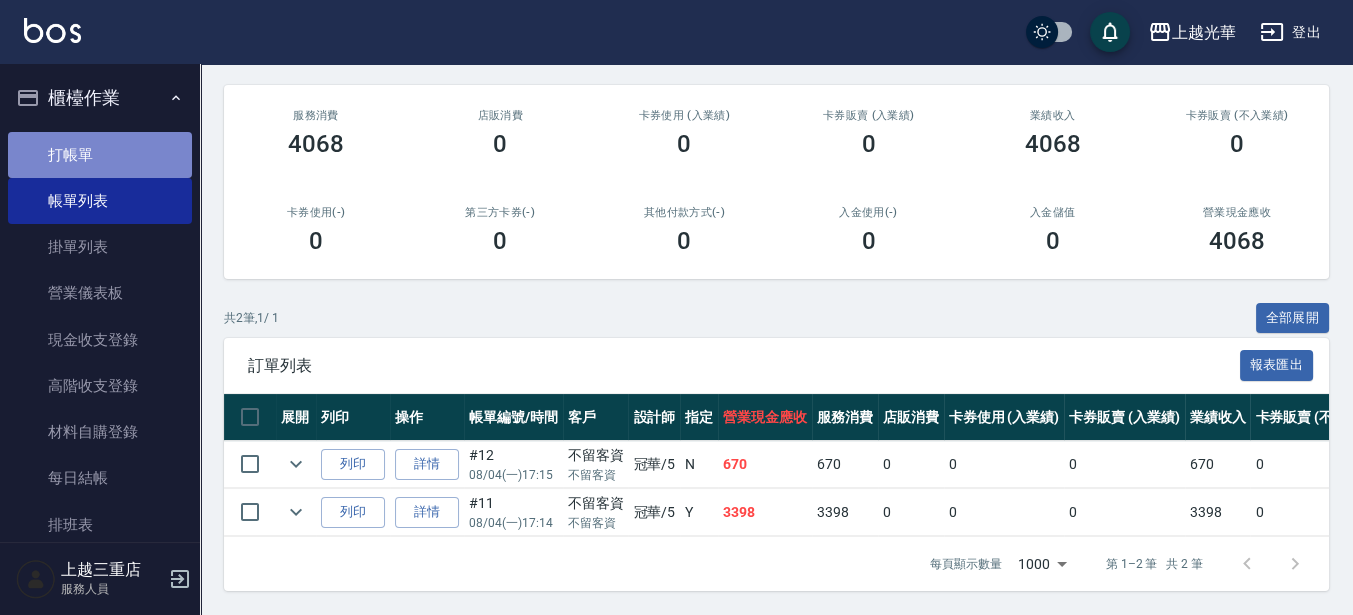 click on "打帳單" at bounding box center (100, 155) 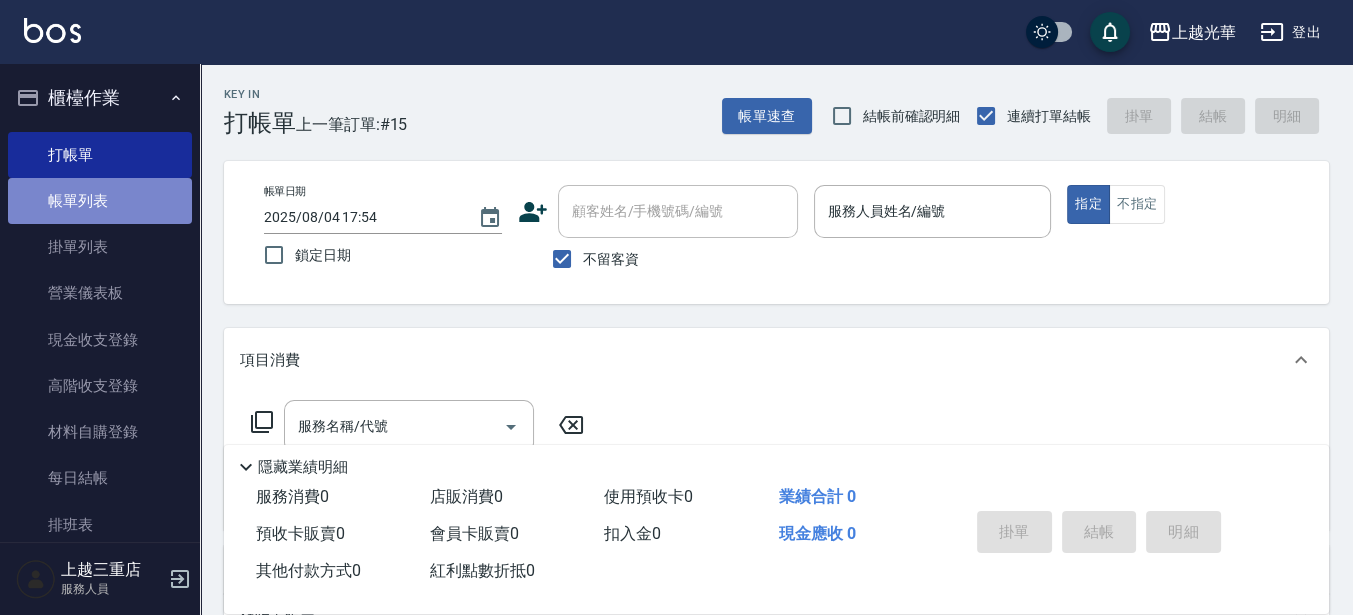 click on "帳單列表" at bounding box center (100, 201) 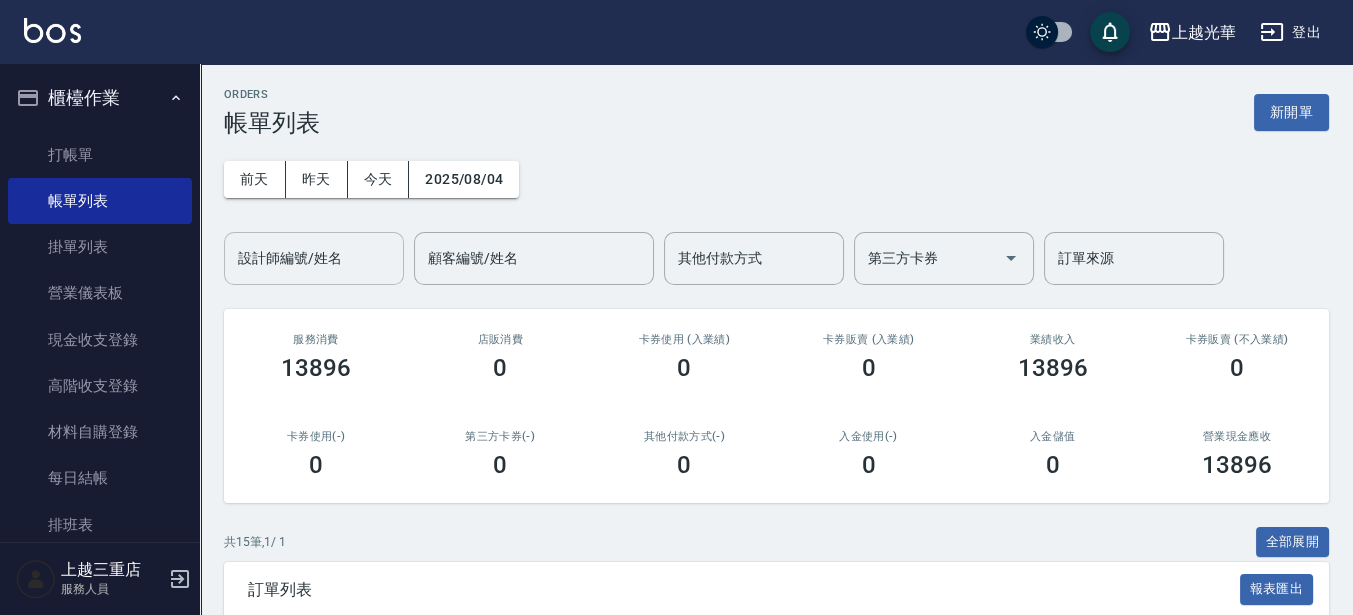 click on "設計師編號/姓名" at bounding box center [314, 258] 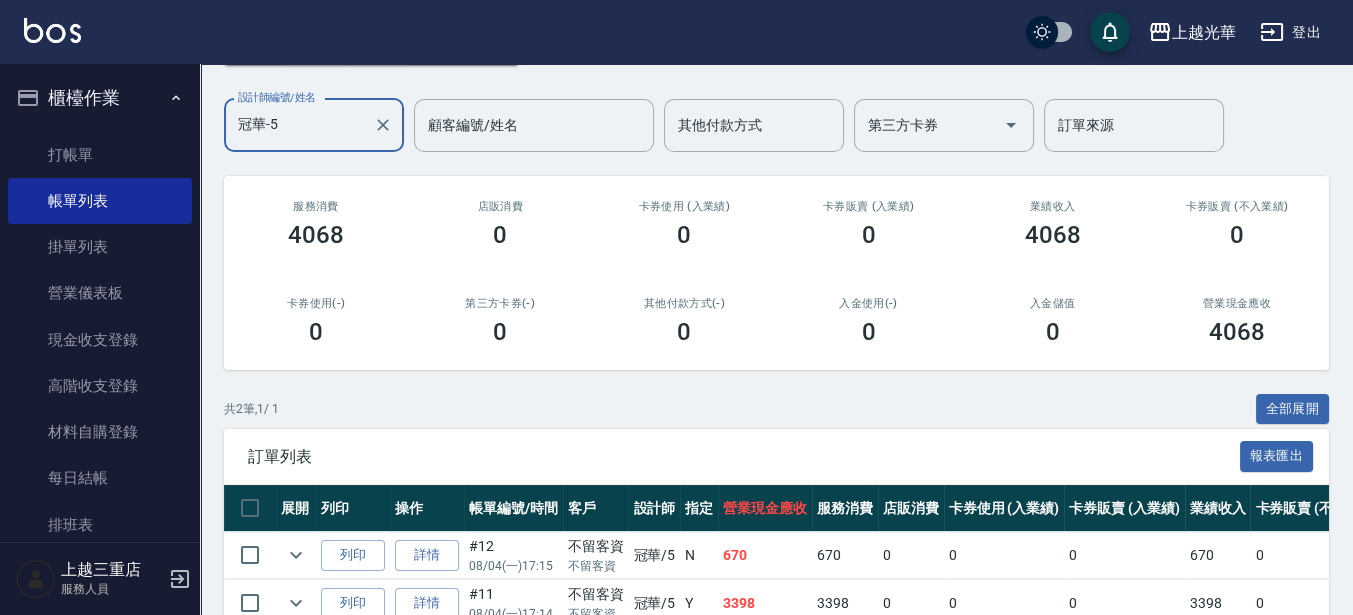 scroll, scrollTop: 240, scrollLeft: 0, axis: vertical 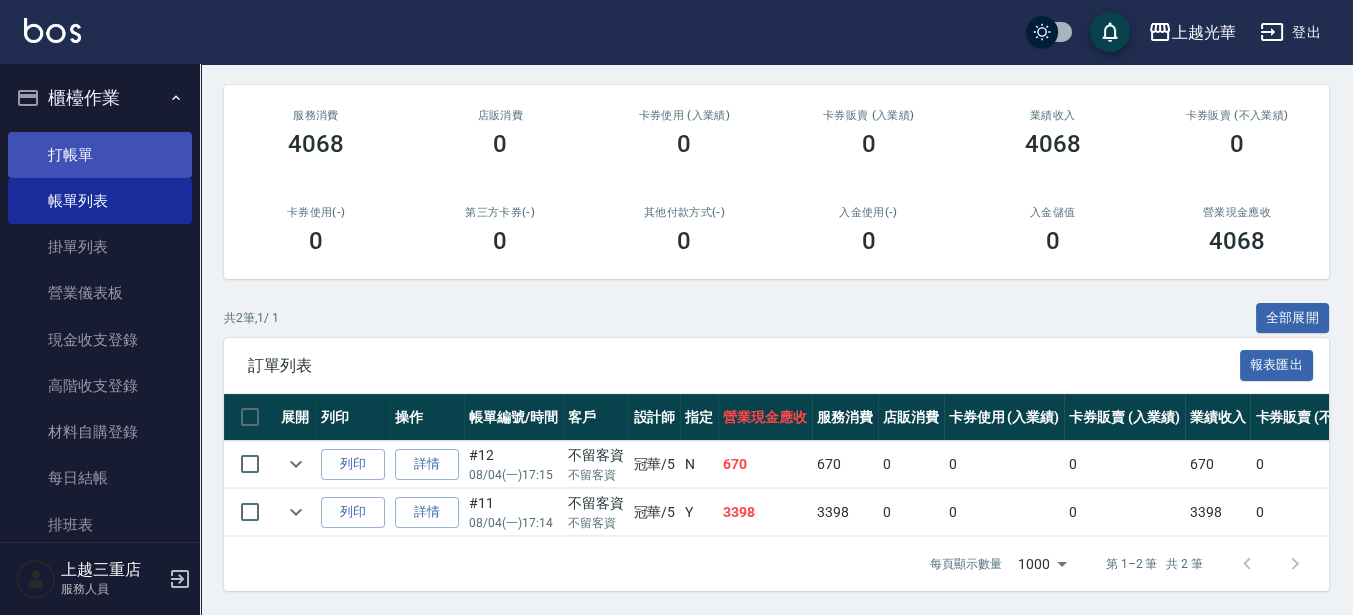 type on "冠華-5" 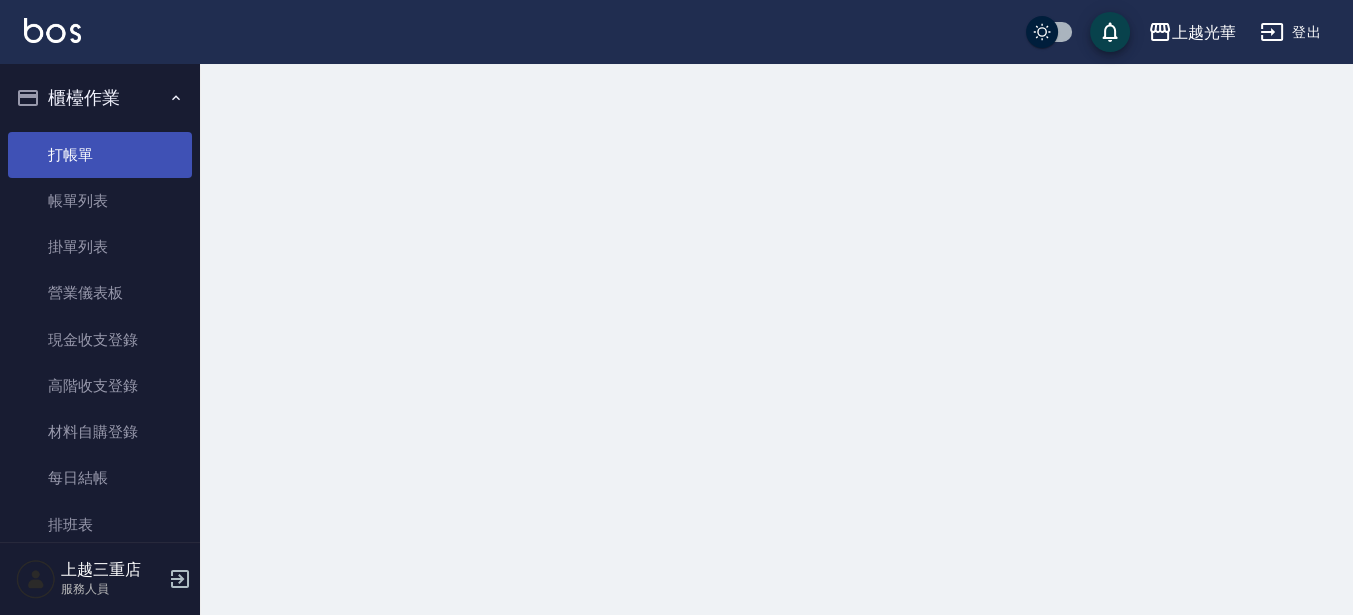 scroll, scrollTop: 0, scrollLeft: 0, axis: both 